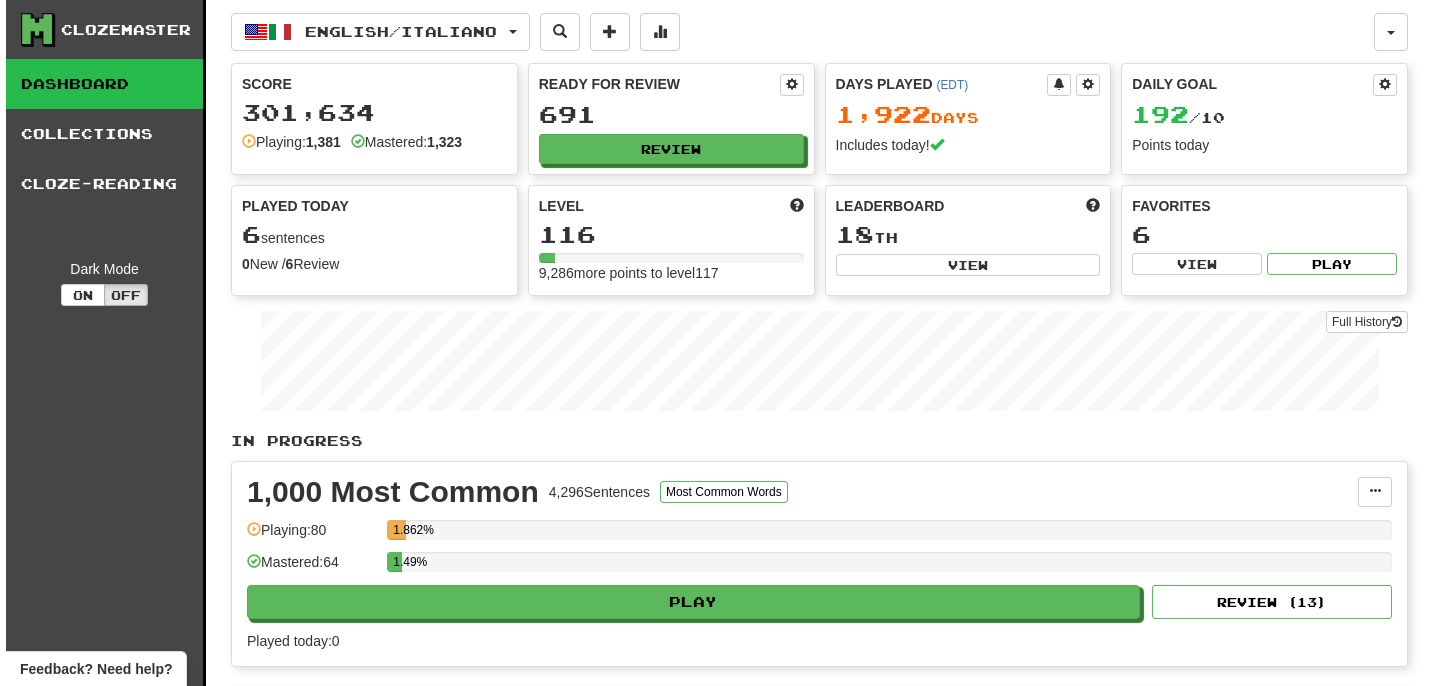 scroll, scrollTop: 0, scrollLeft: 0, axis: both 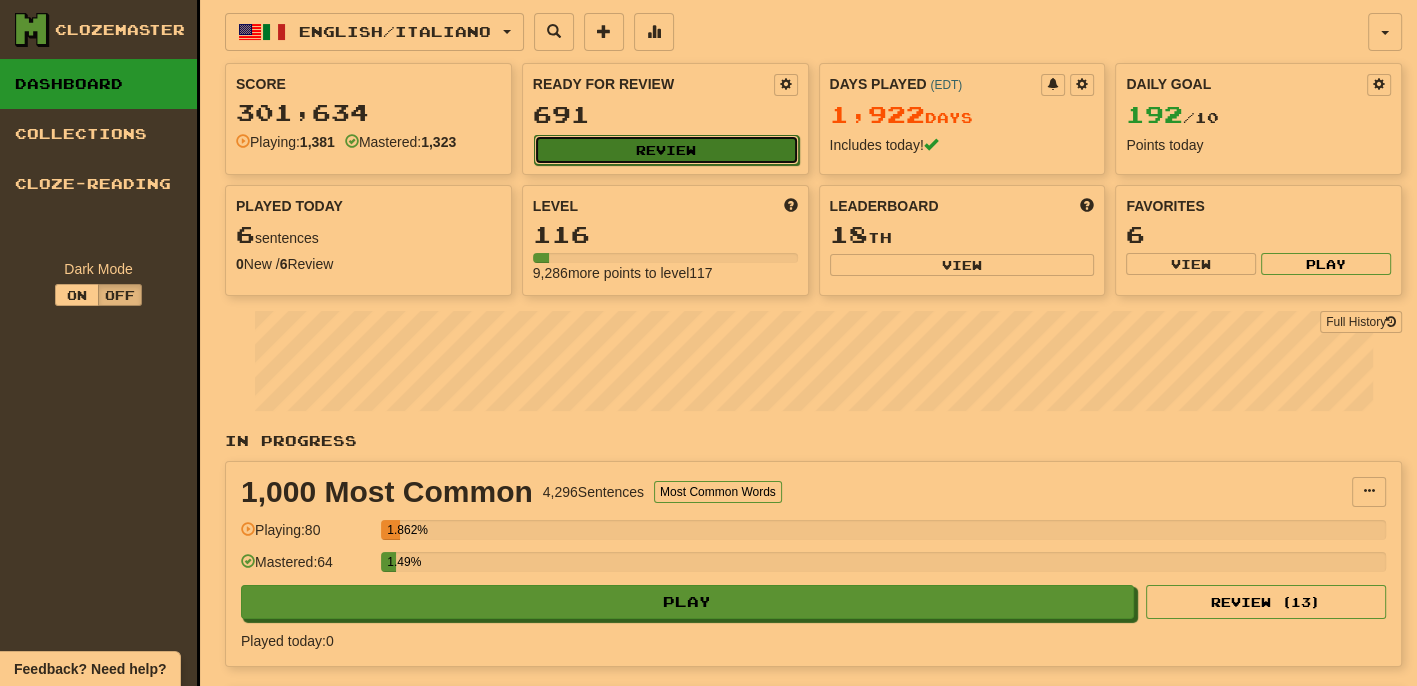 click on "Review" at bounding box center [666, 150] 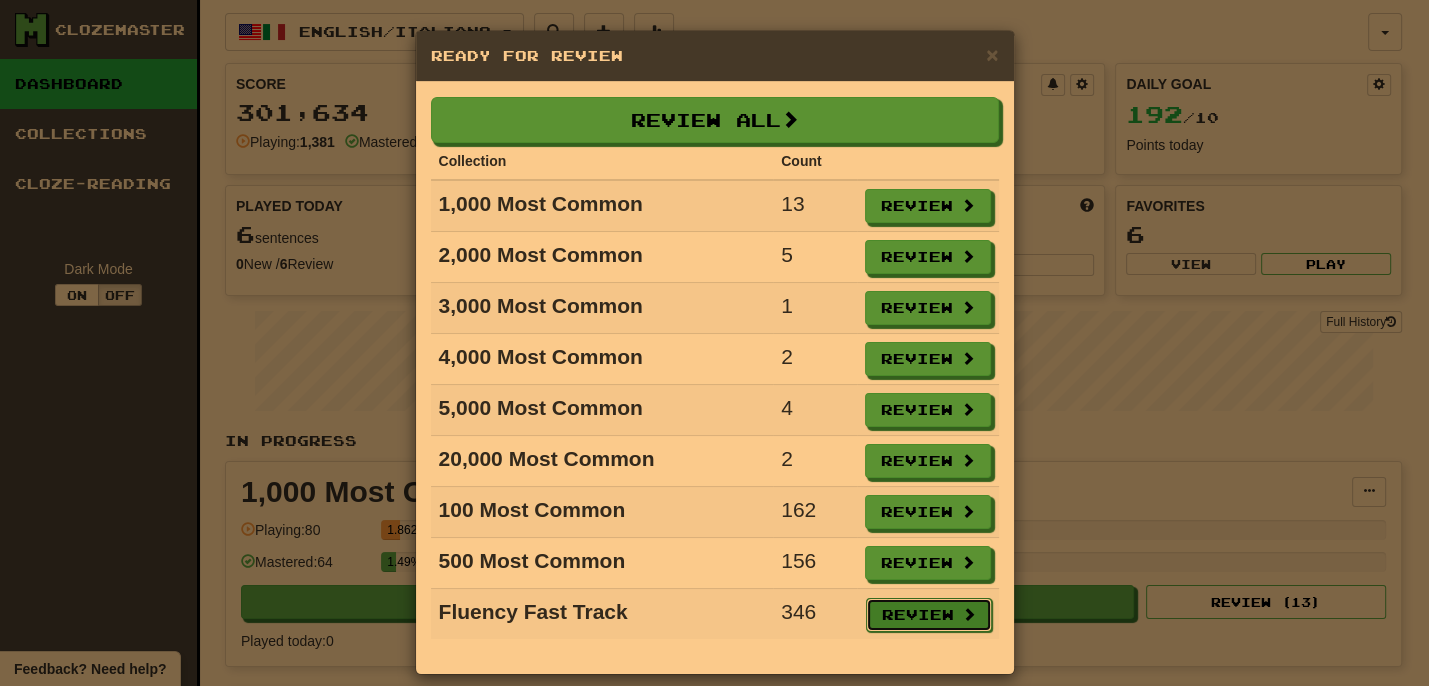 click on "Review" at bounding box center [929, 615] 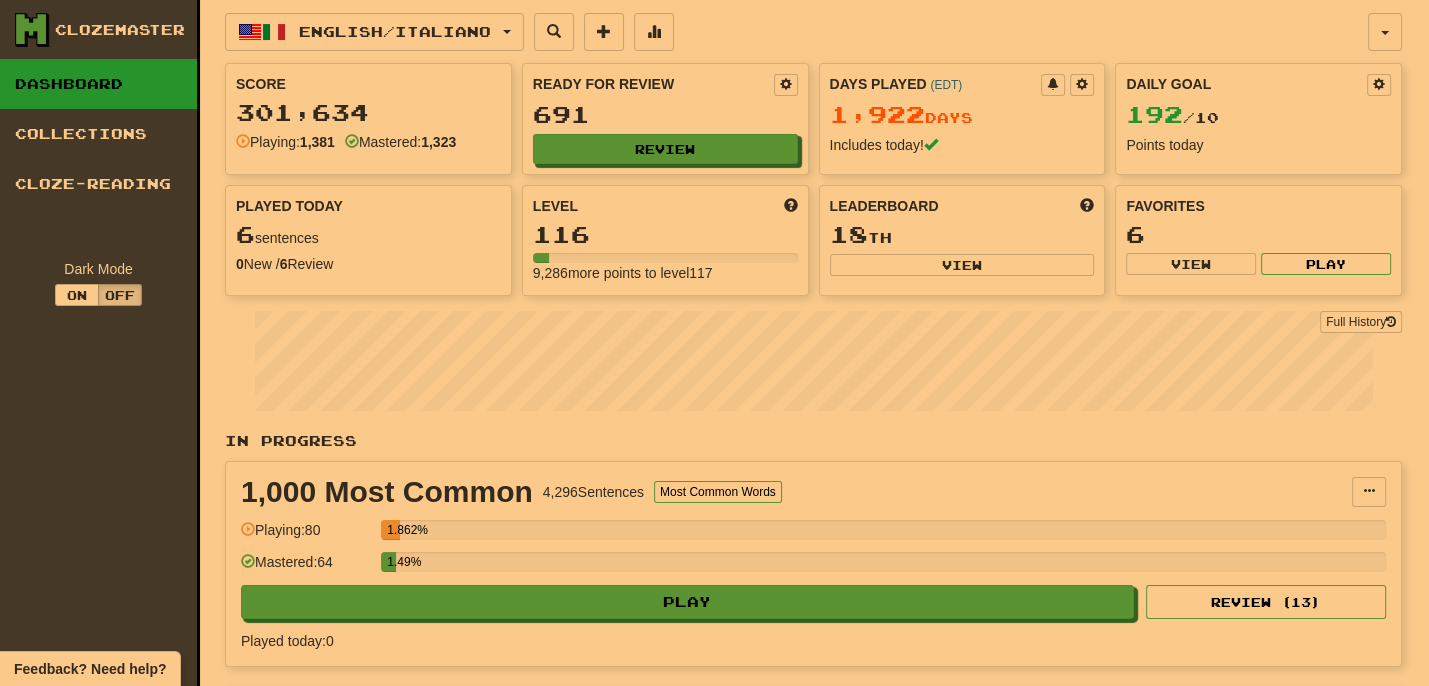 select on "**" 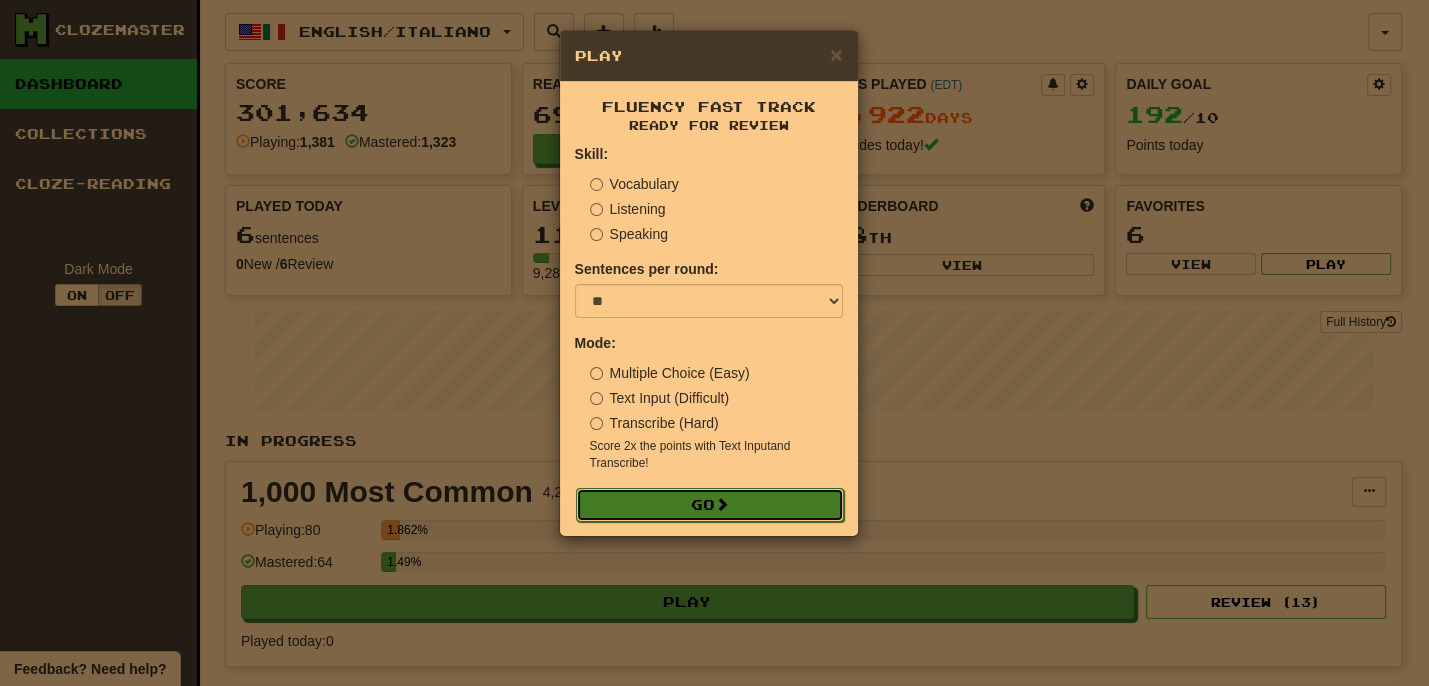 click on "Go" at bounding box center (710, 505) 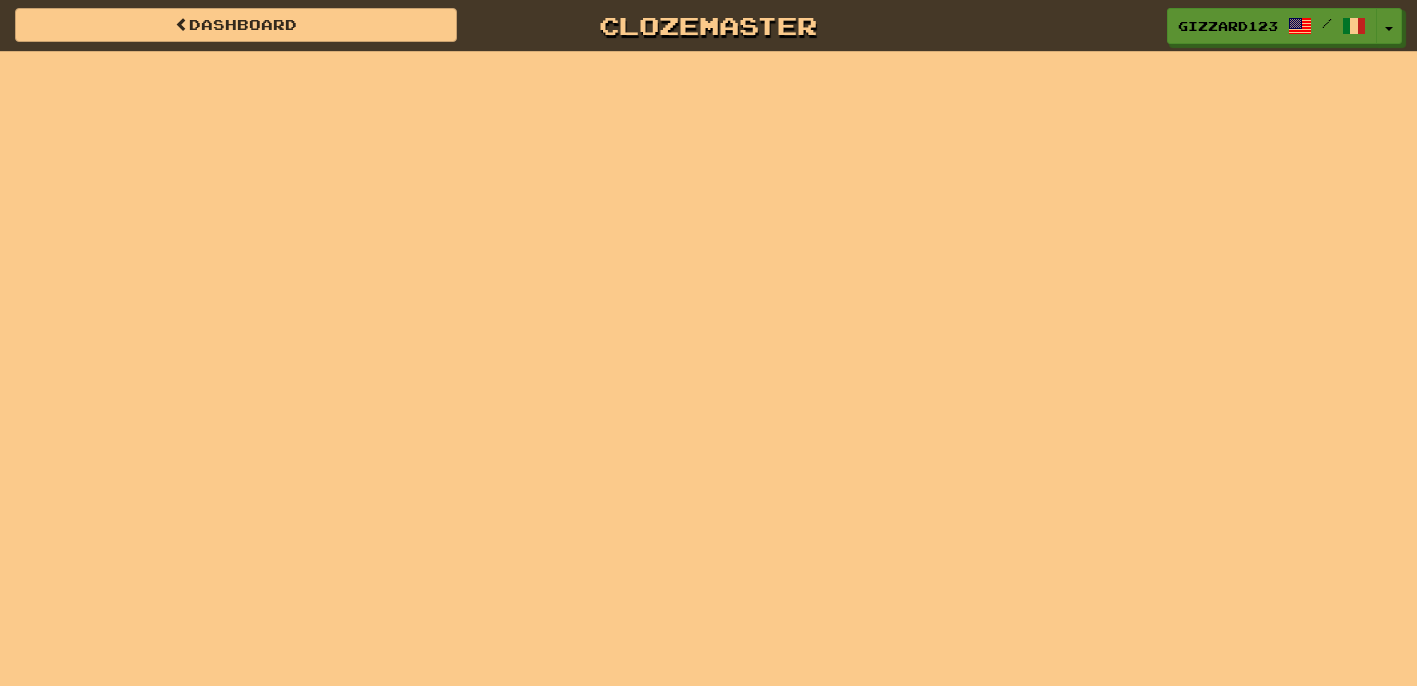 scroll, scrollTop: 0, scrollLeft: 0, axis: both 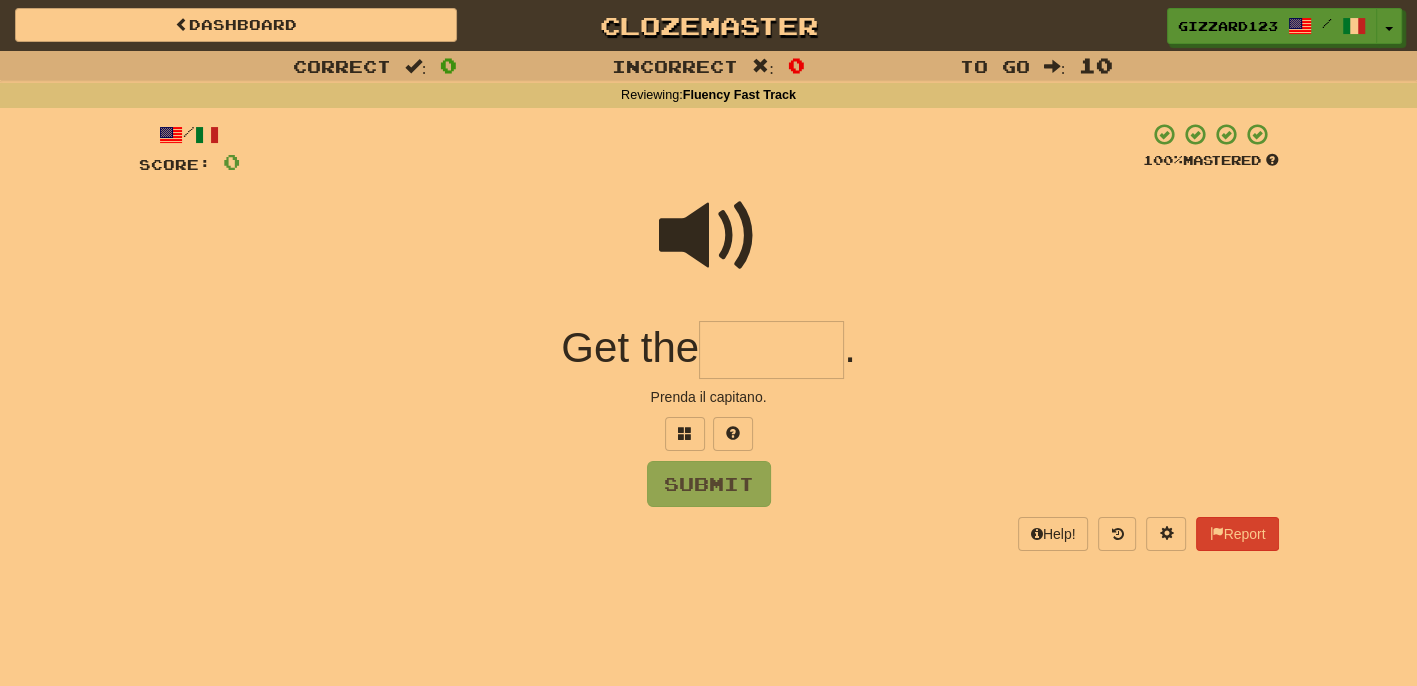 click at bounding box center [771, 350] 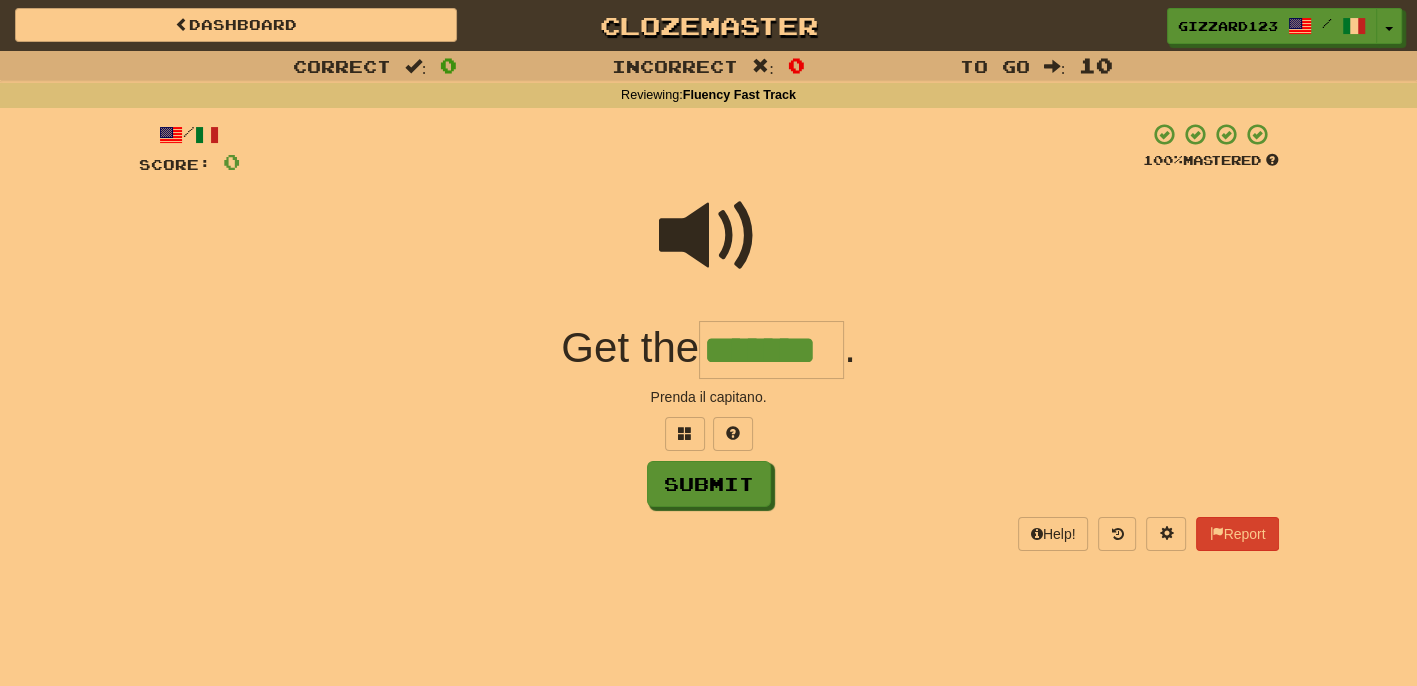 type on "*******" 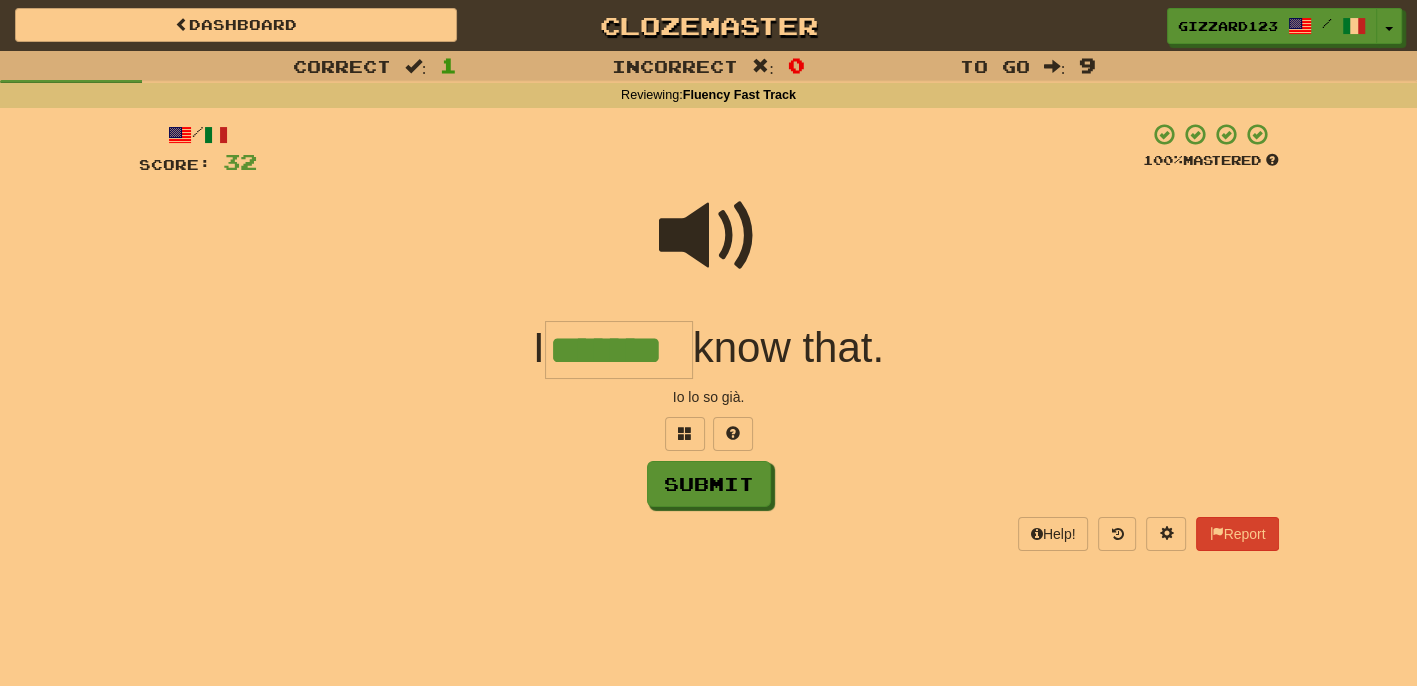 type on "*******" 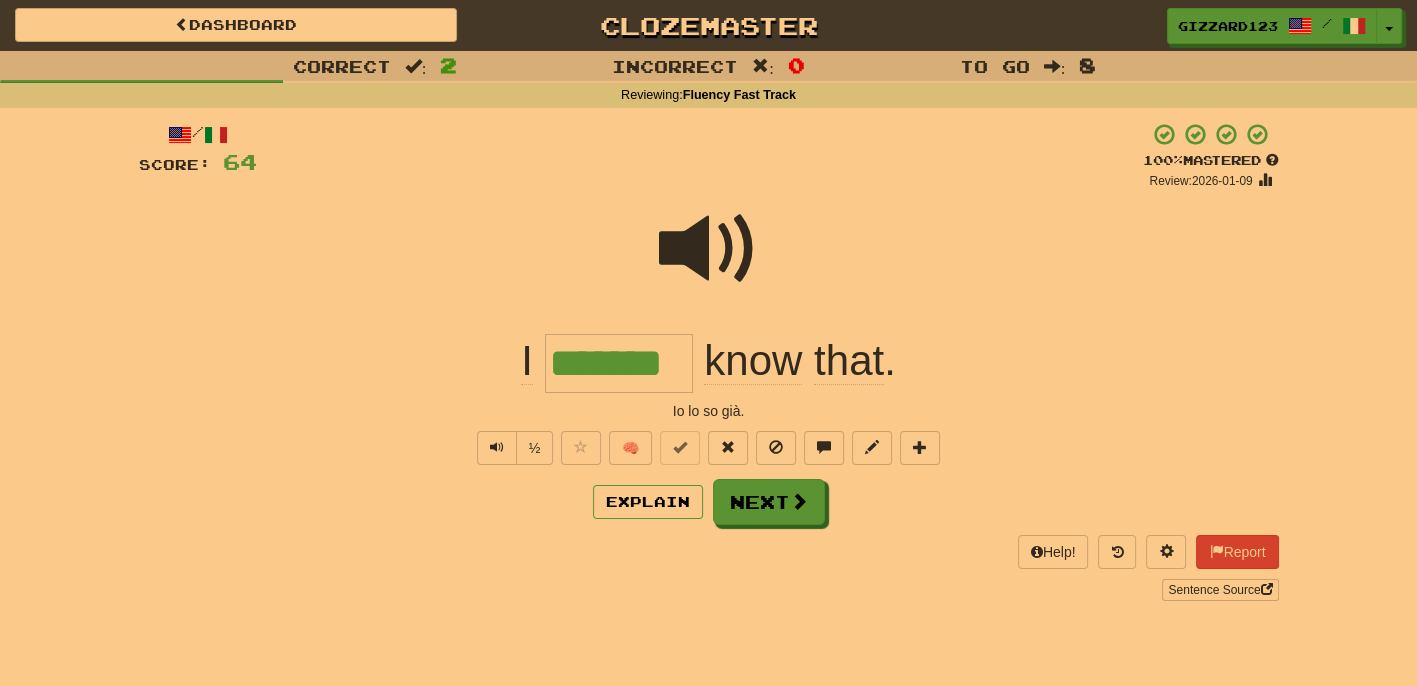 click on "I   *******   know   that ." at bounding box center (709, 363) 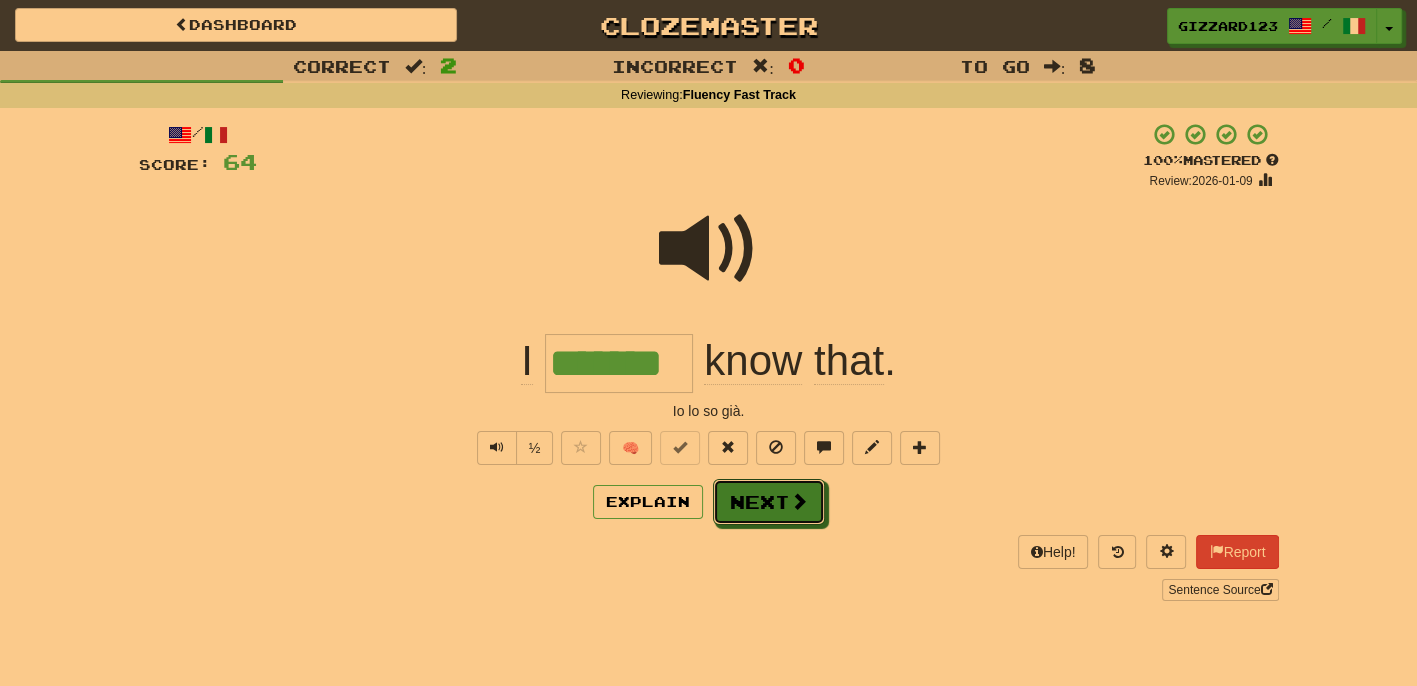 drag, startPoint x: 779, startPoint y: 508, endPoint x: 877, endPoint y: 455, distance: 111.41364 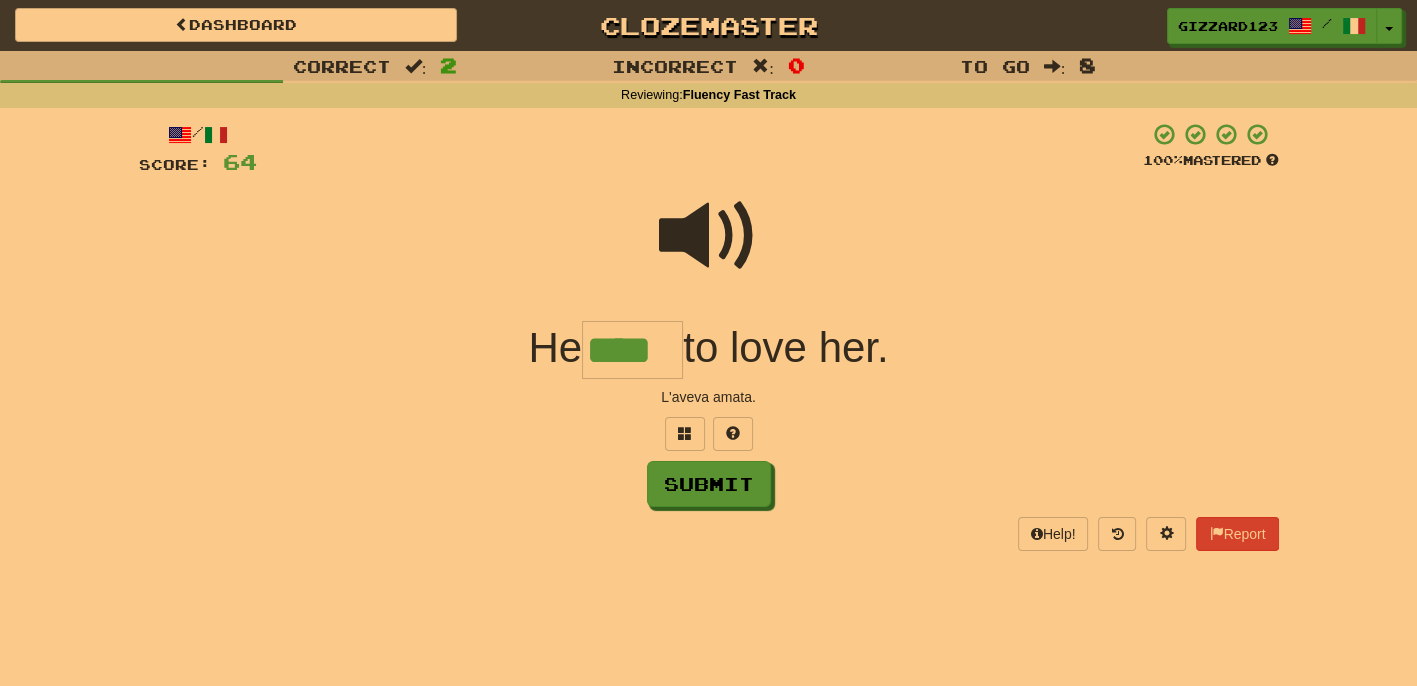 type on "****" 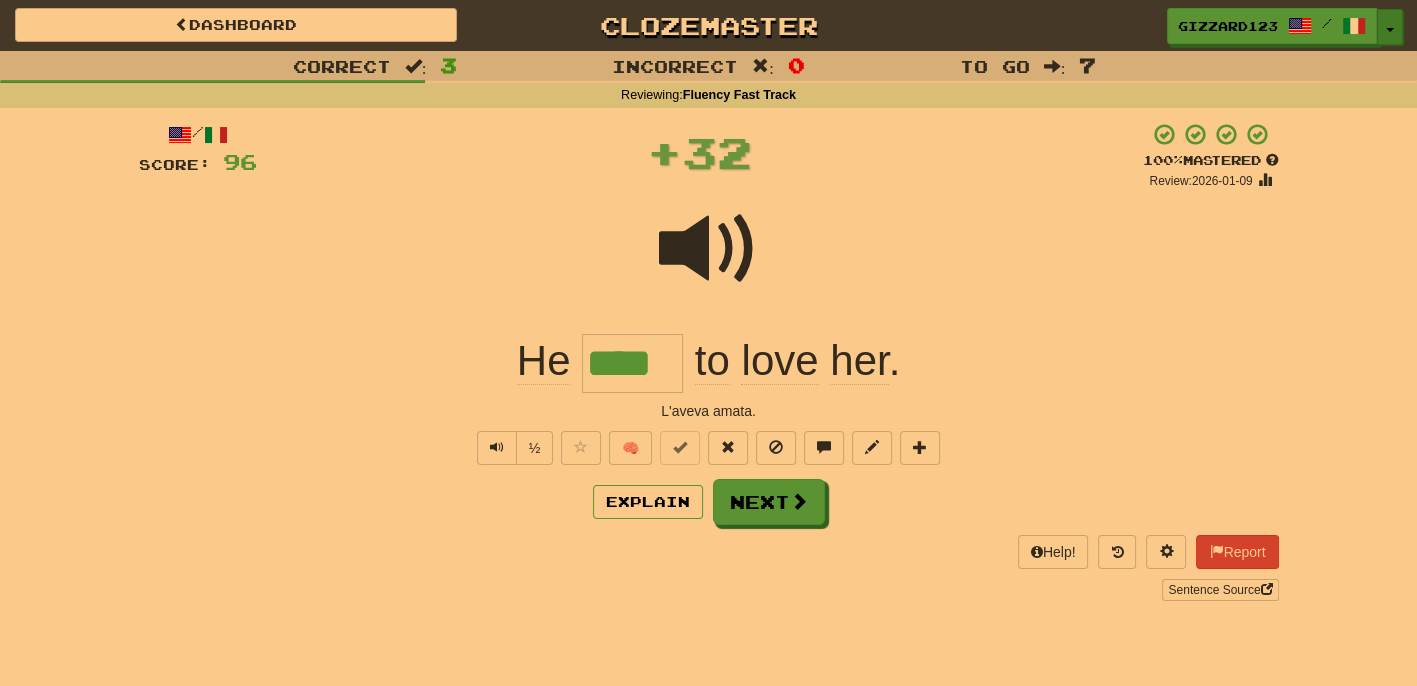 click at bounding box center (1390, 30) 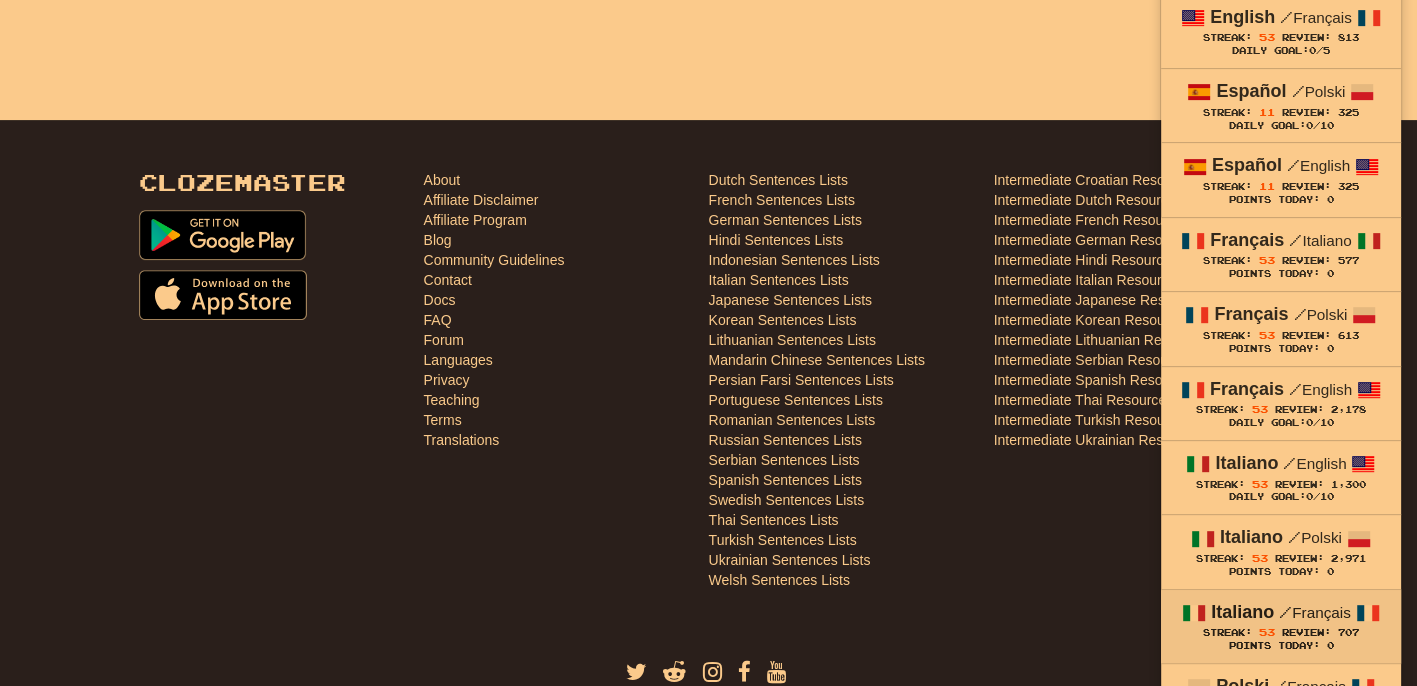 scroll, scrollTop: 640, scrollLeft: 0, axis: vertical 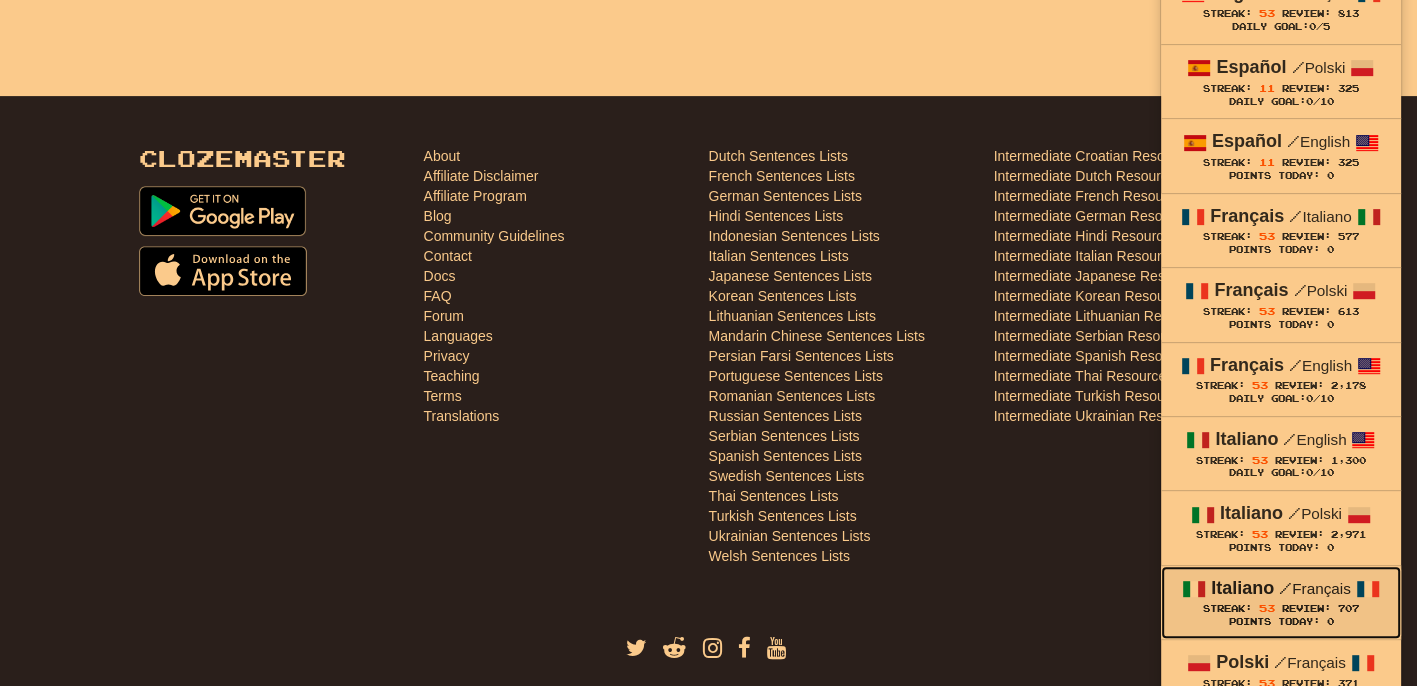 click on "Italiano" at bounding box center (1242, 588) 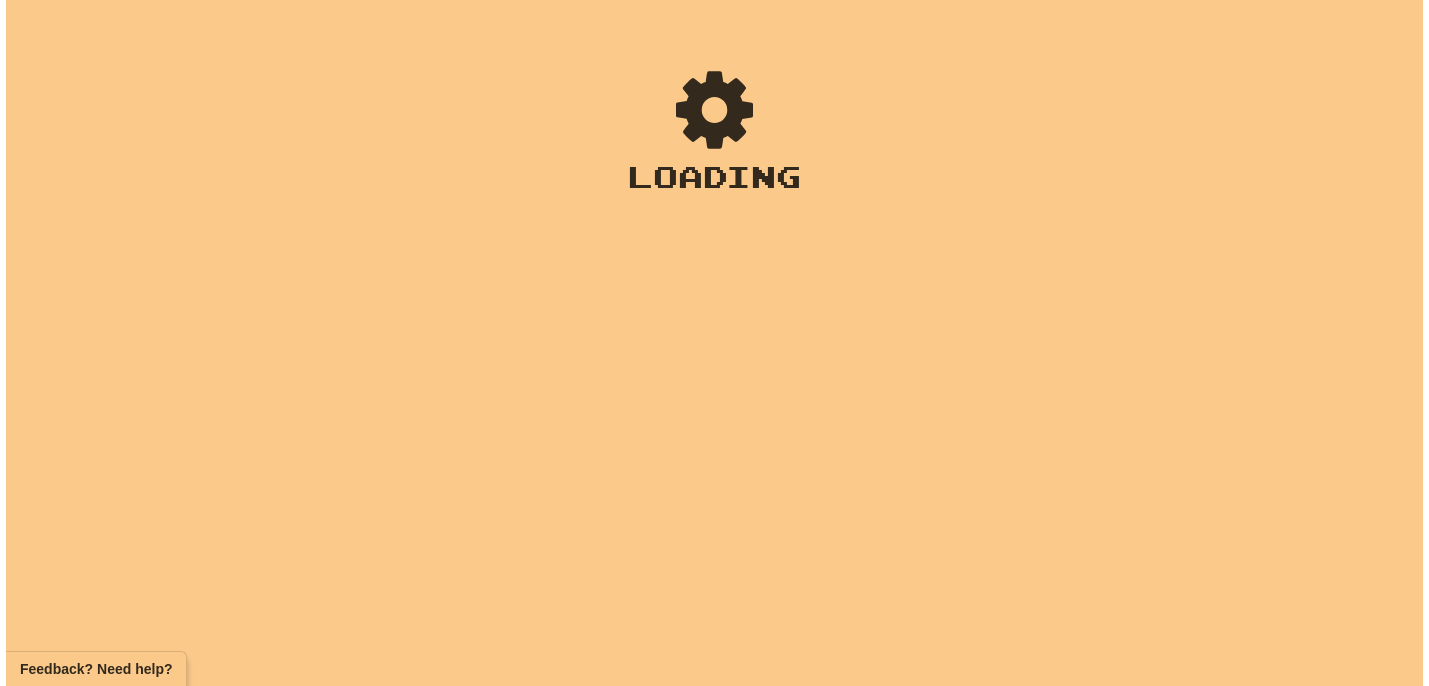 scroll, scrollTop: 0, scrollLeft: 0, axis: both 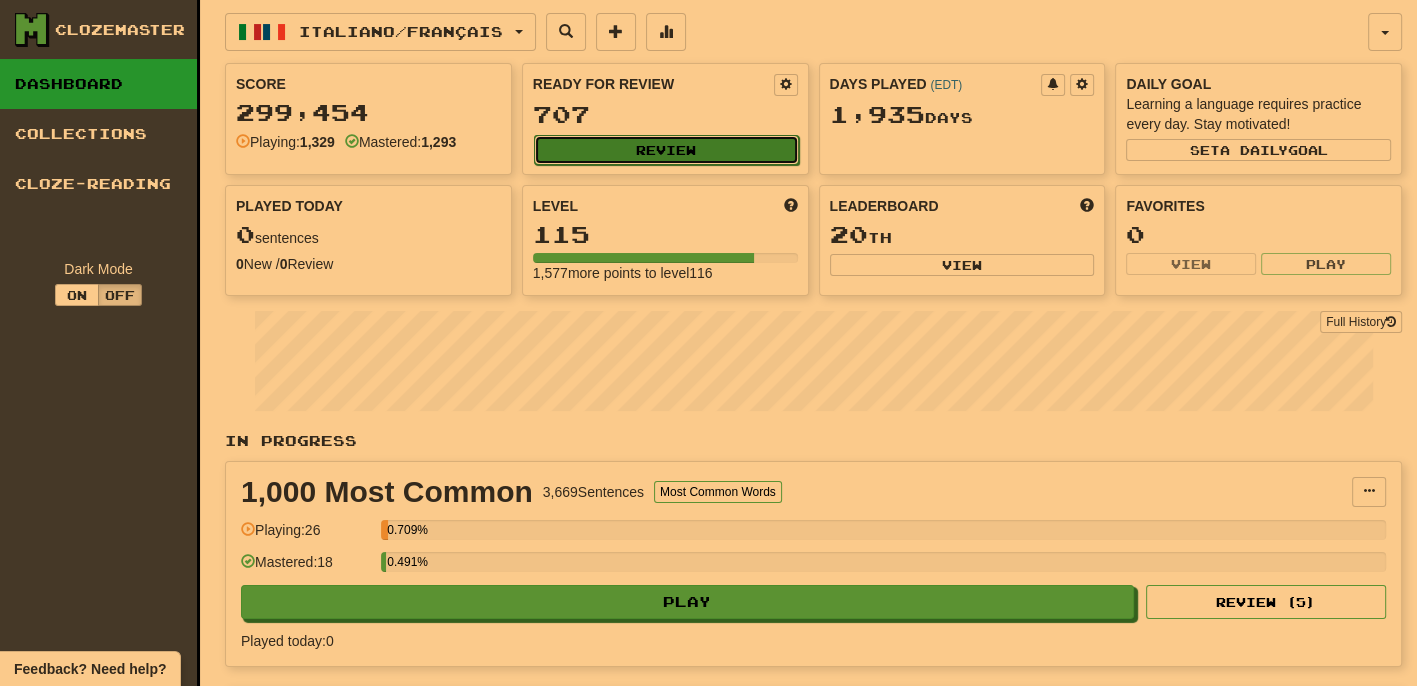 click on "Review" at bounding box center [666, 150] 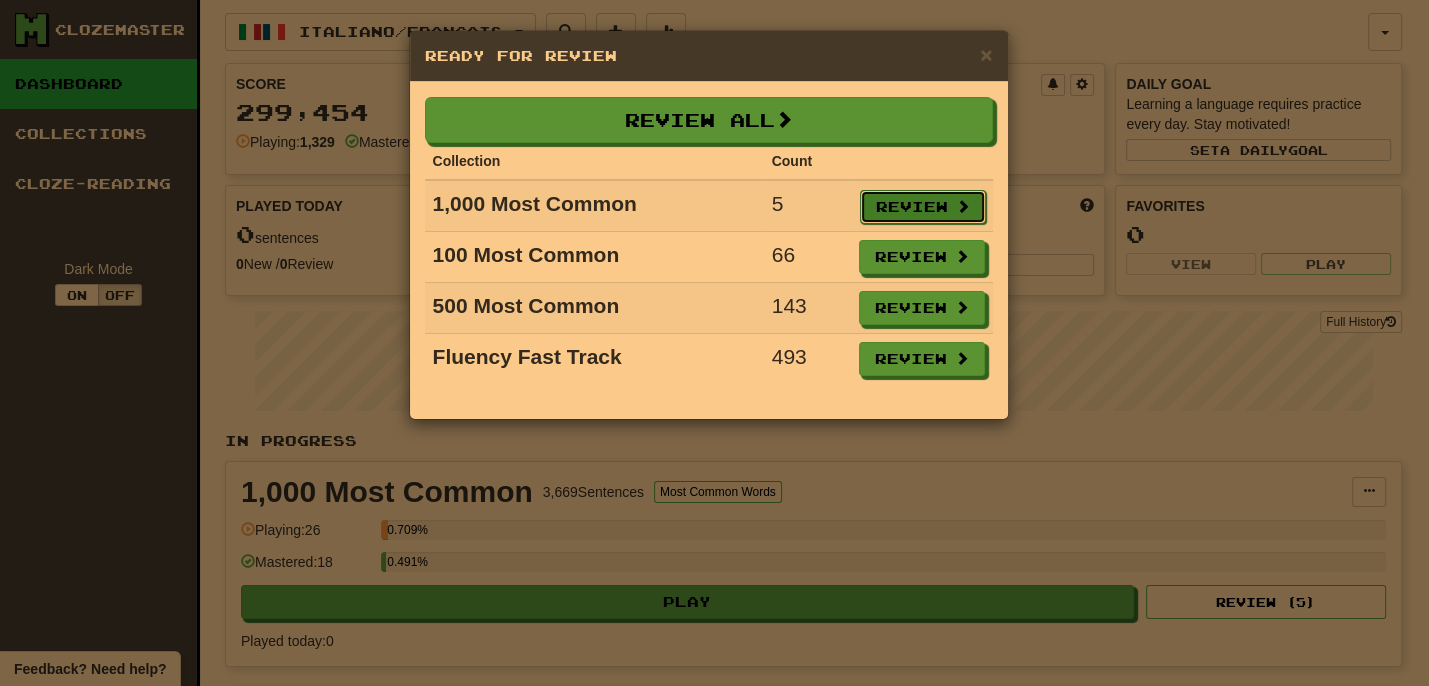 click on "Review" at bounding box center (923, 207) 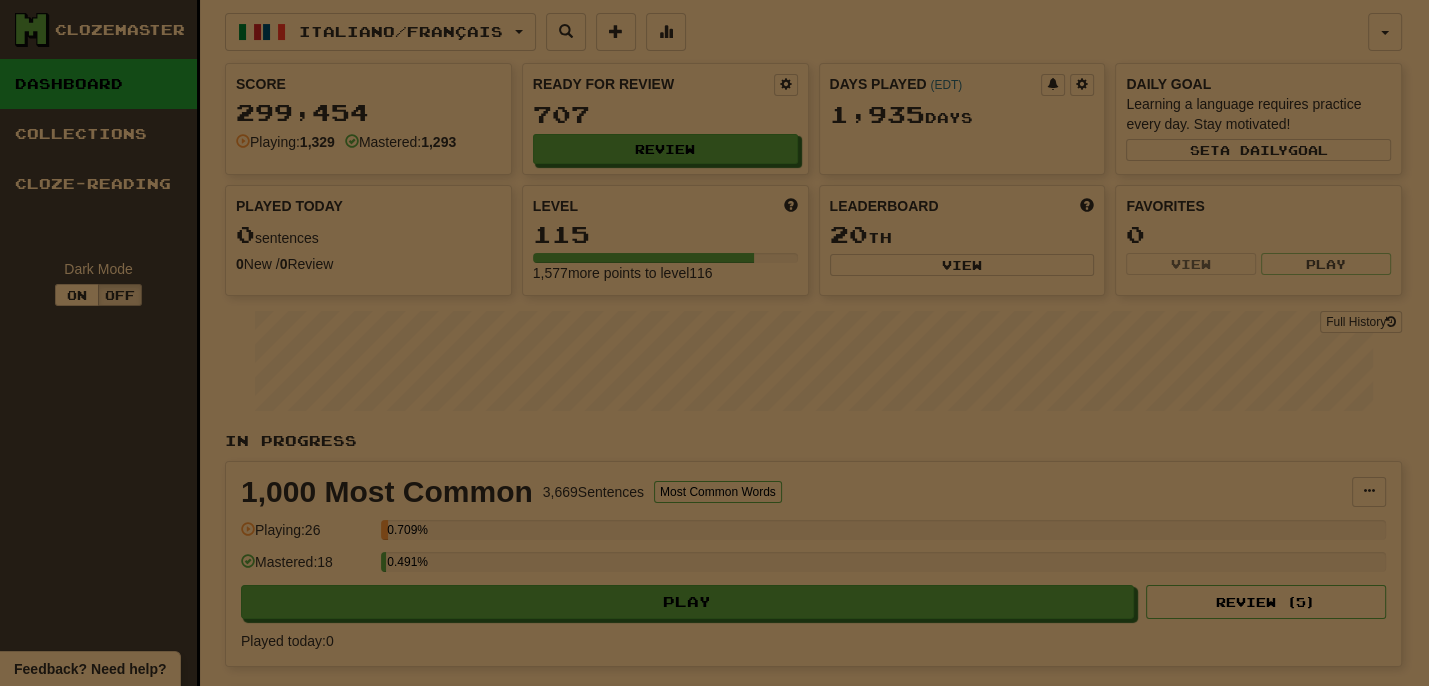 select on "**" 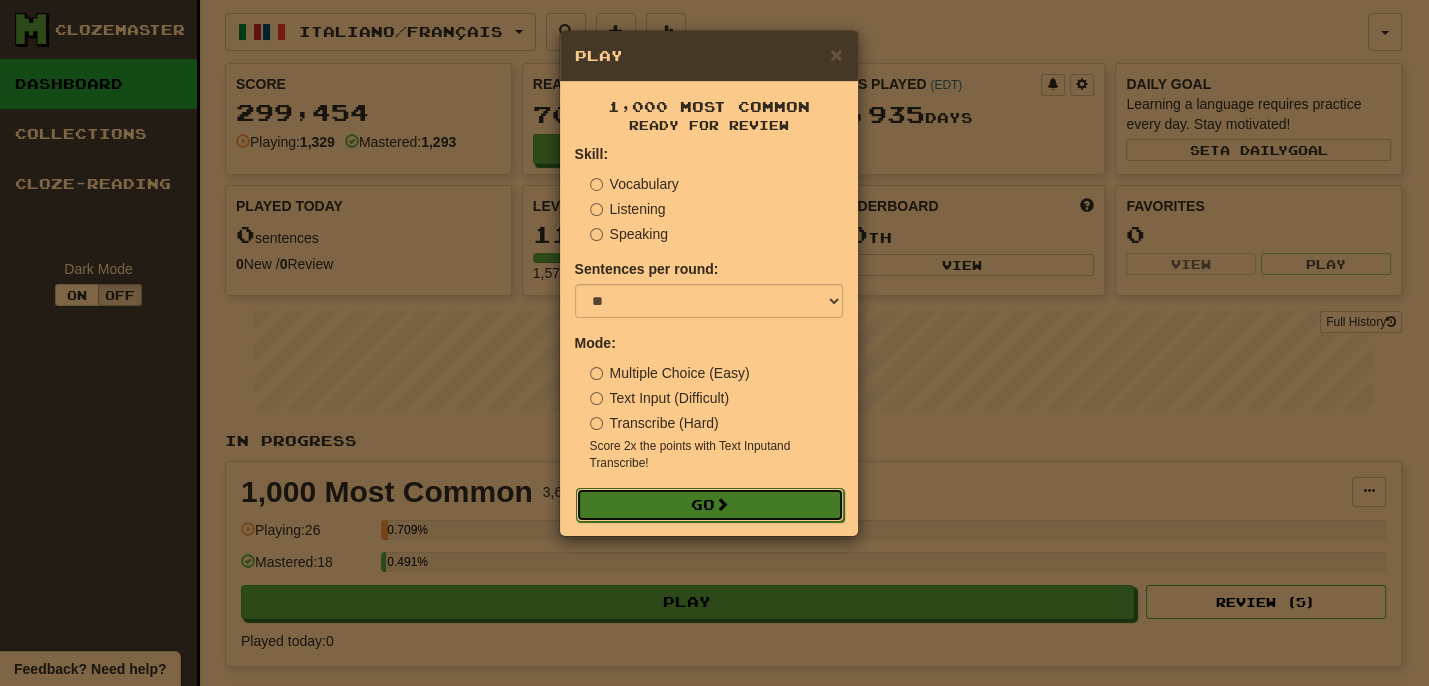 click on "Go" at bounding box center (710, 505) 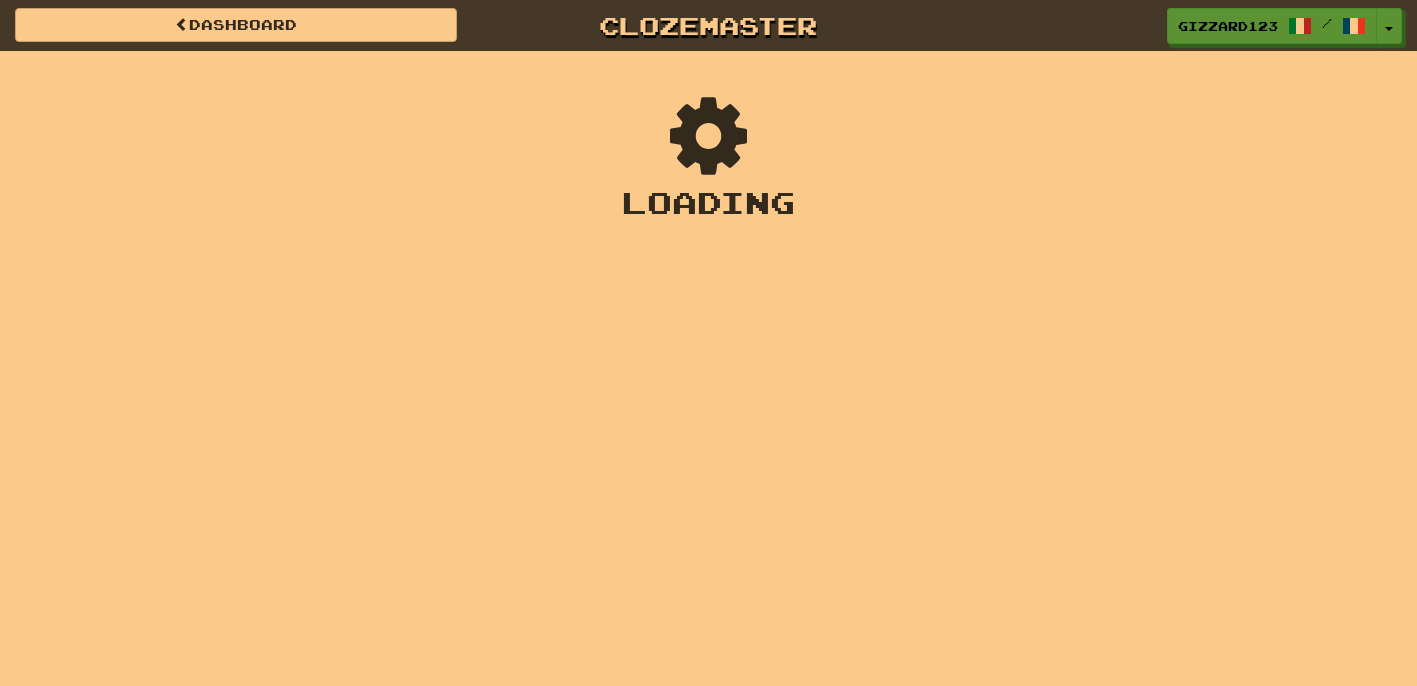 scroll, scrollTop: 0, scrollLeft: 0, axis: both 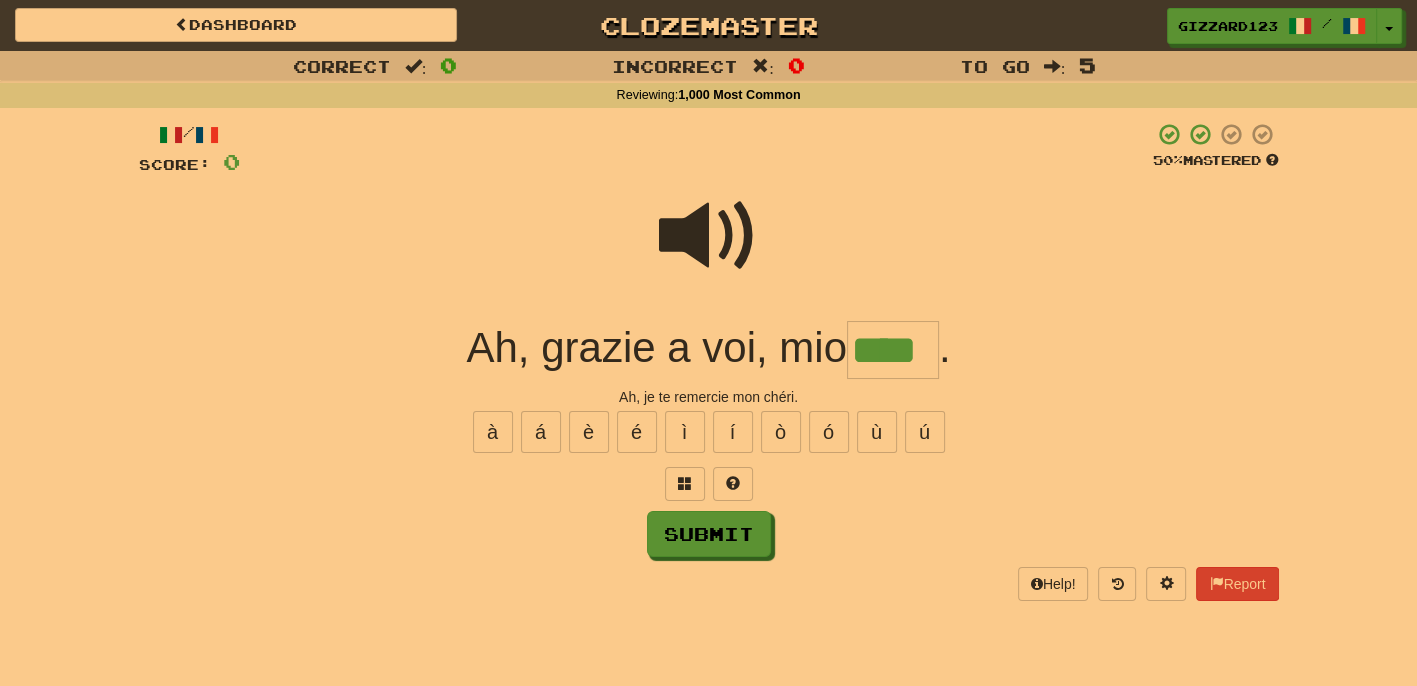 type on "****" 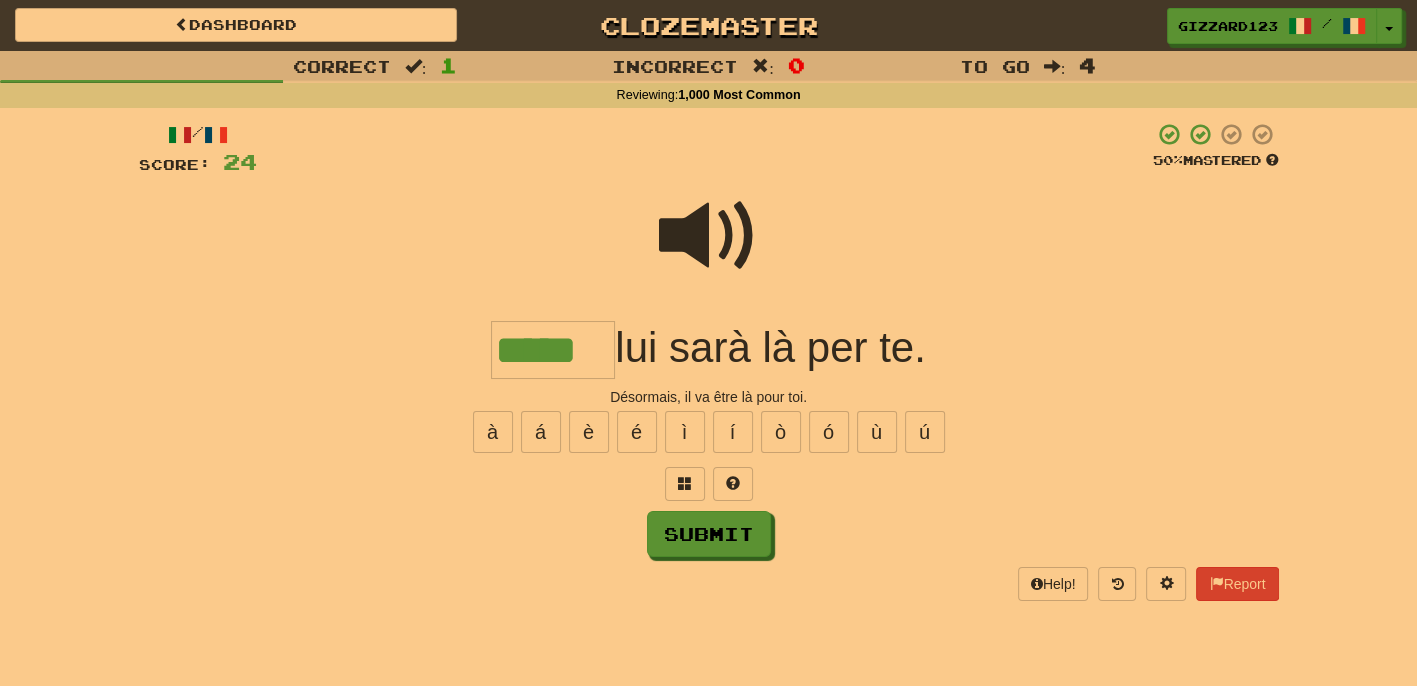 type on "*****" 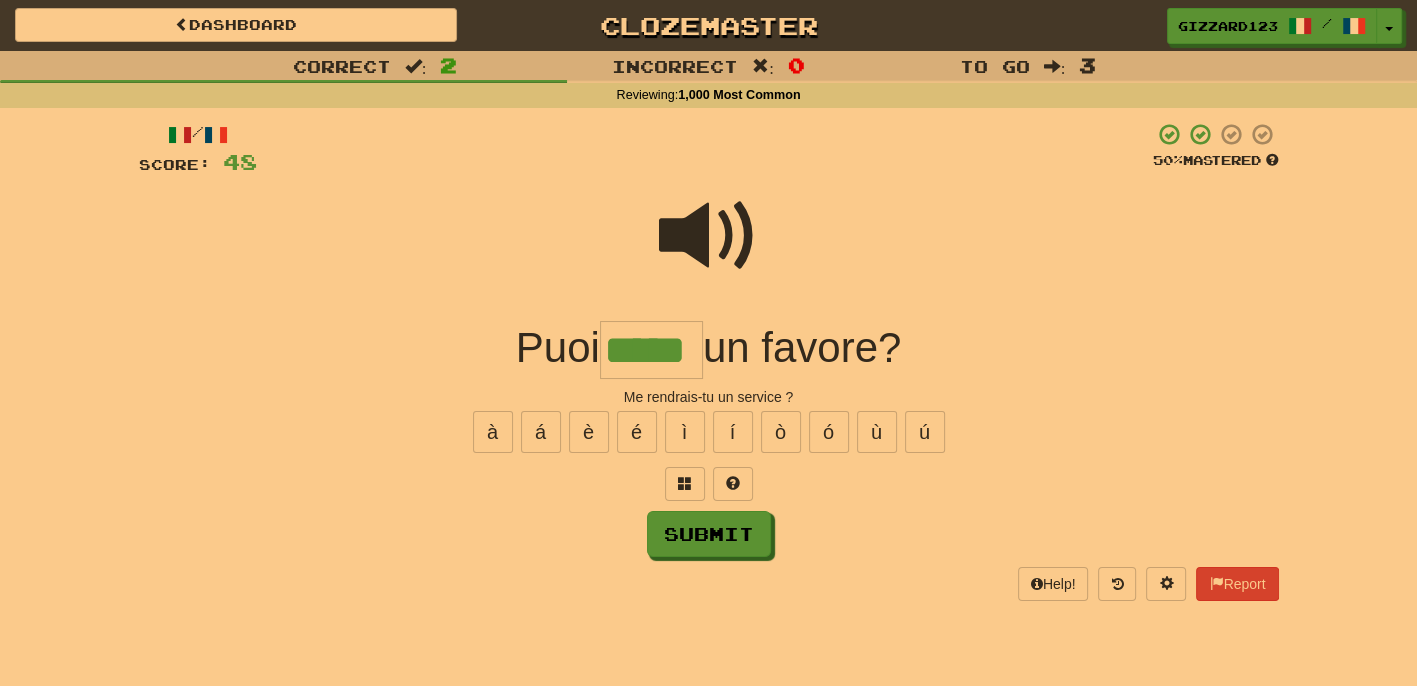type on "*****" 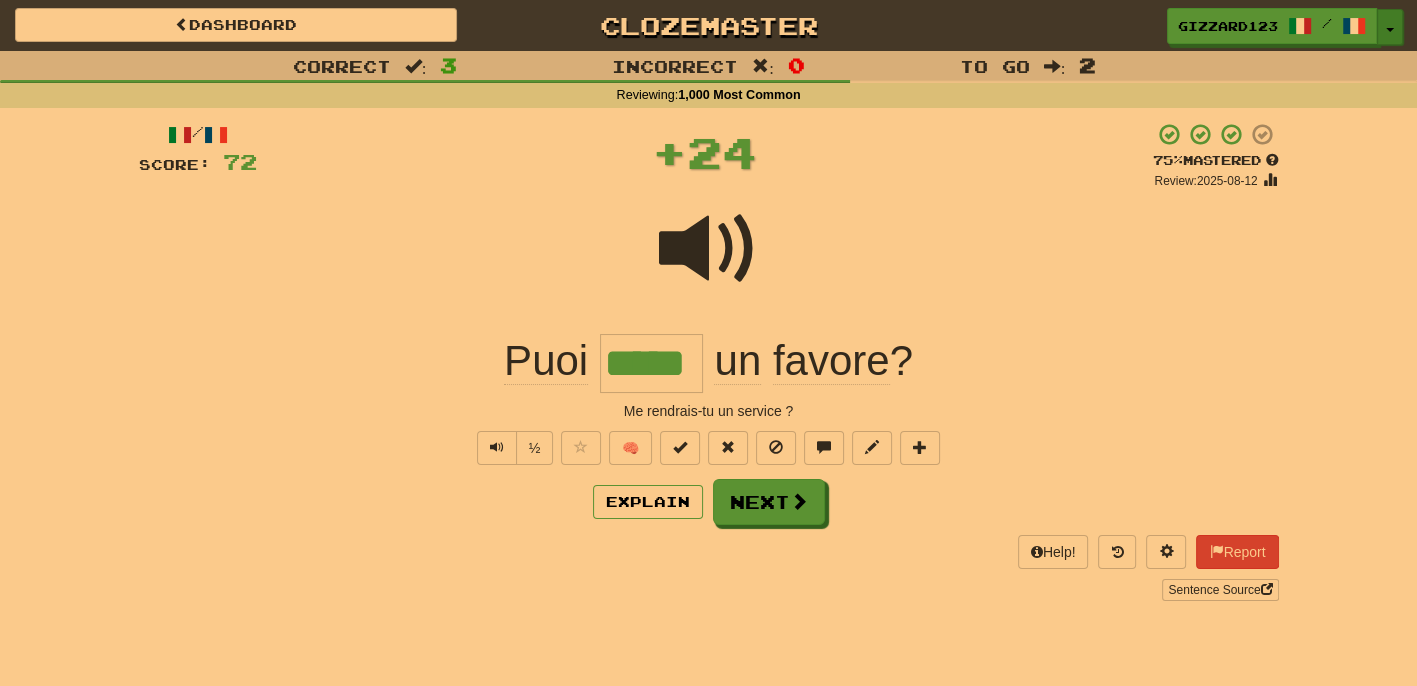 click at bounding box center (1390, 30) 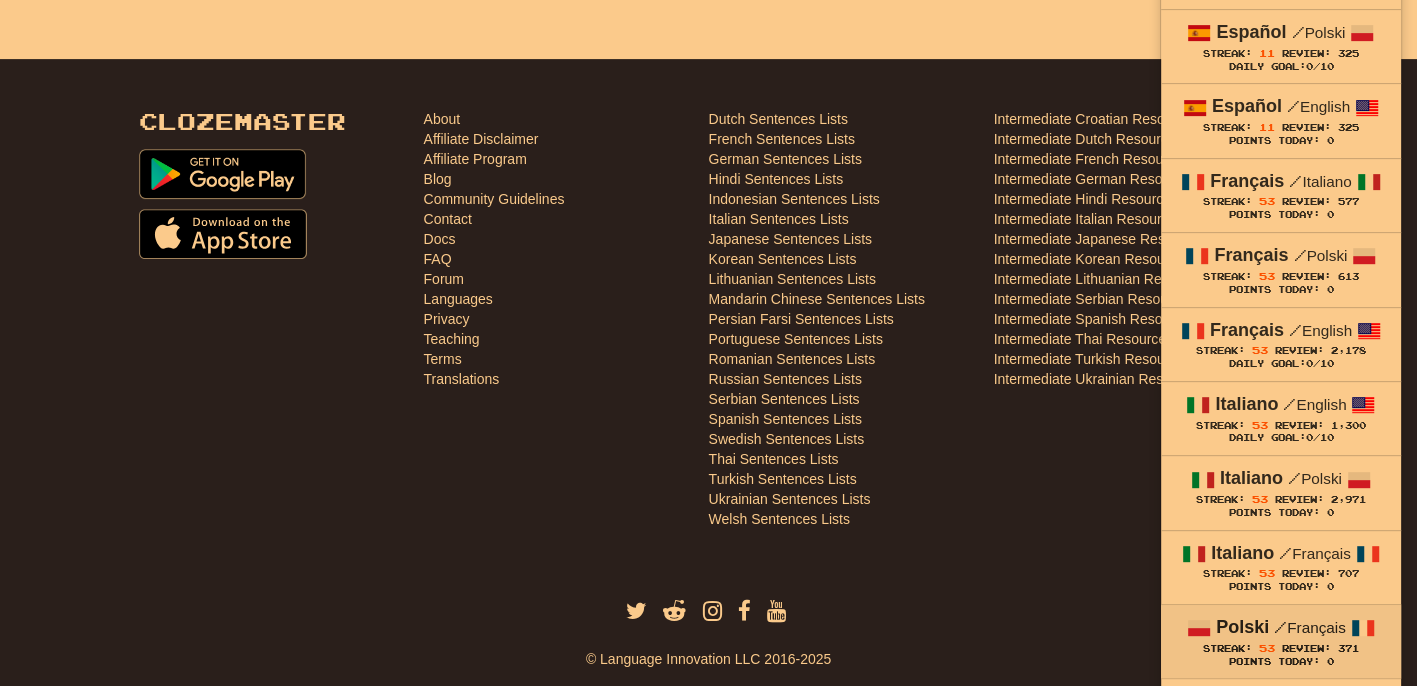 scroll, scrollTop: 746, scrollLeft: 0, axis: vertical 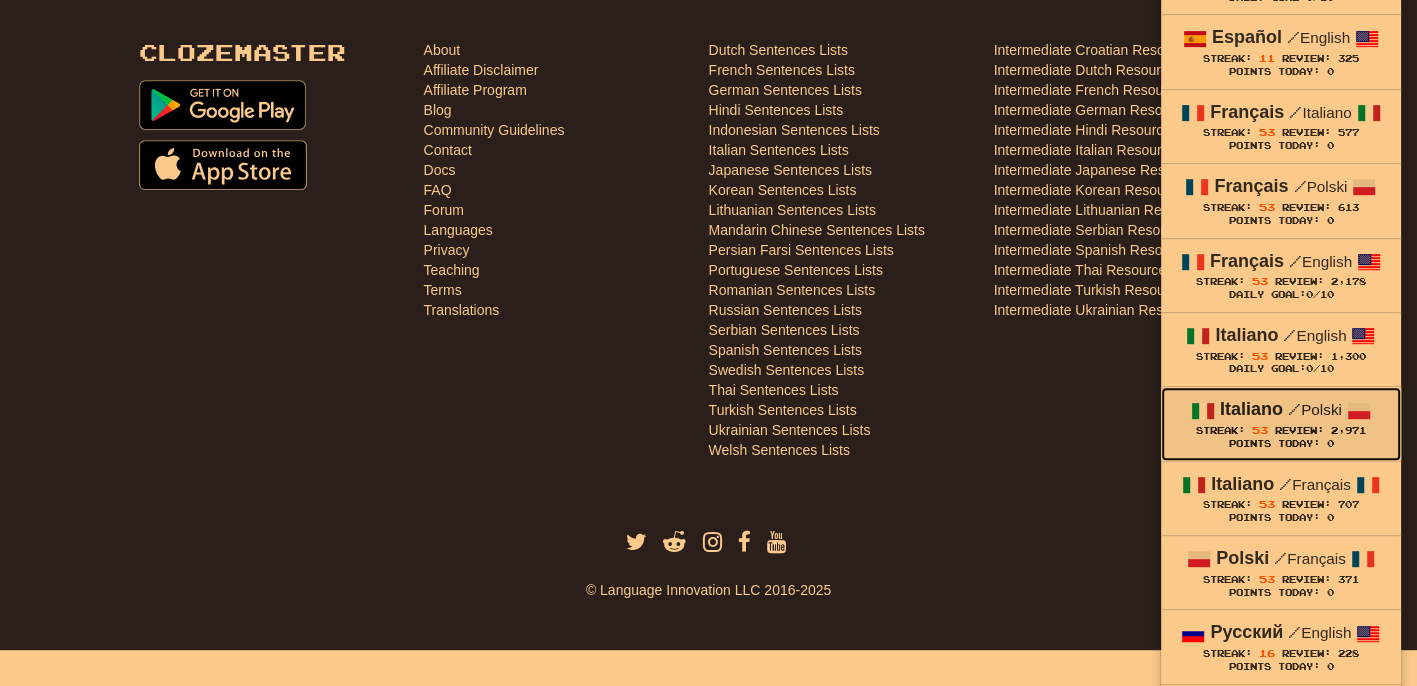 click on "Italiano" at bounding box center (1251, 409) 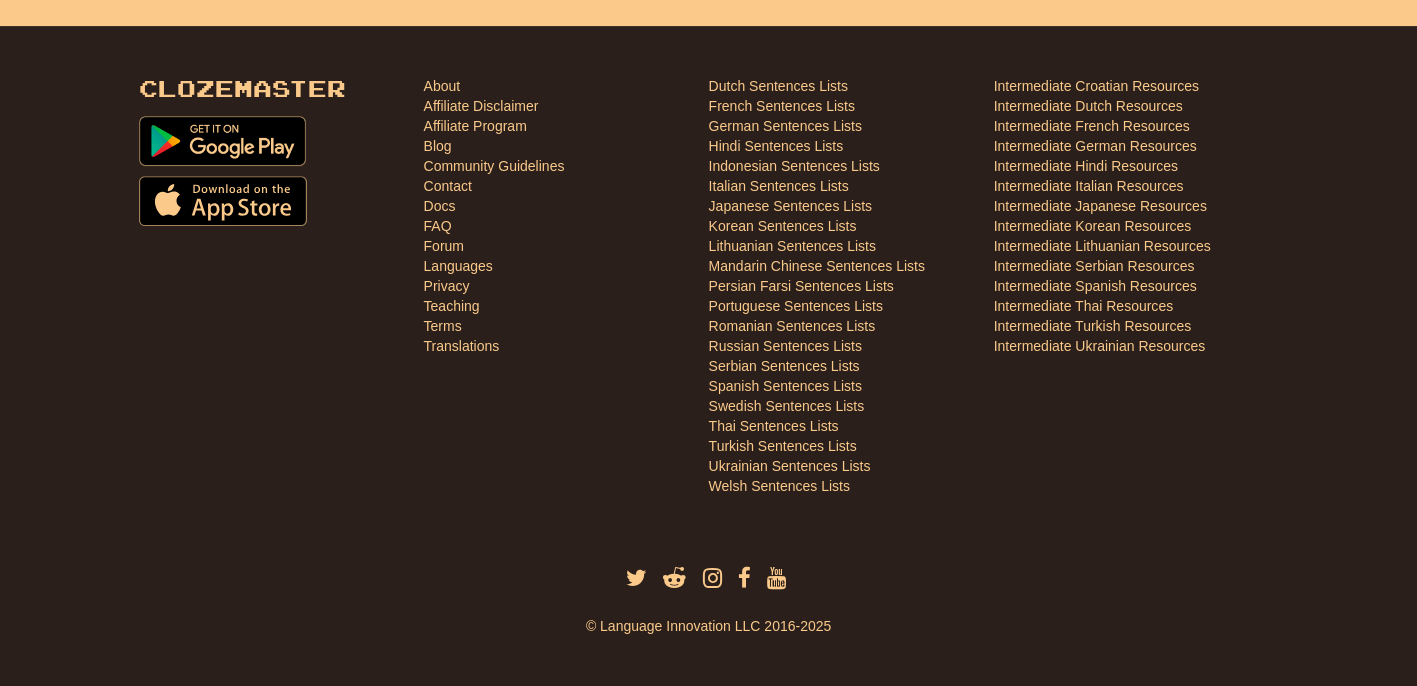 scroll, scrollTop: 710, scrollLeft: 0, axis: vertical 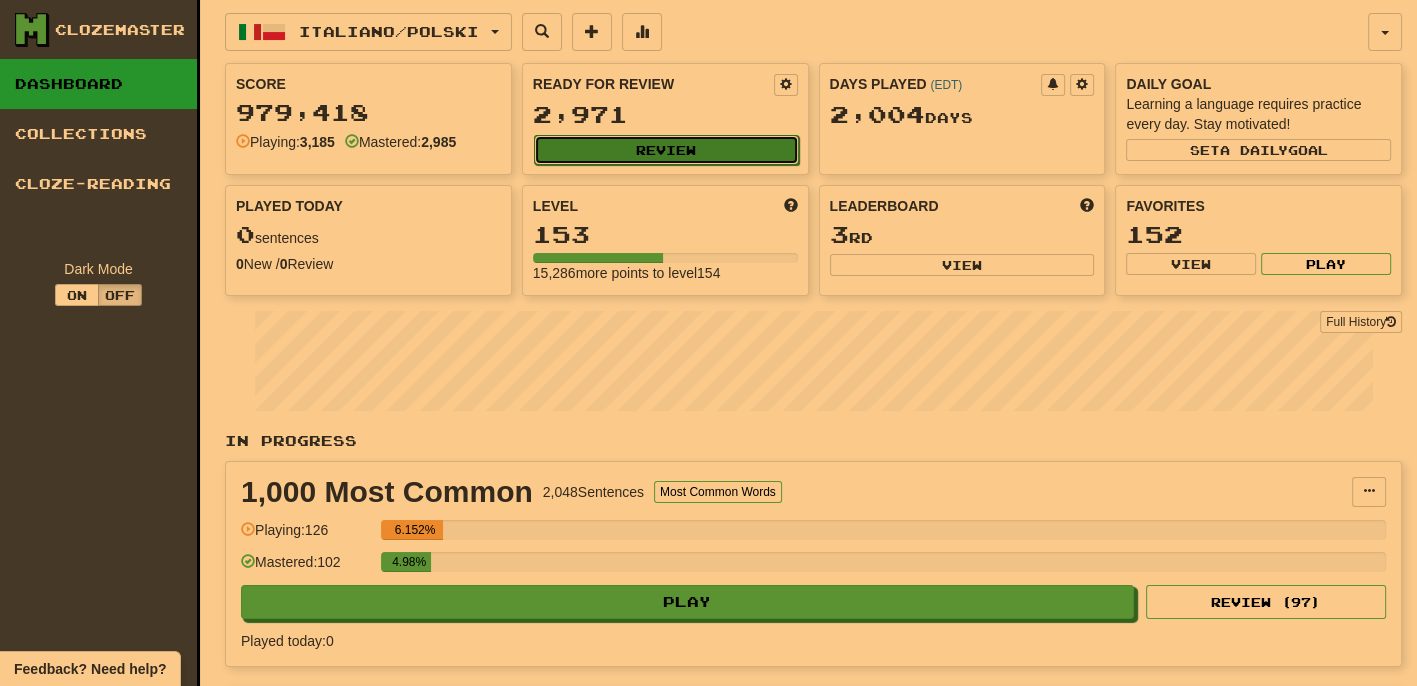click on "Review" at bounding box center (666, 150) 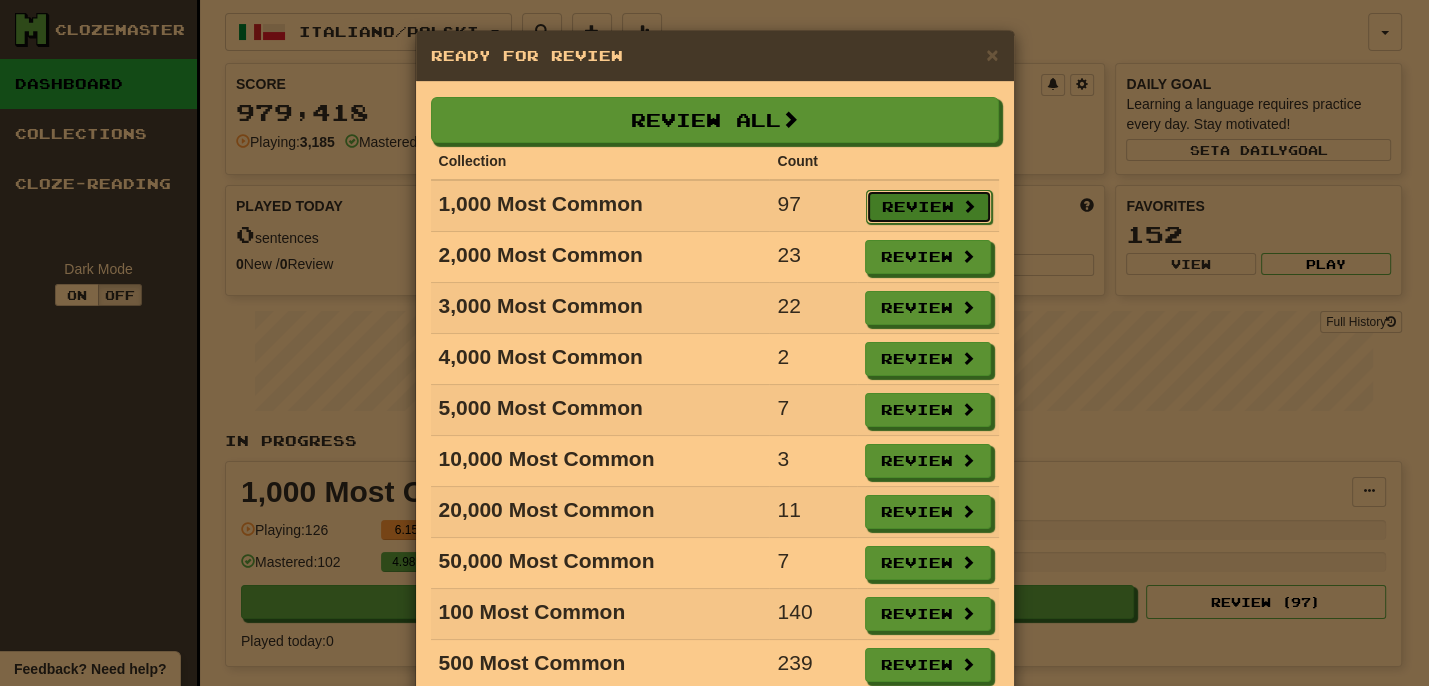 click on "Review" at bounding box center [929, 207] 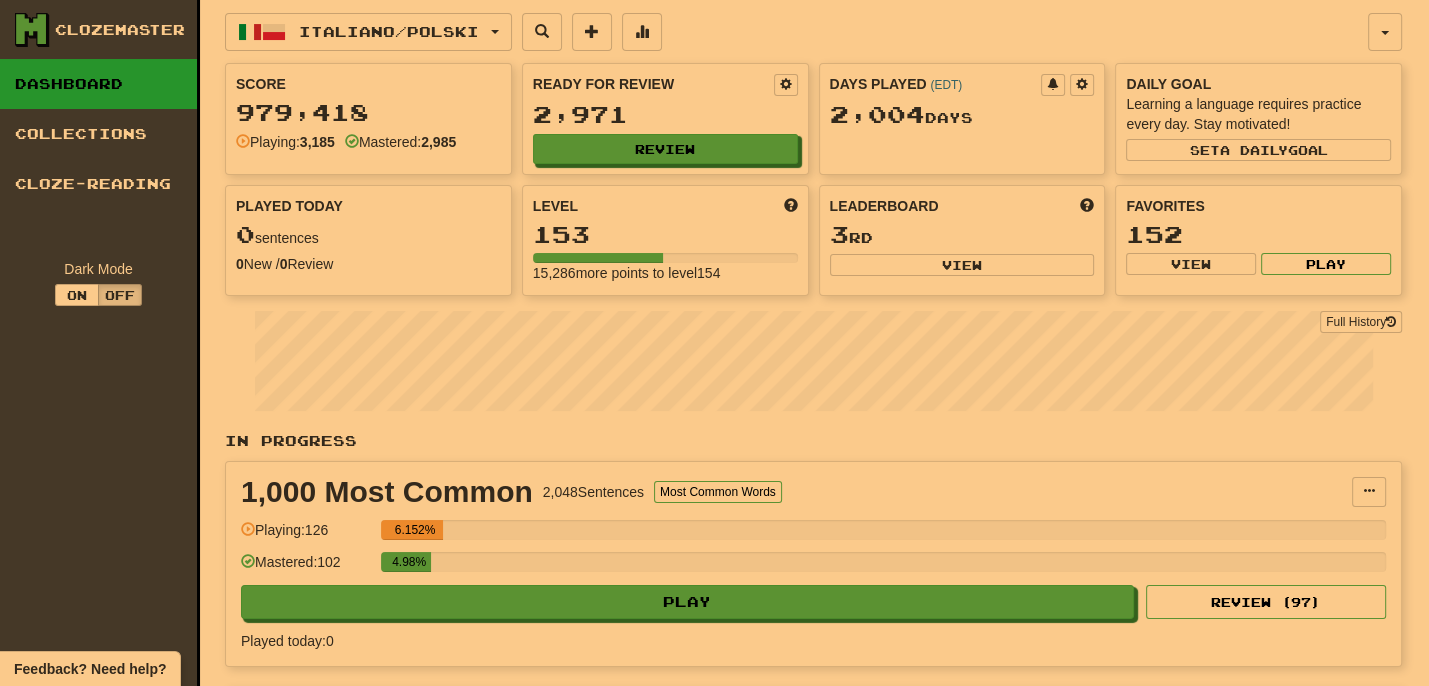 select on "**" 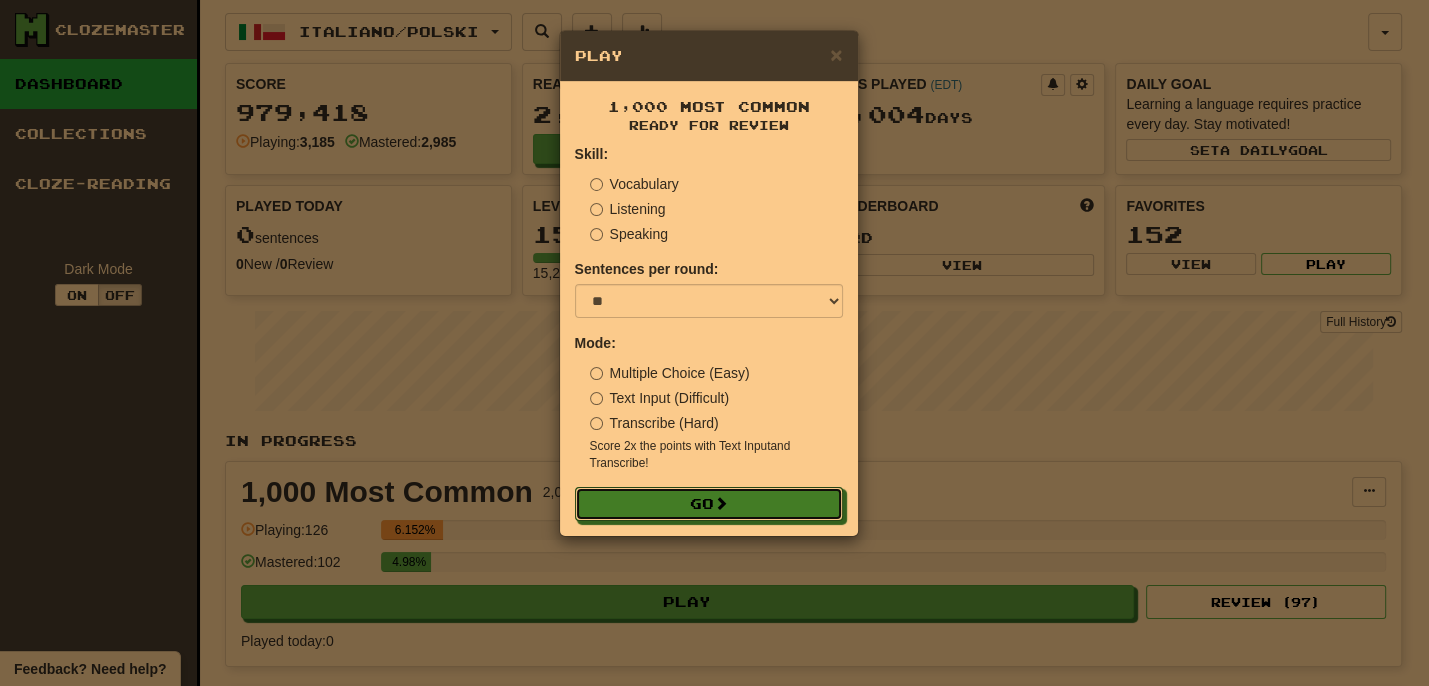 drag, startPoint x: 705, startPoint y: 495, endPoint x: 728, endPoint y: 477, distance: 29.206163 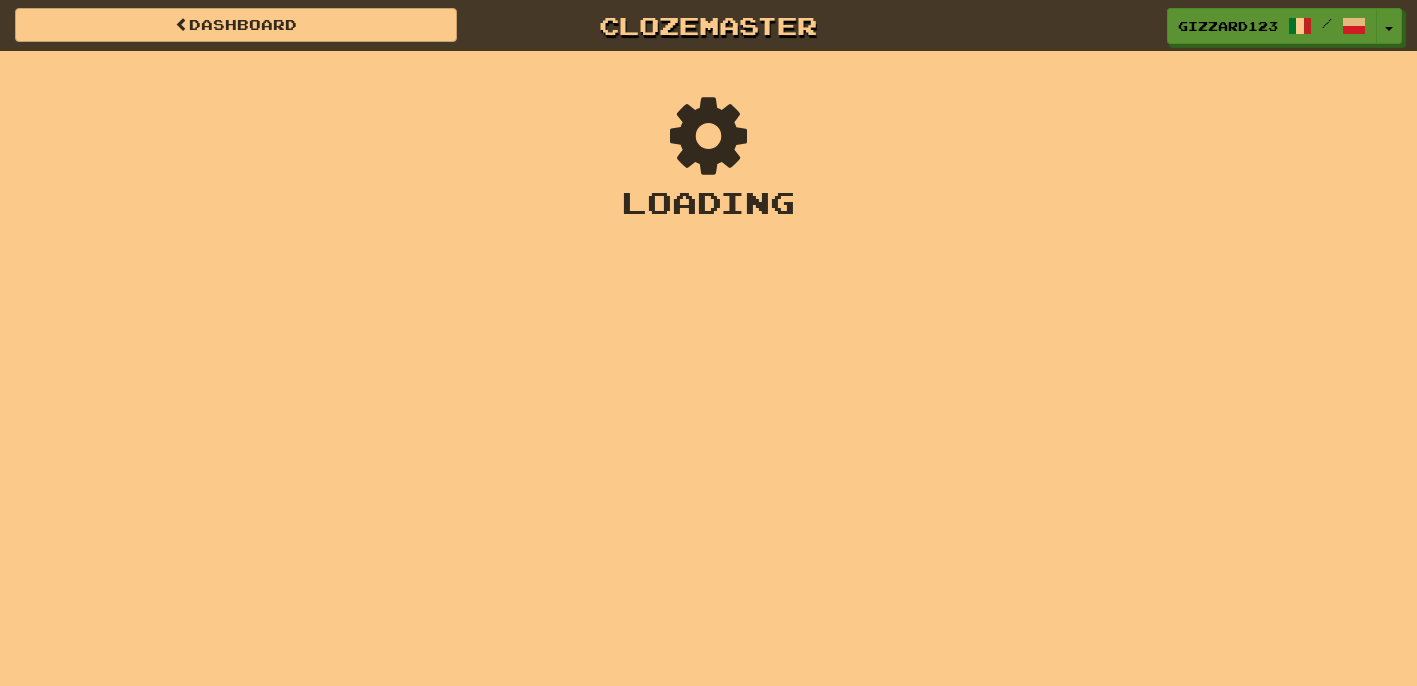 scroll, scrollTop: 0, scrollLeft: 0, axis: both 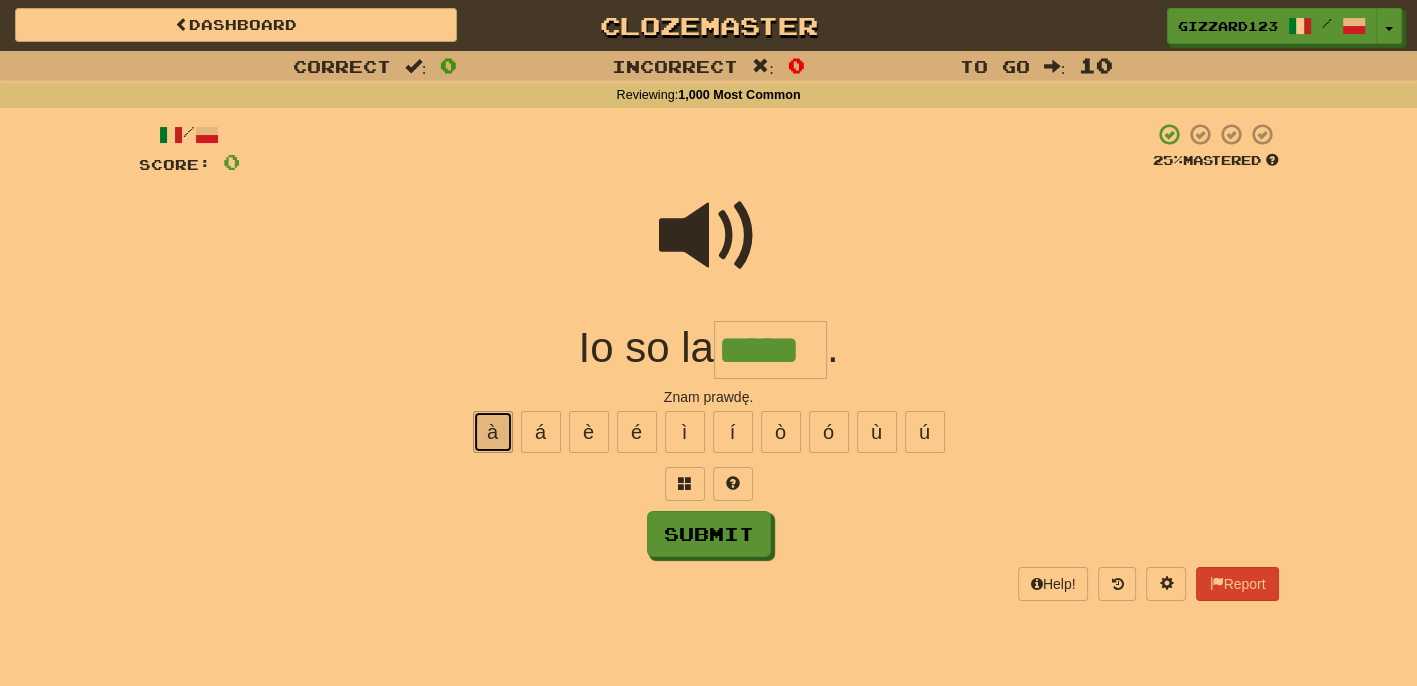 click on "à" at bounding box center (493, 432) 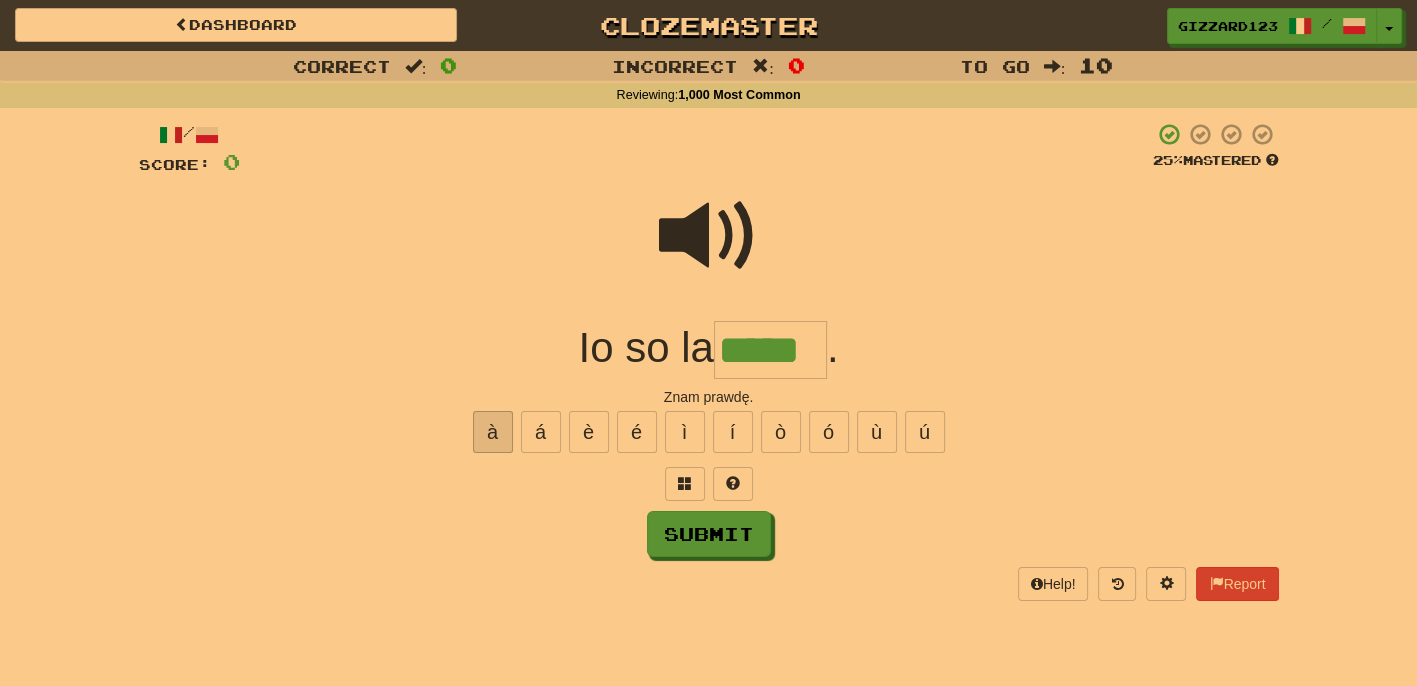 type on "******" 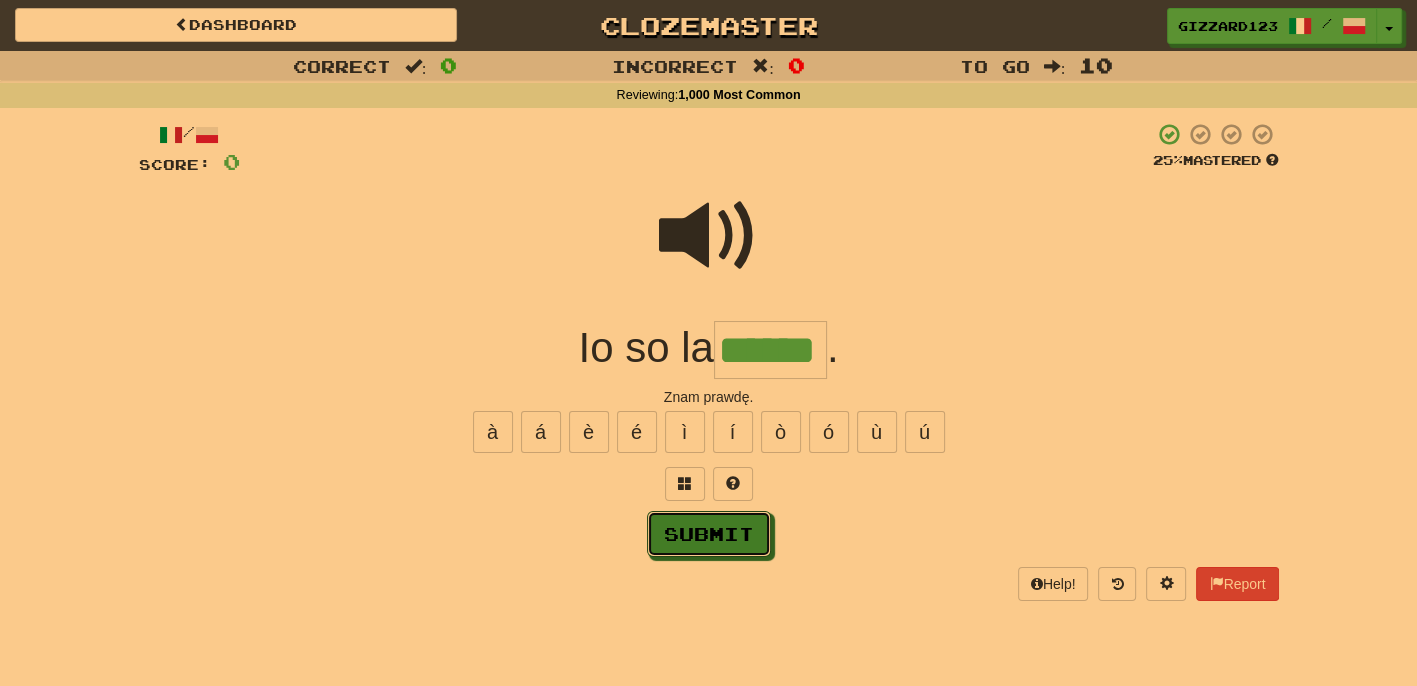 drag, startPoint x: 704, startPoint y: 533, endPoint x: 731, endPoint y: 525, distance: 28.160255 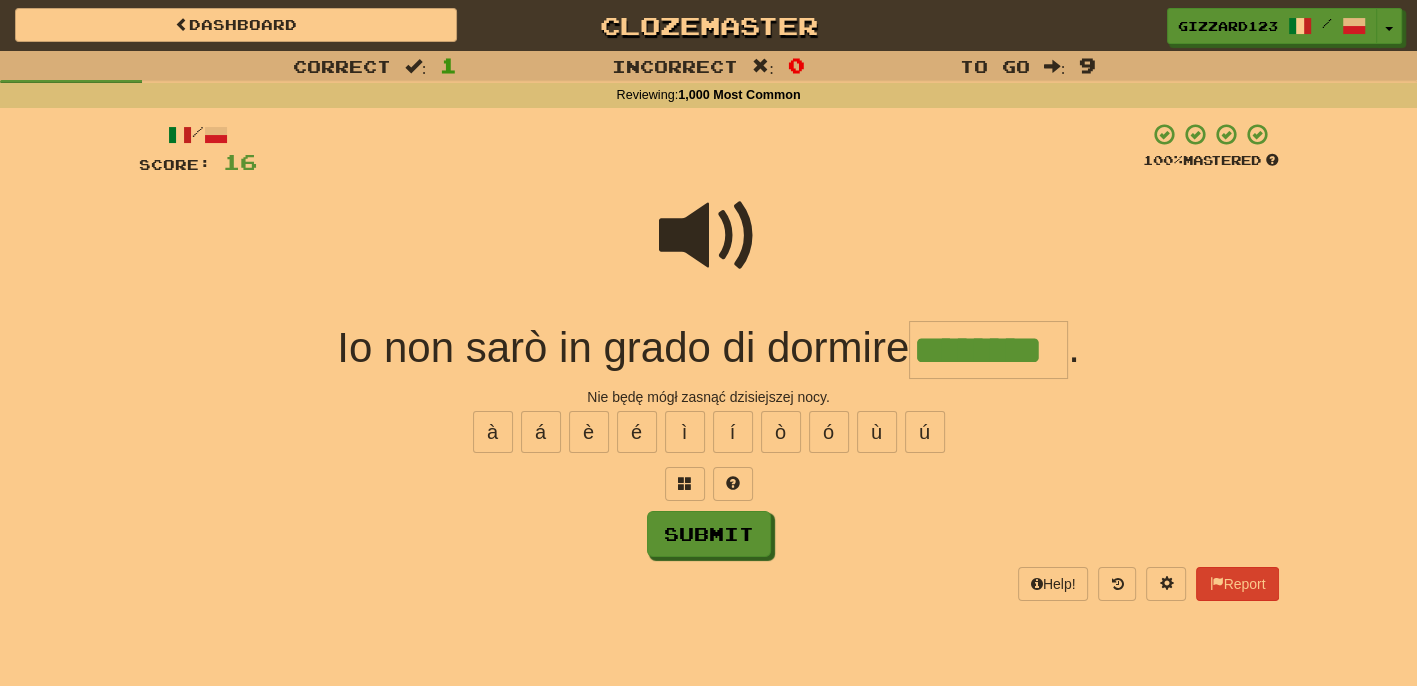 type on "********" 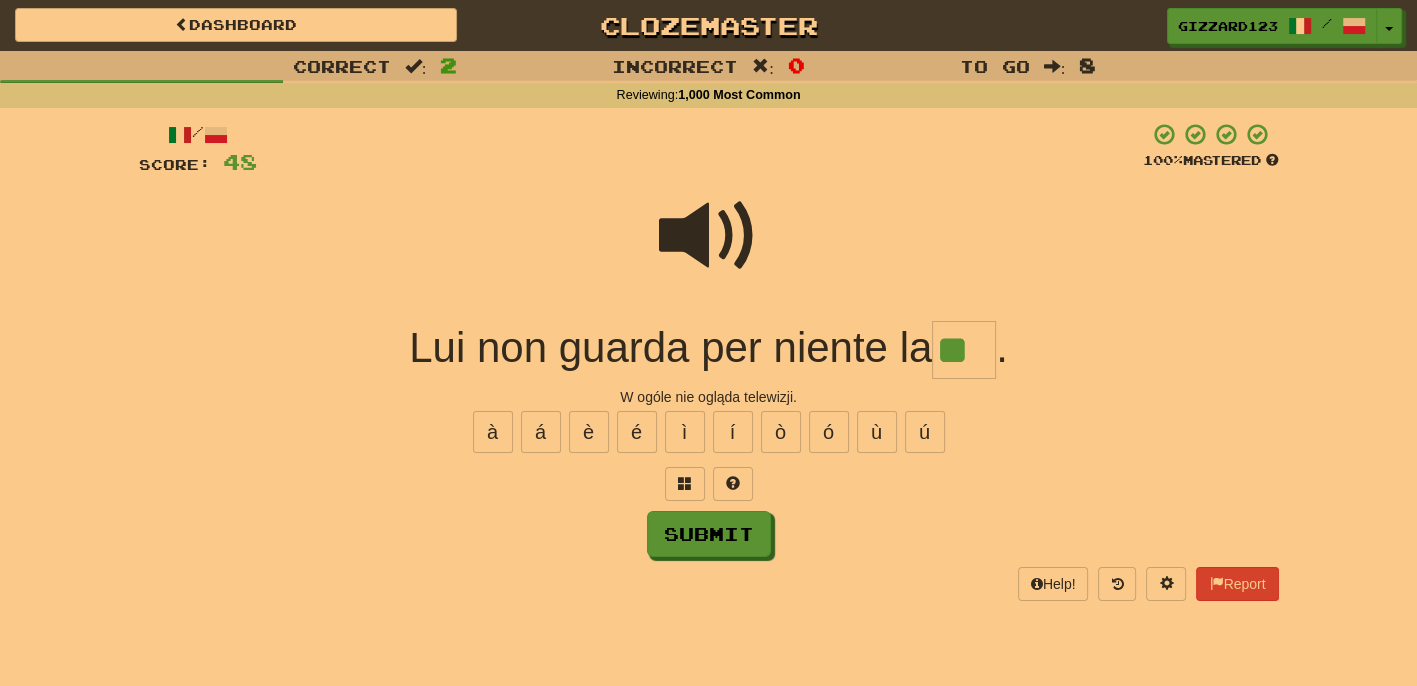 type on "**" 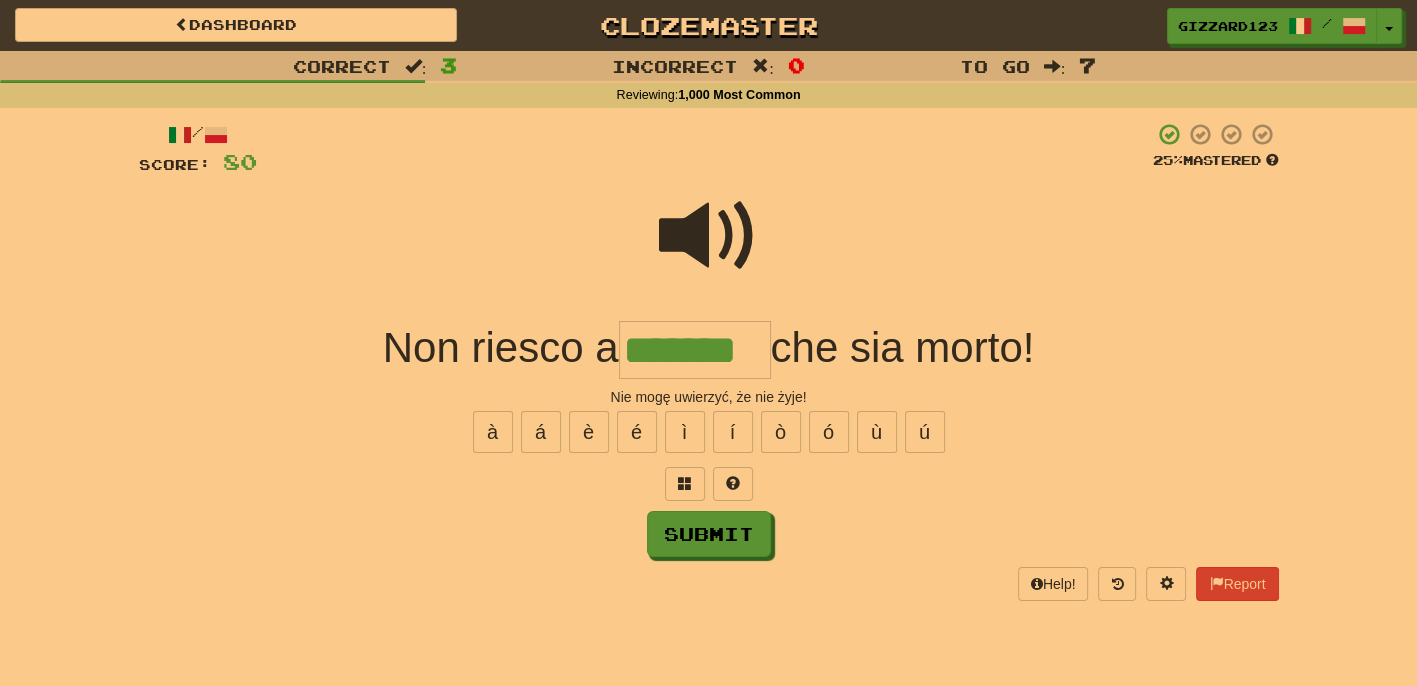 type on "*******" 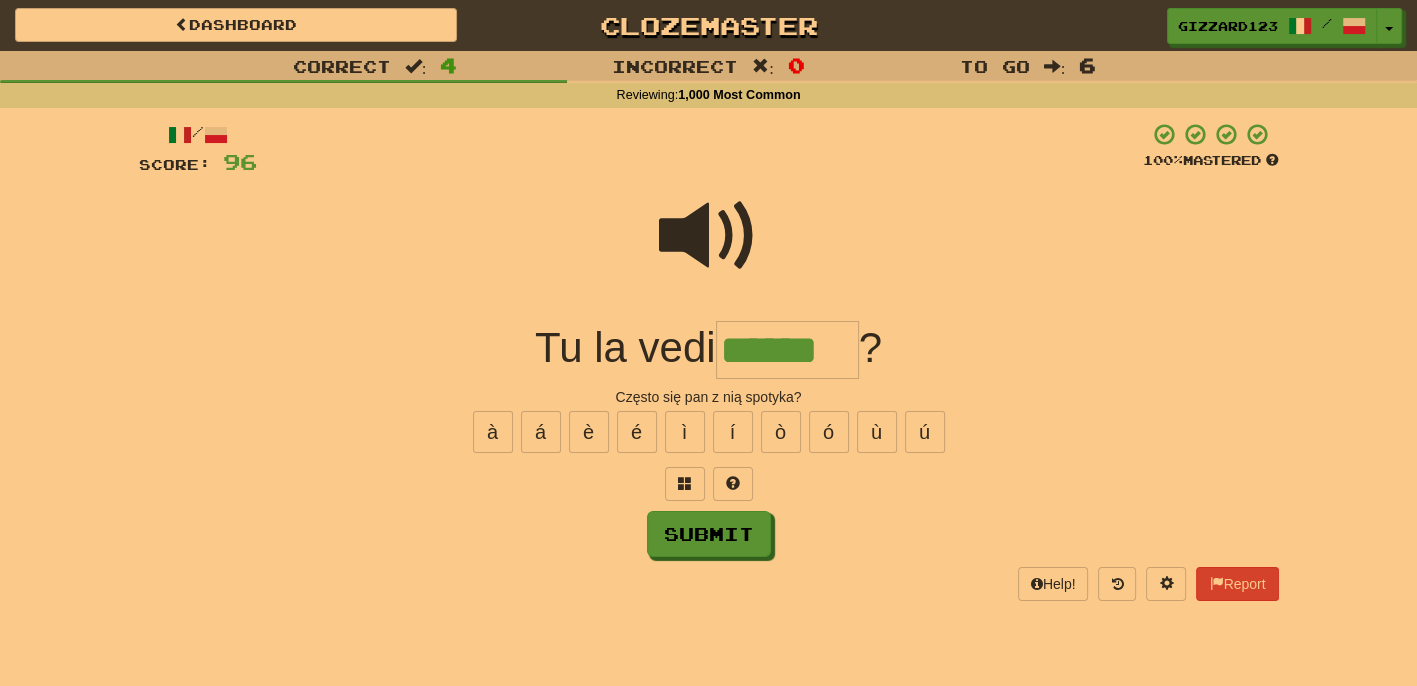 type on "******" 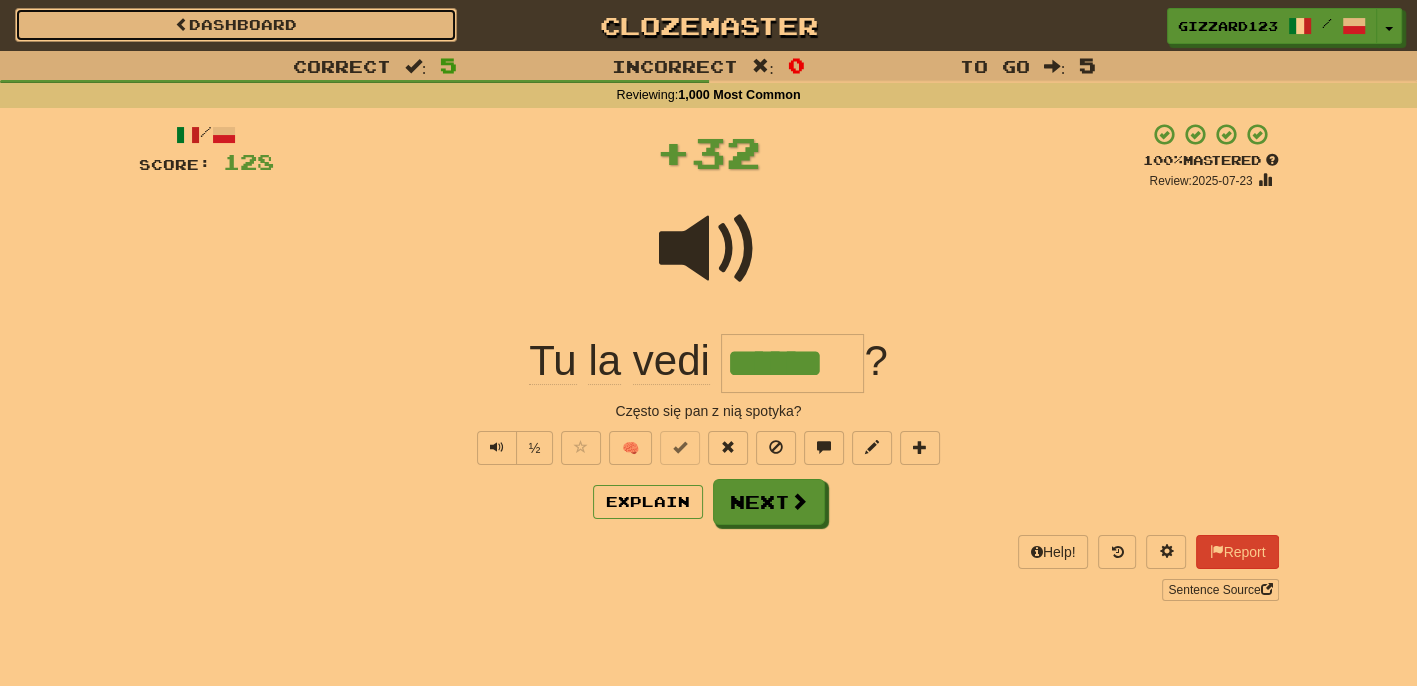 click on "Dashboard" at bounding box center [236, 25] 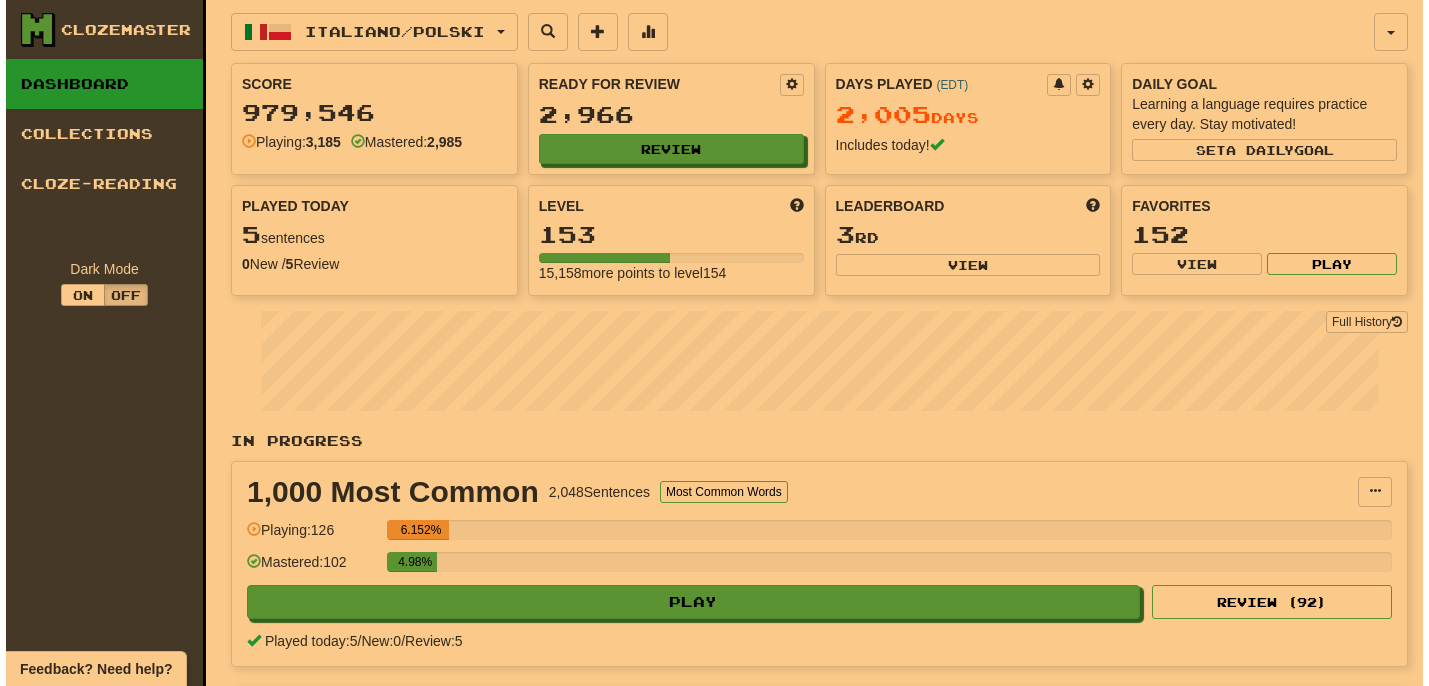 scroll, scrollTop: 0, scrollLeft: 0, axis: both 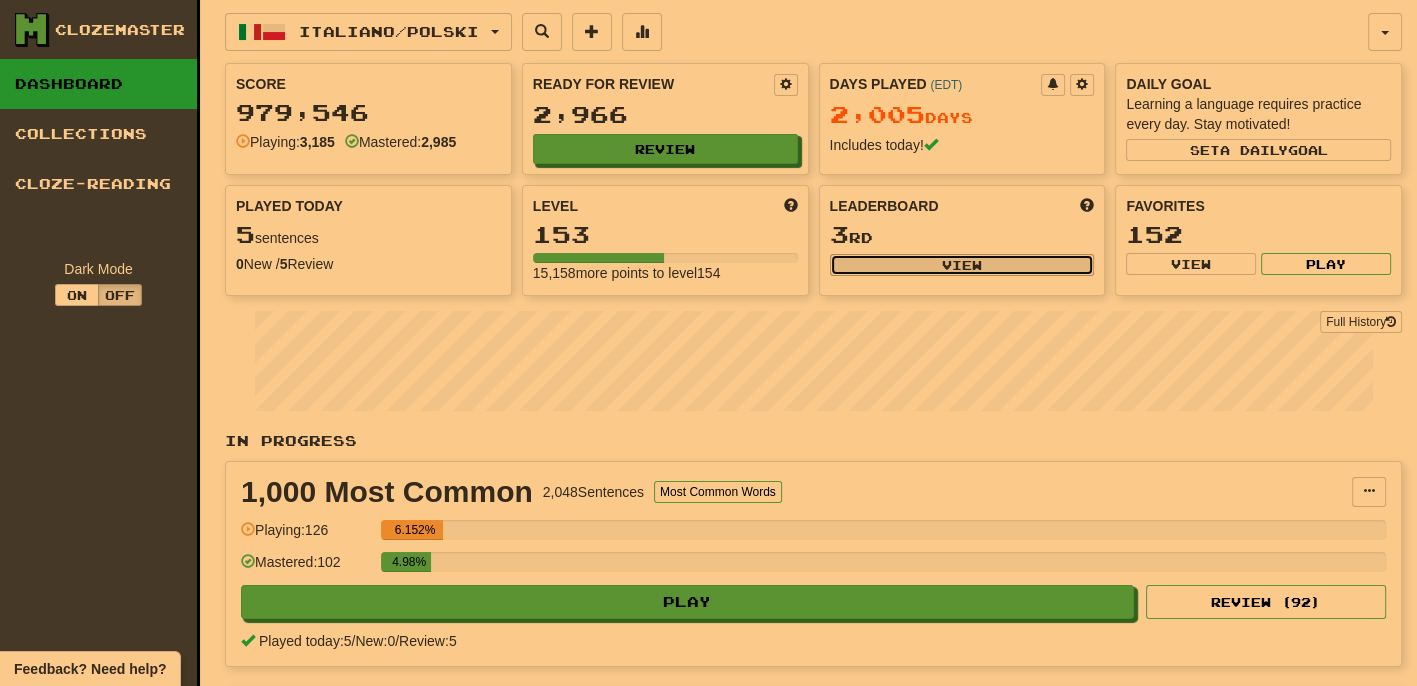 click on "View" at bounding box center [962, 265] 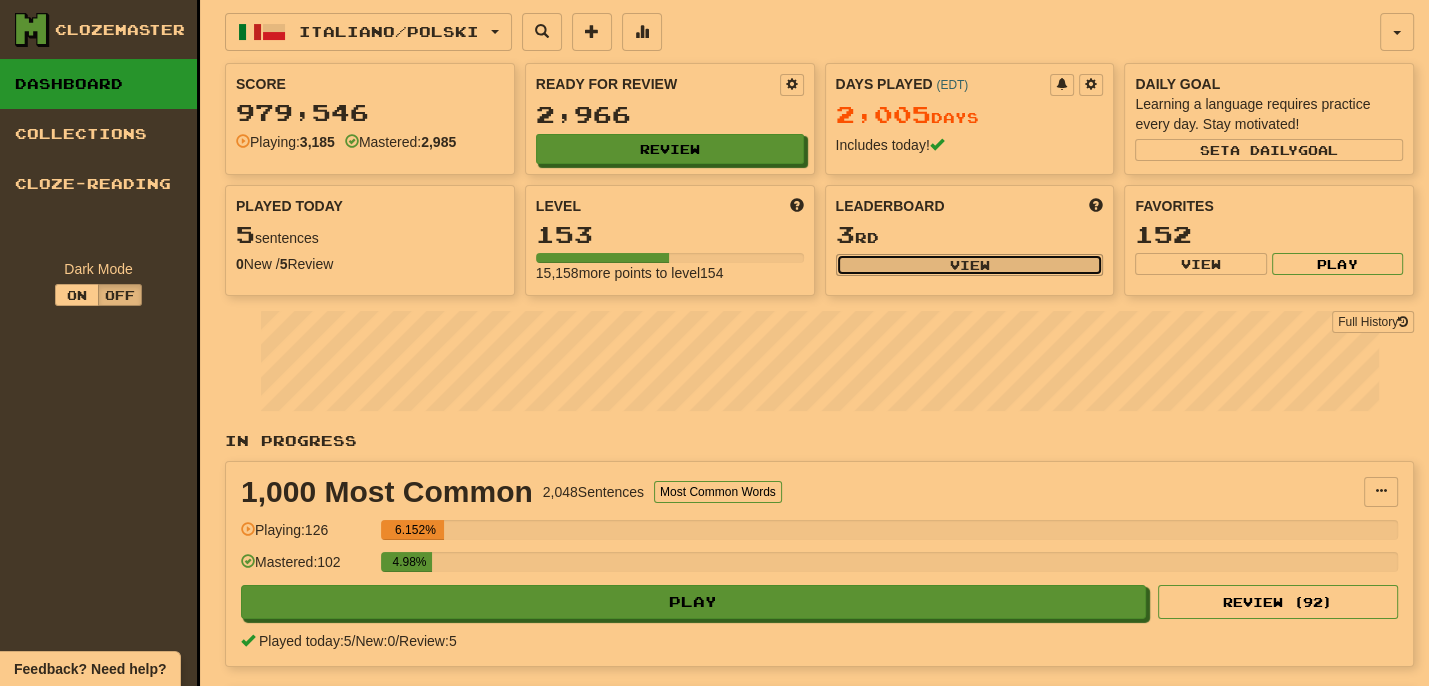 select on "**********" 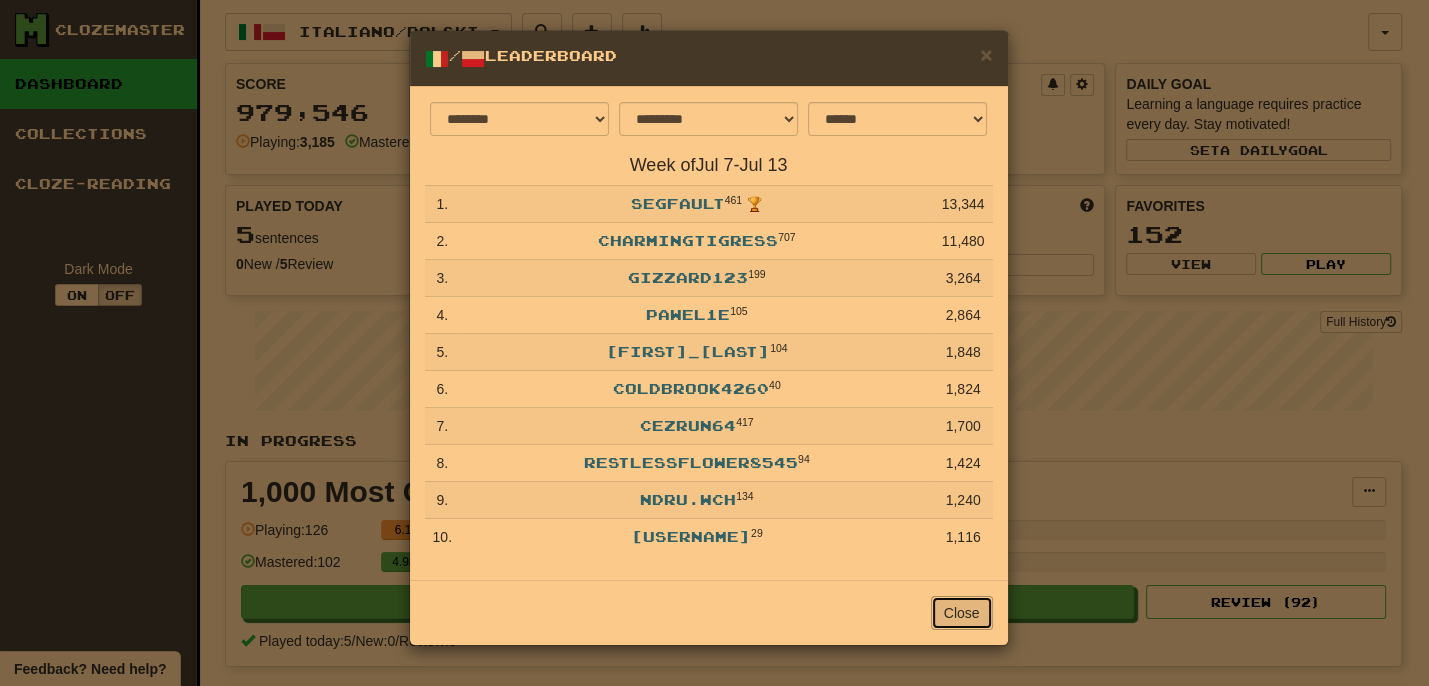 click on "Close" at bounding box center (962, 613) 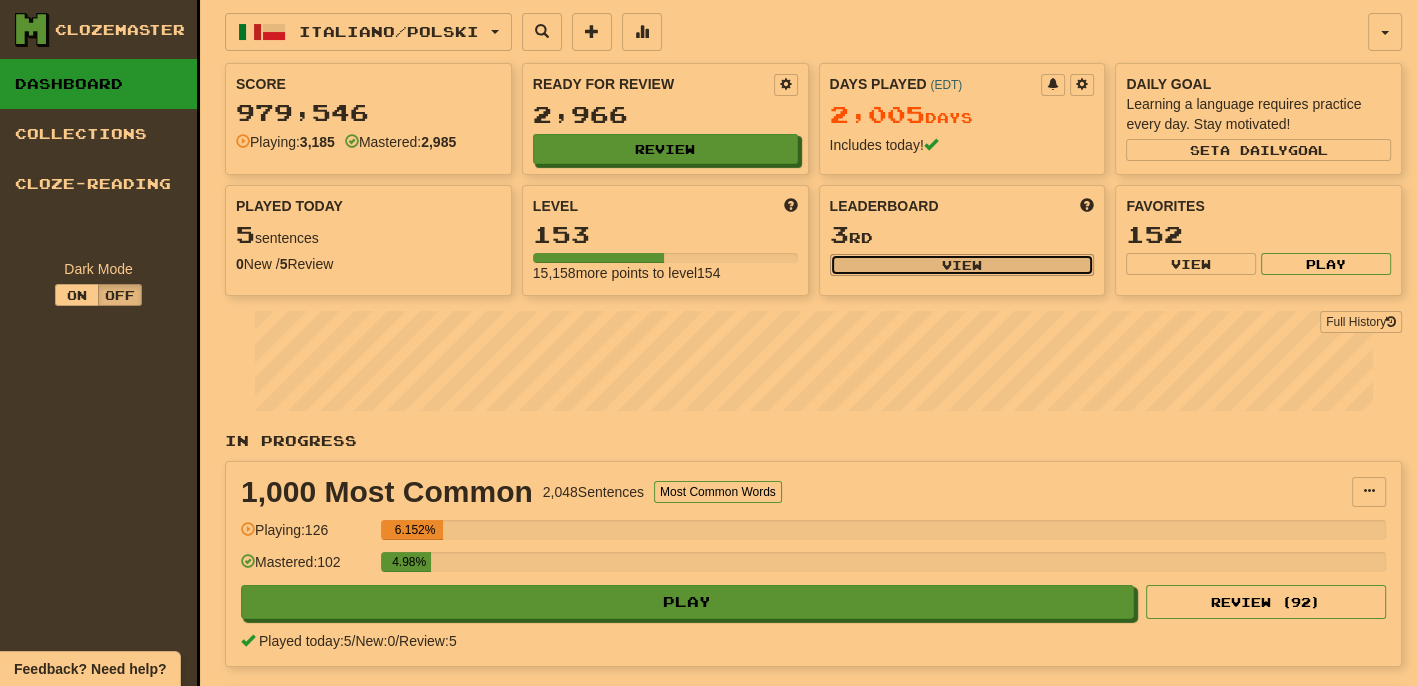 click on "View" at bounding box center [962, 265] 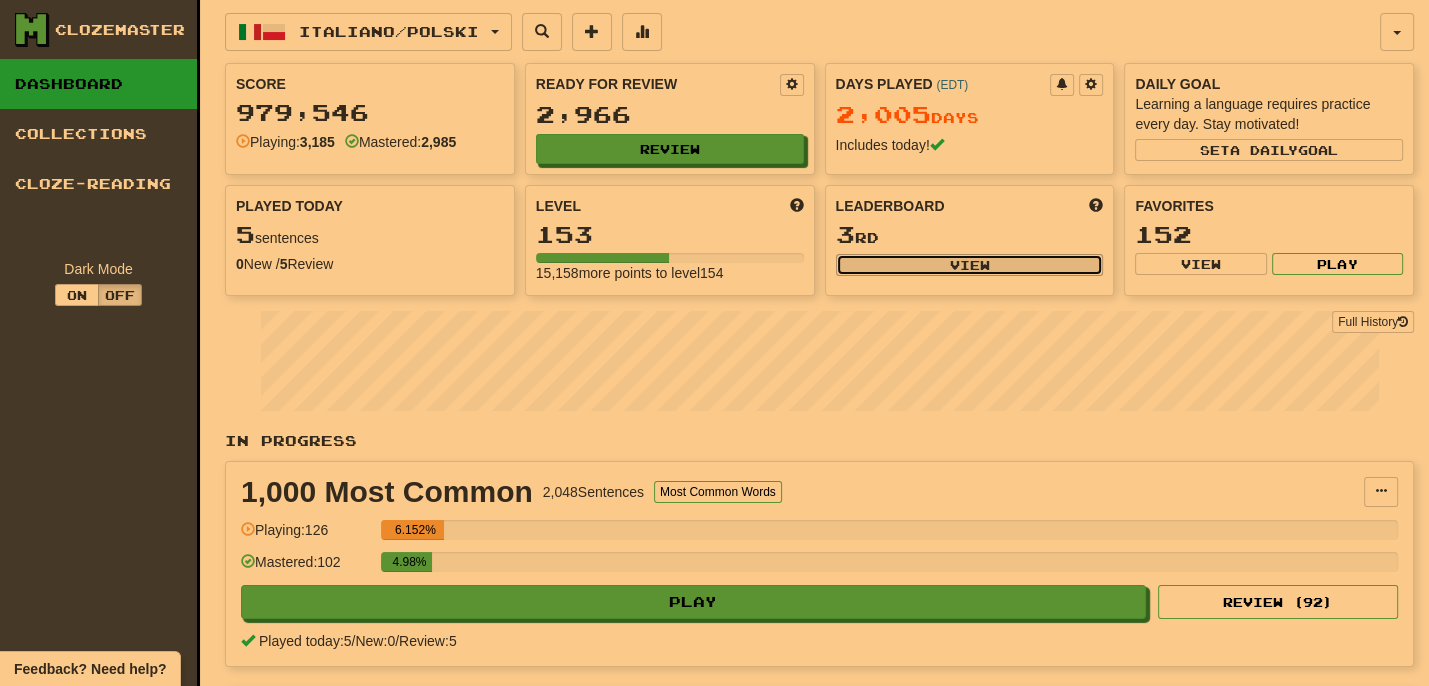 select on "**********" 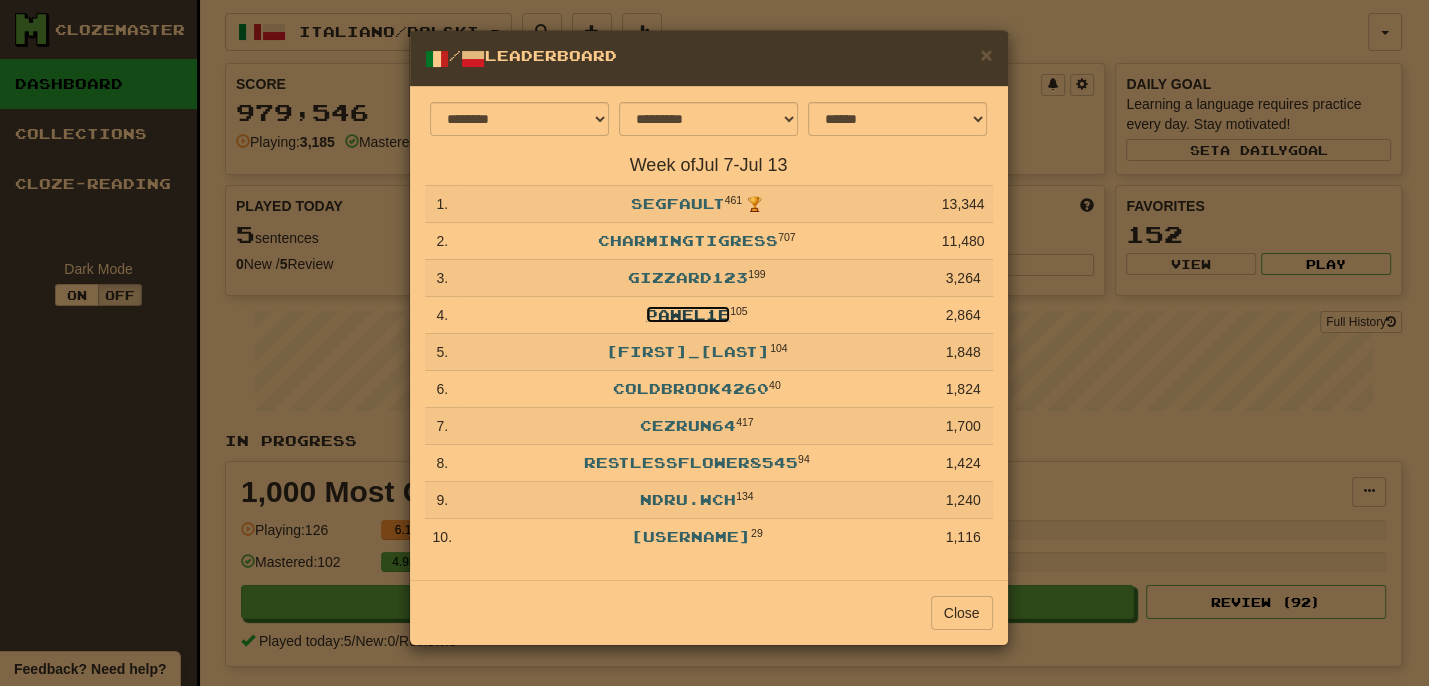 click on "pawel1e" at bounding box center (688, 314) 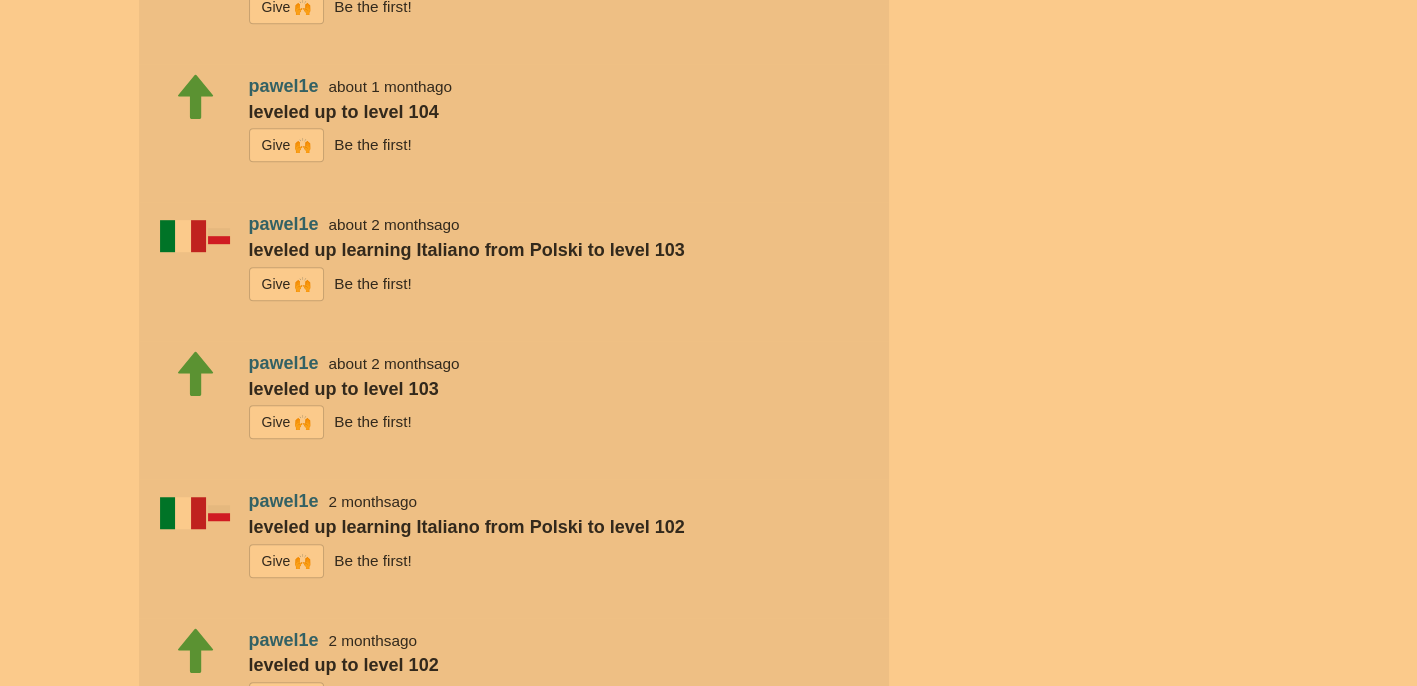 scroll, scrollTop: 960, scrollLeft: 0, axis: vertical 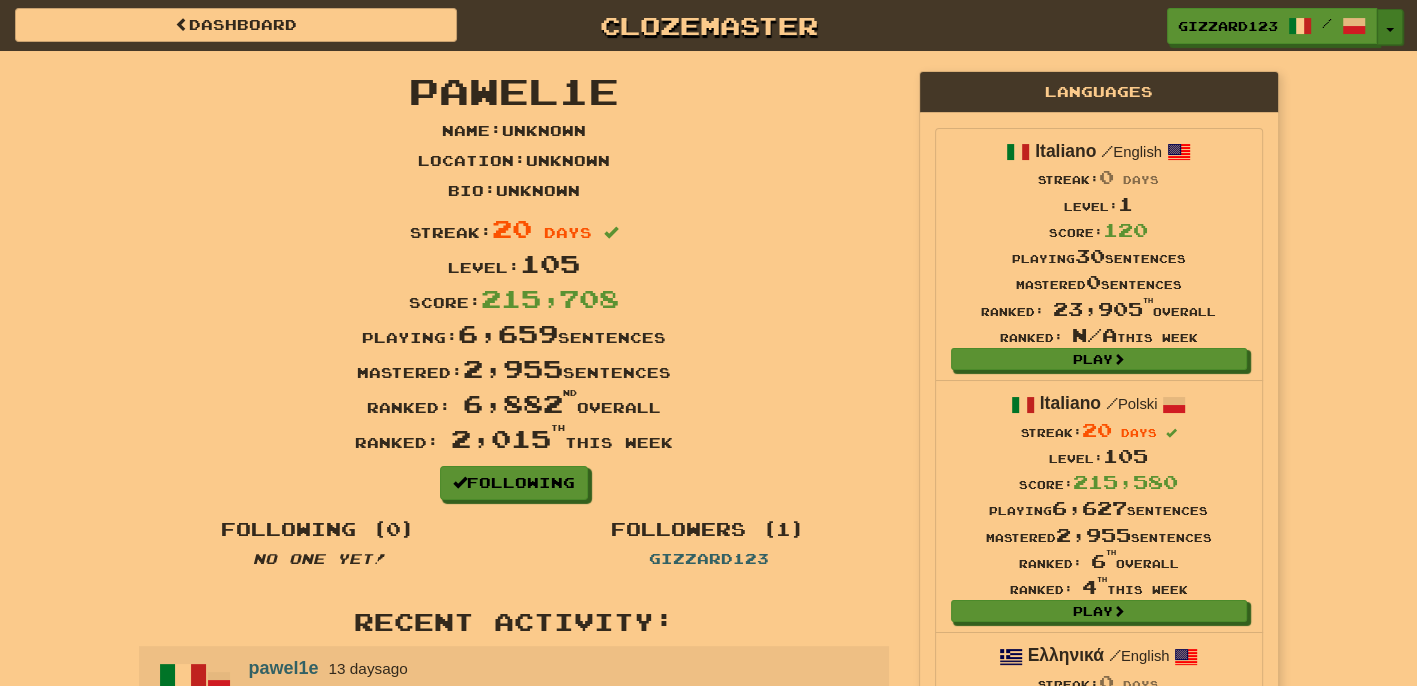 click at bounding box center (1390, 30) 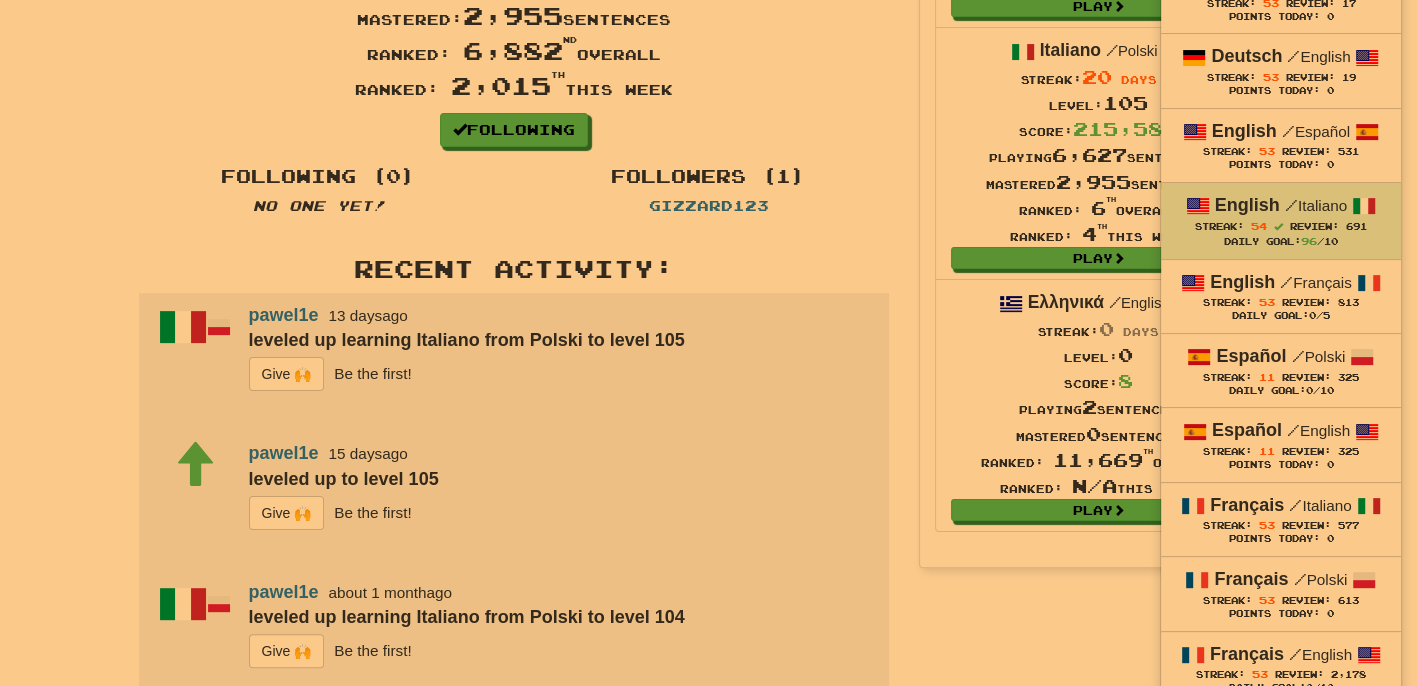 scroll, scrollTop: 640, scrollLeft: 0, axis: vertical 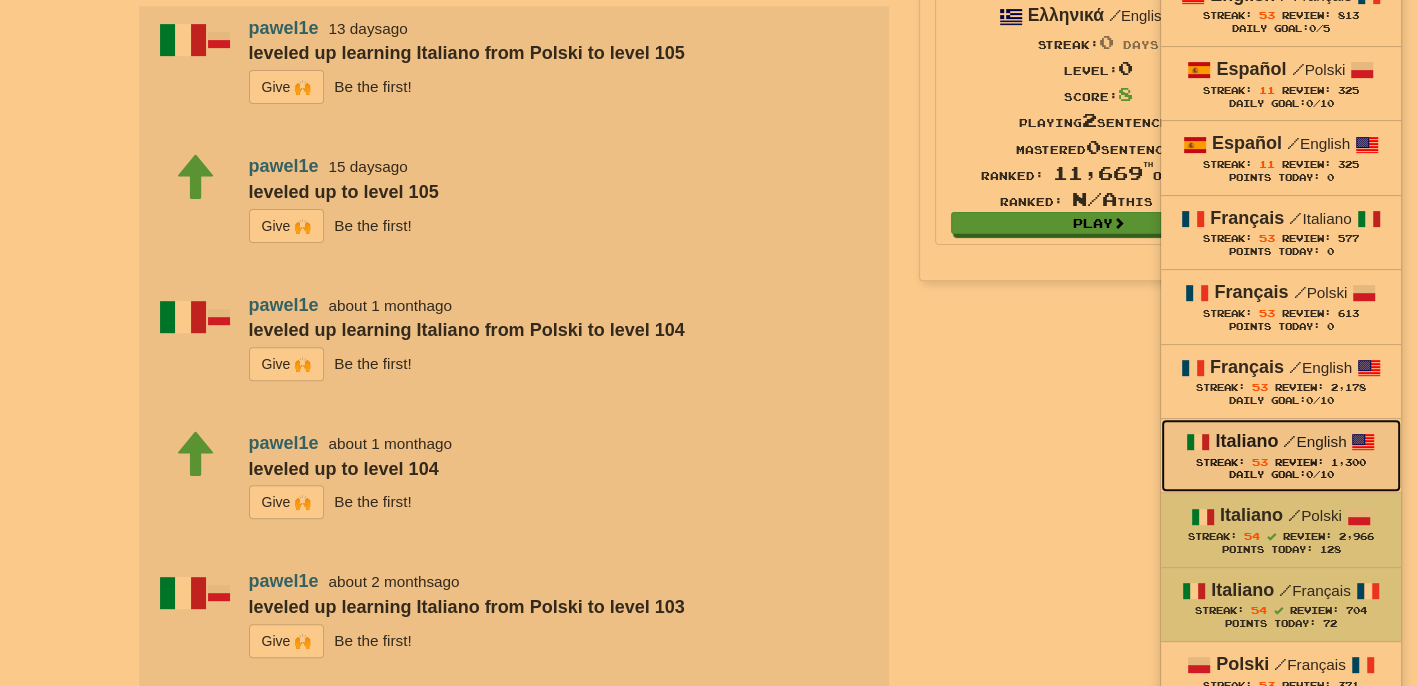 click on "Review:" at bounding box center [1299, 462] 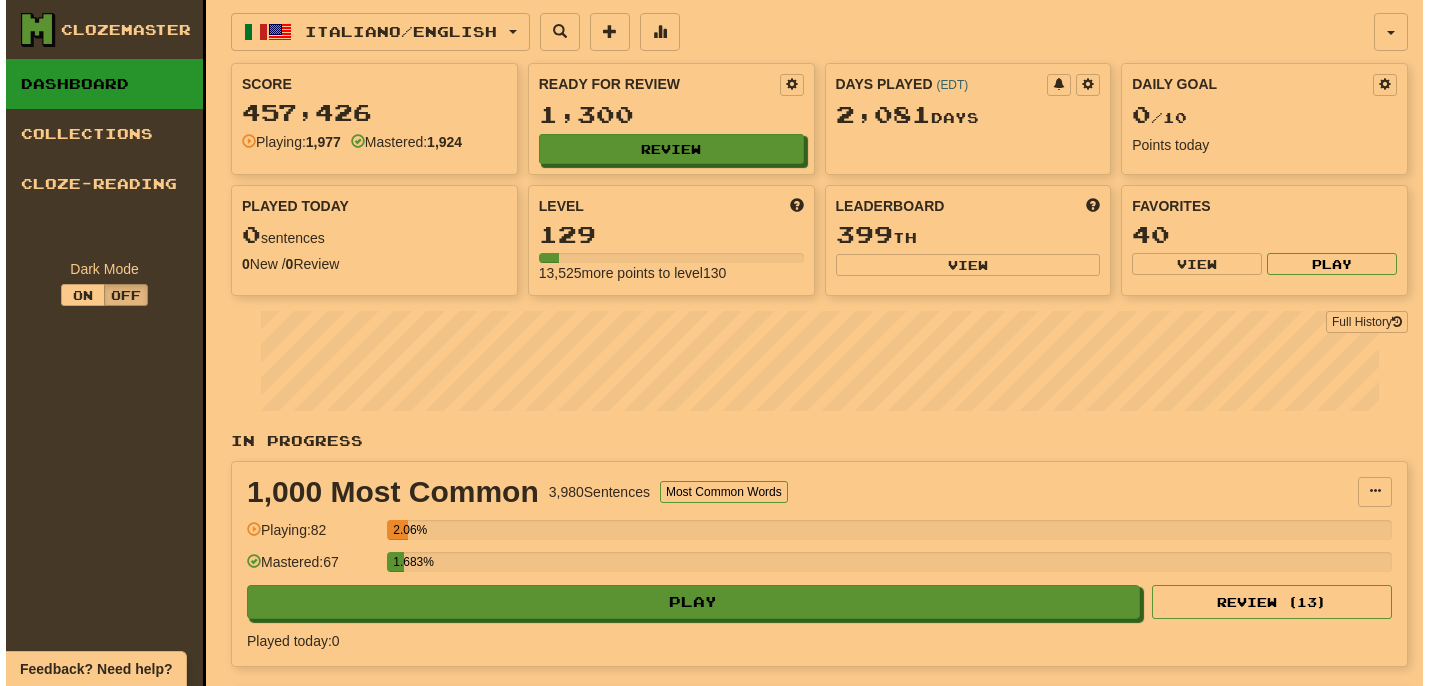 scroll, scrollTop: 0, scrollLeft: 0, axis: both 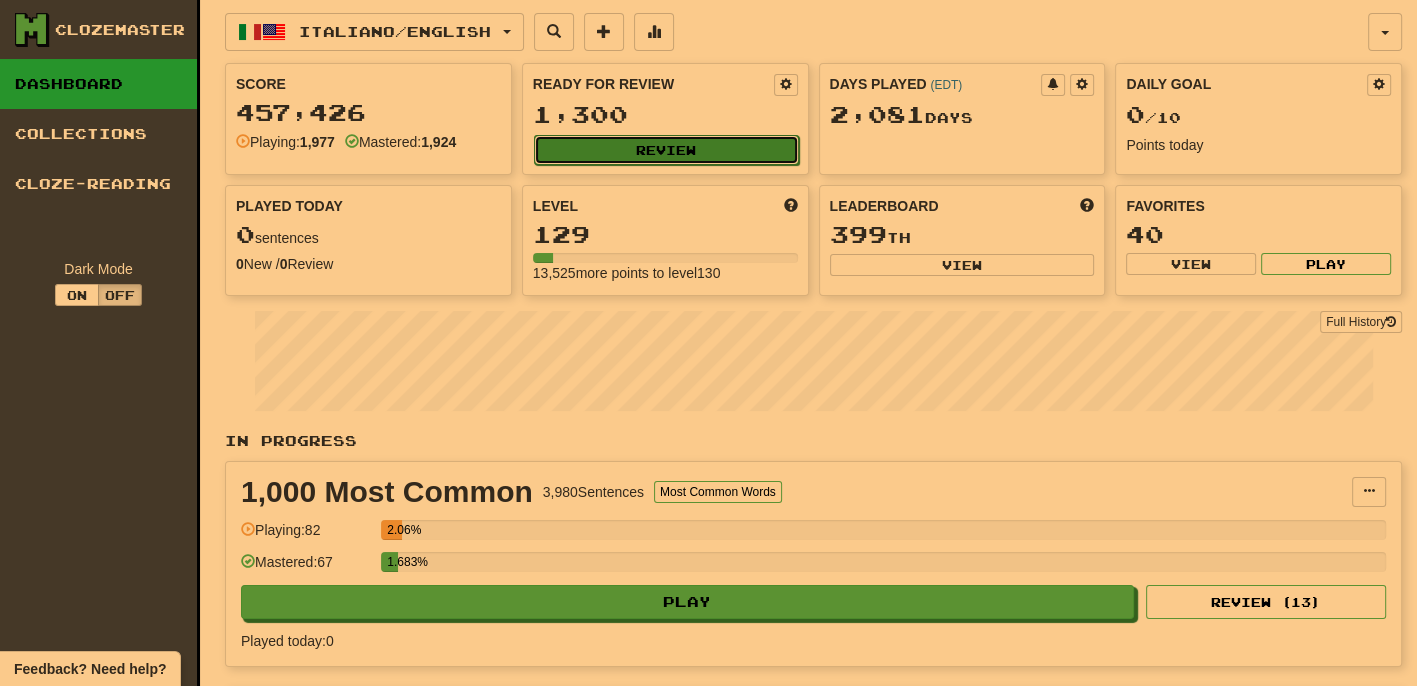 click on "Review" at bounding box center [666, 150] 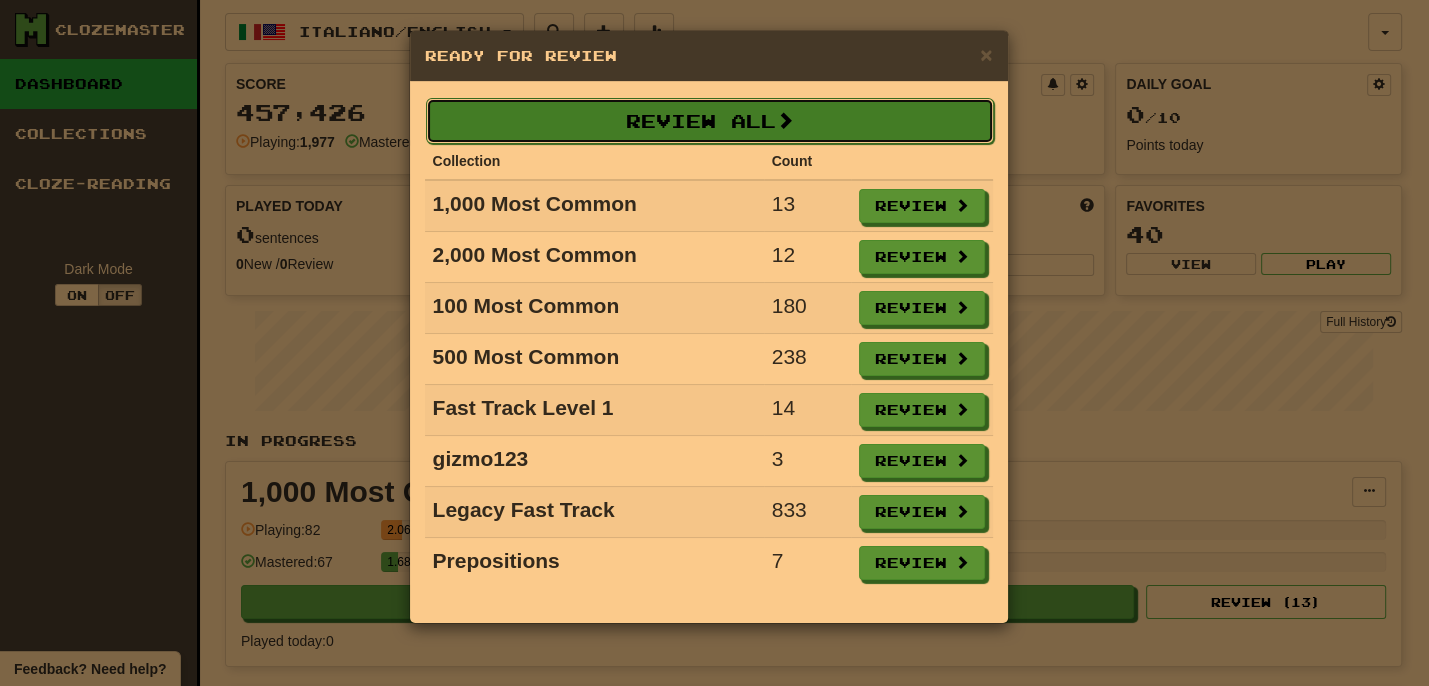 click on "Review All" at bounding box center (710, 121) 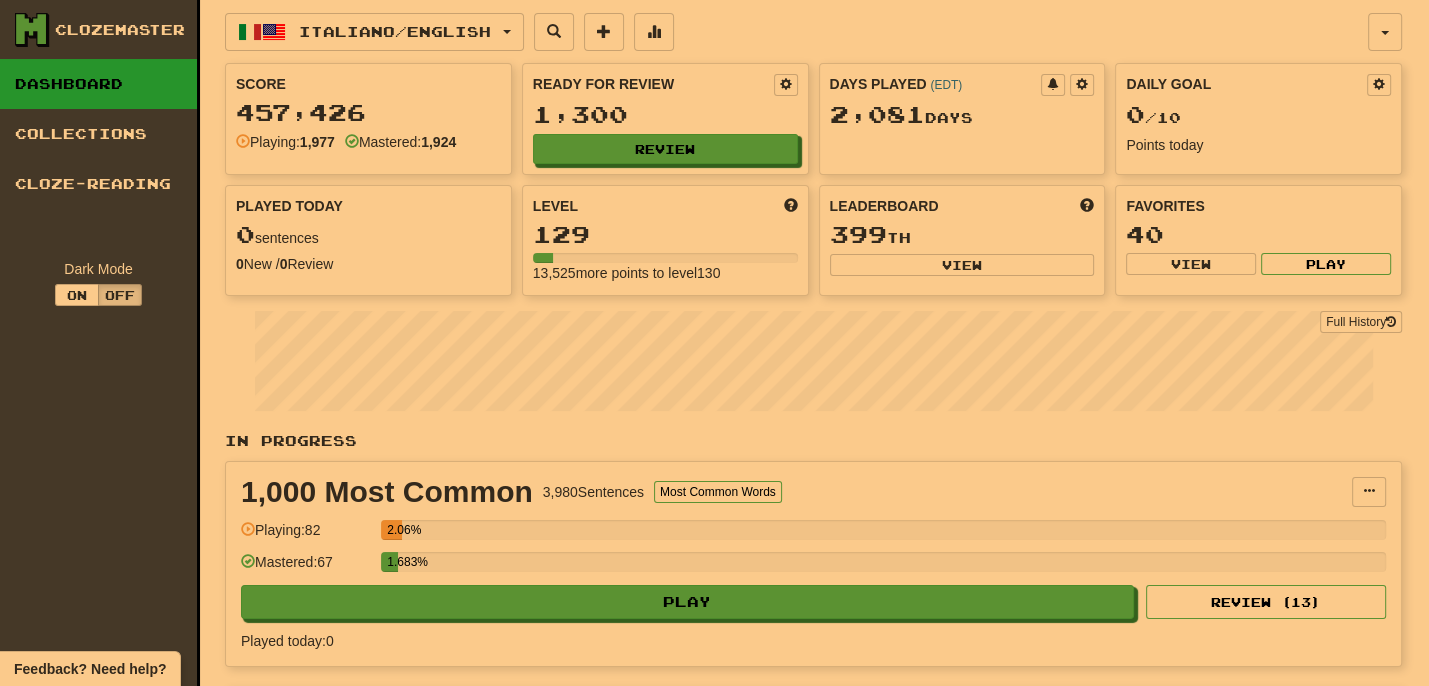 select on "**" 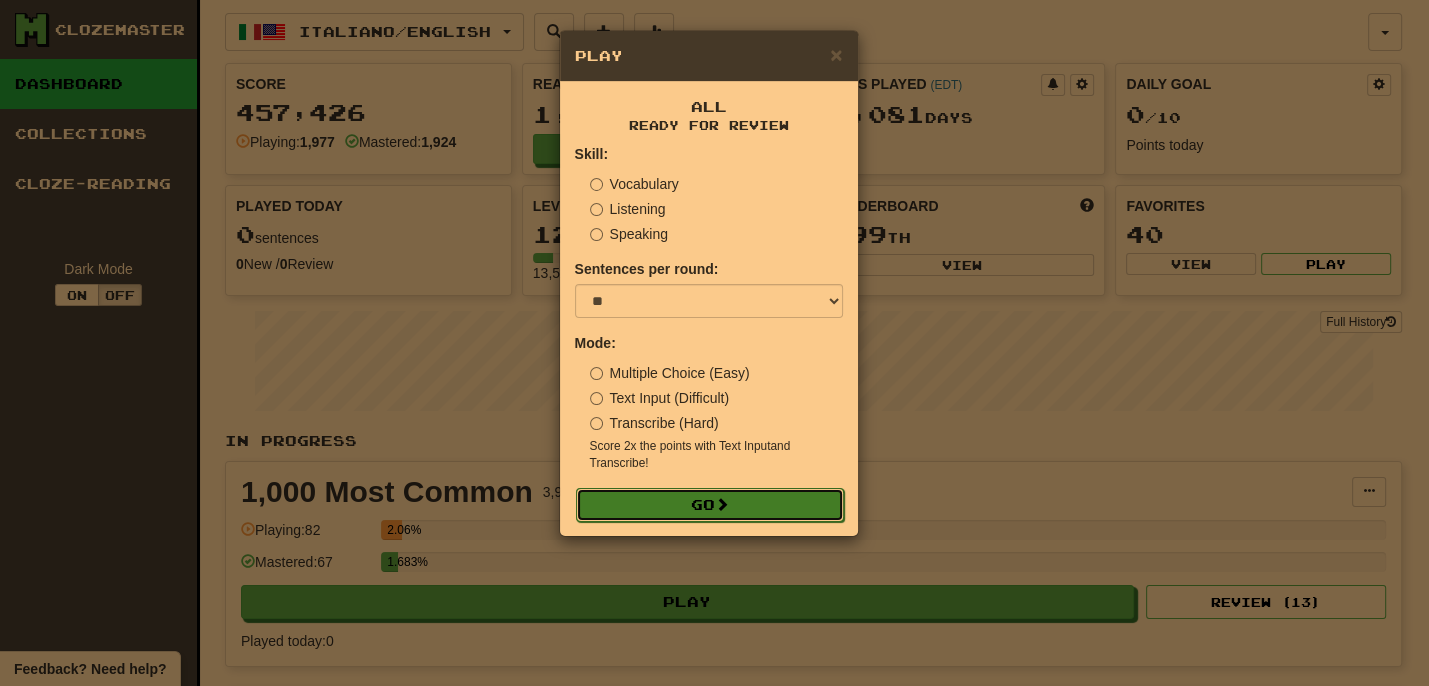 click on "Go" at bounding box center [710, 505] 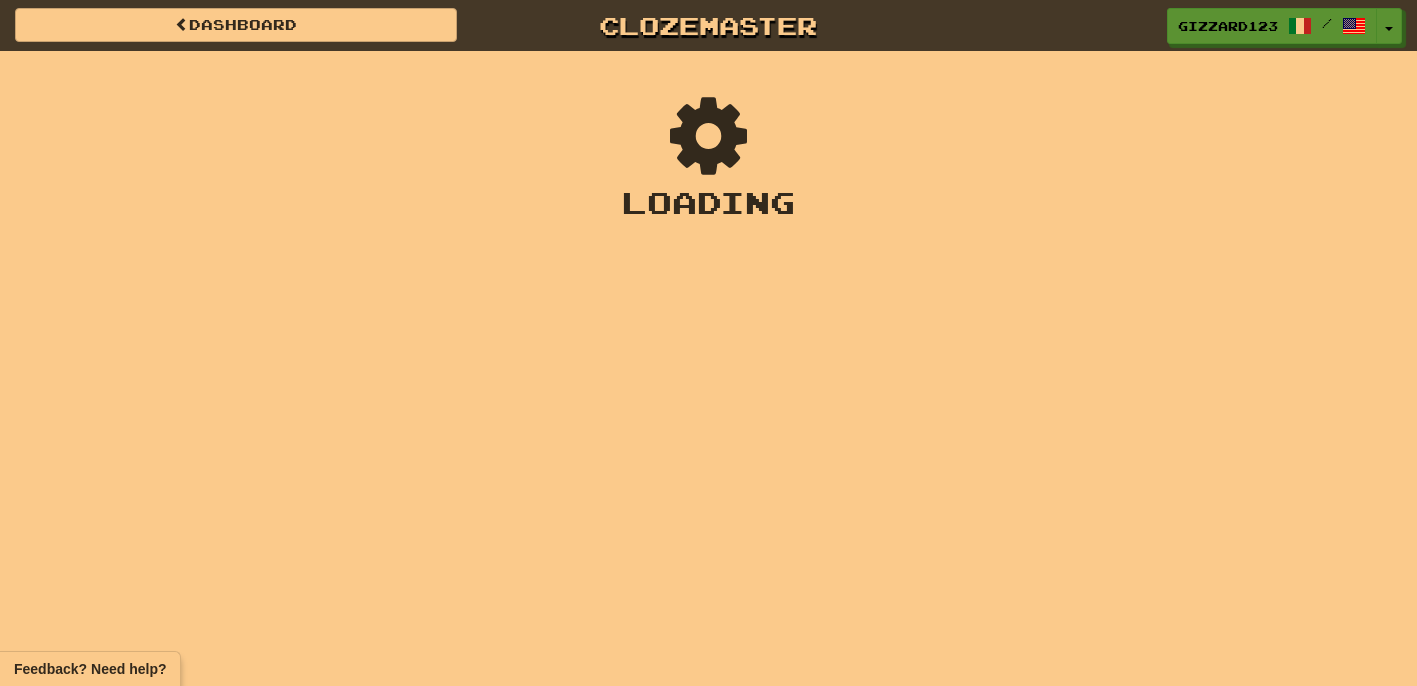 scroll, scrollTop: 0, scrollLeft: 0, axis: both 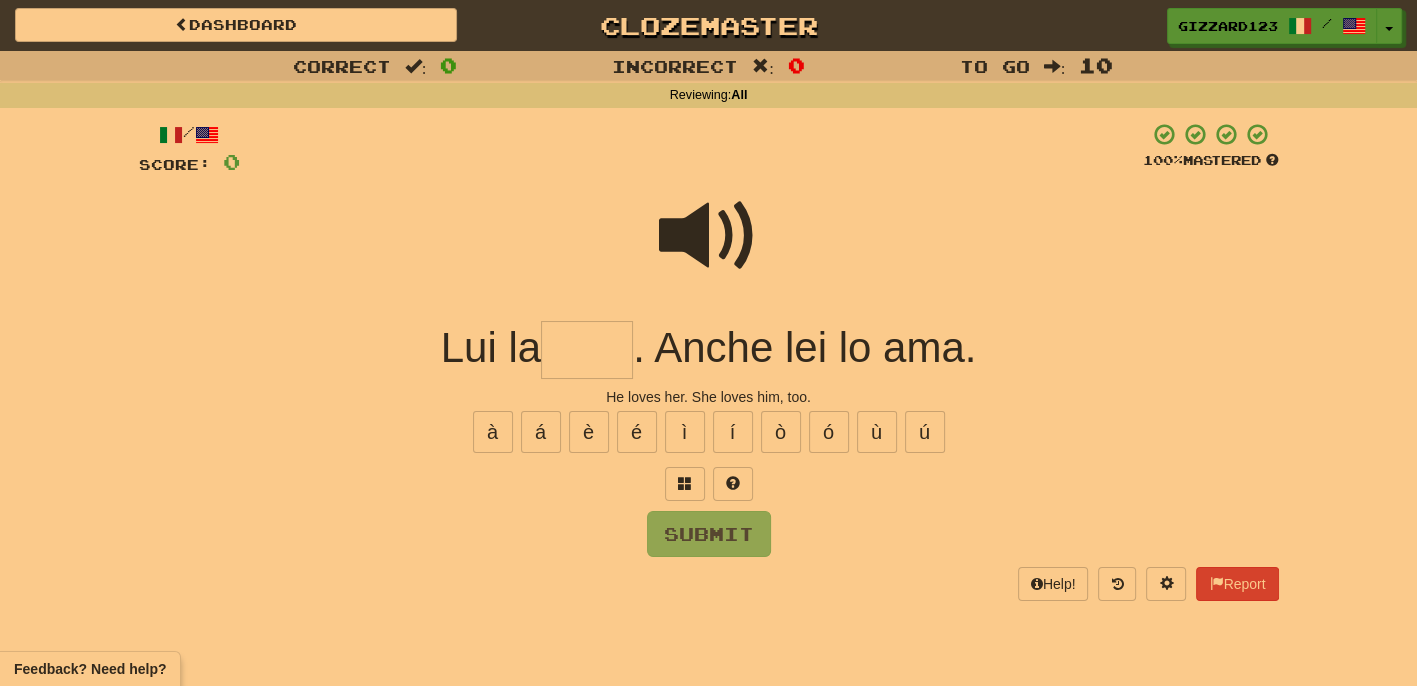 drag, startPoint x: 592, startPoint y: 360, endPoint x: 654, endPoint y: 359, distance: 62.008064 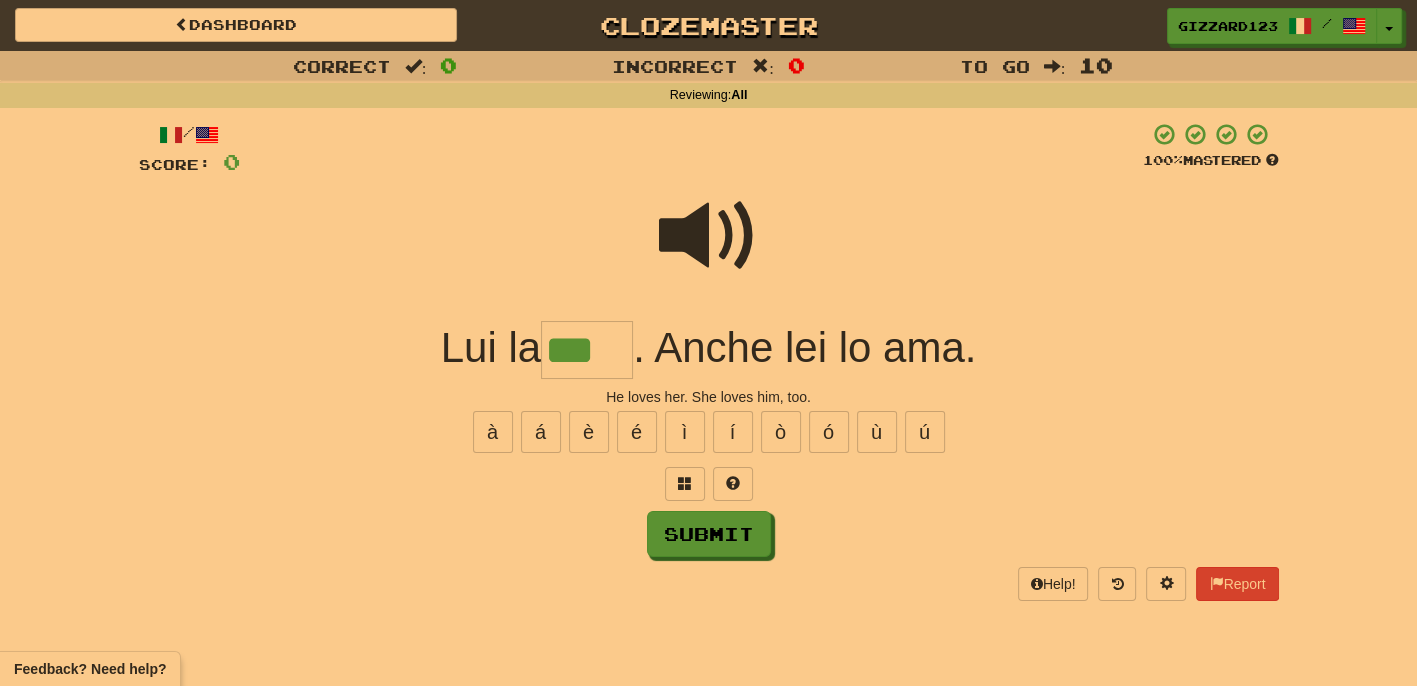 type on "***" 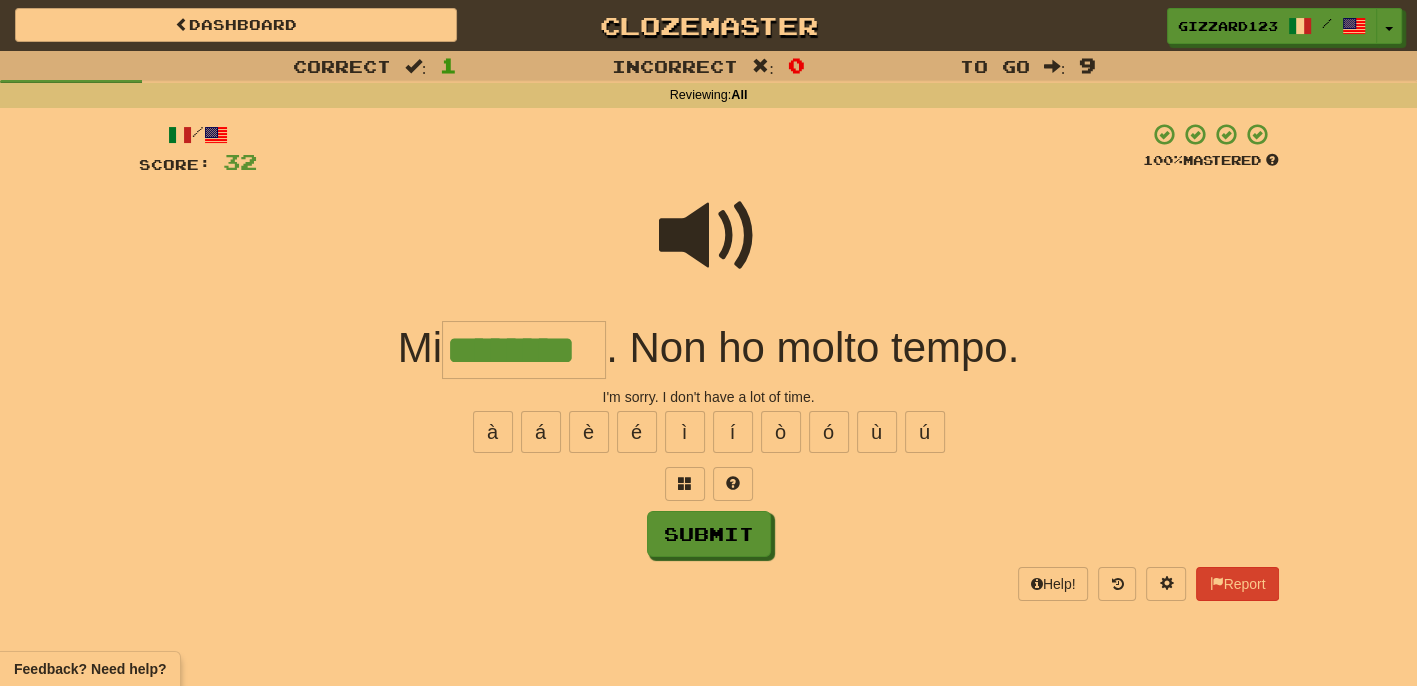 type on "********" 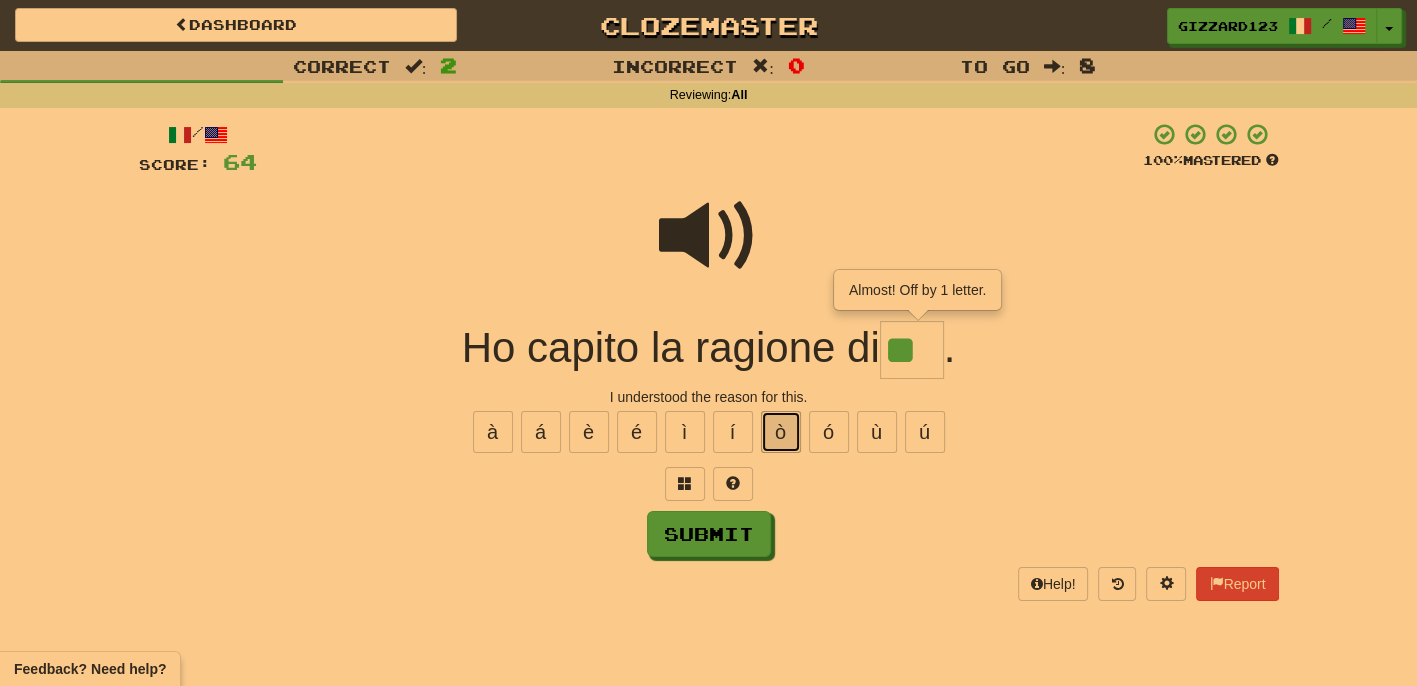 click on "ò" at bounding box center [781, 432] 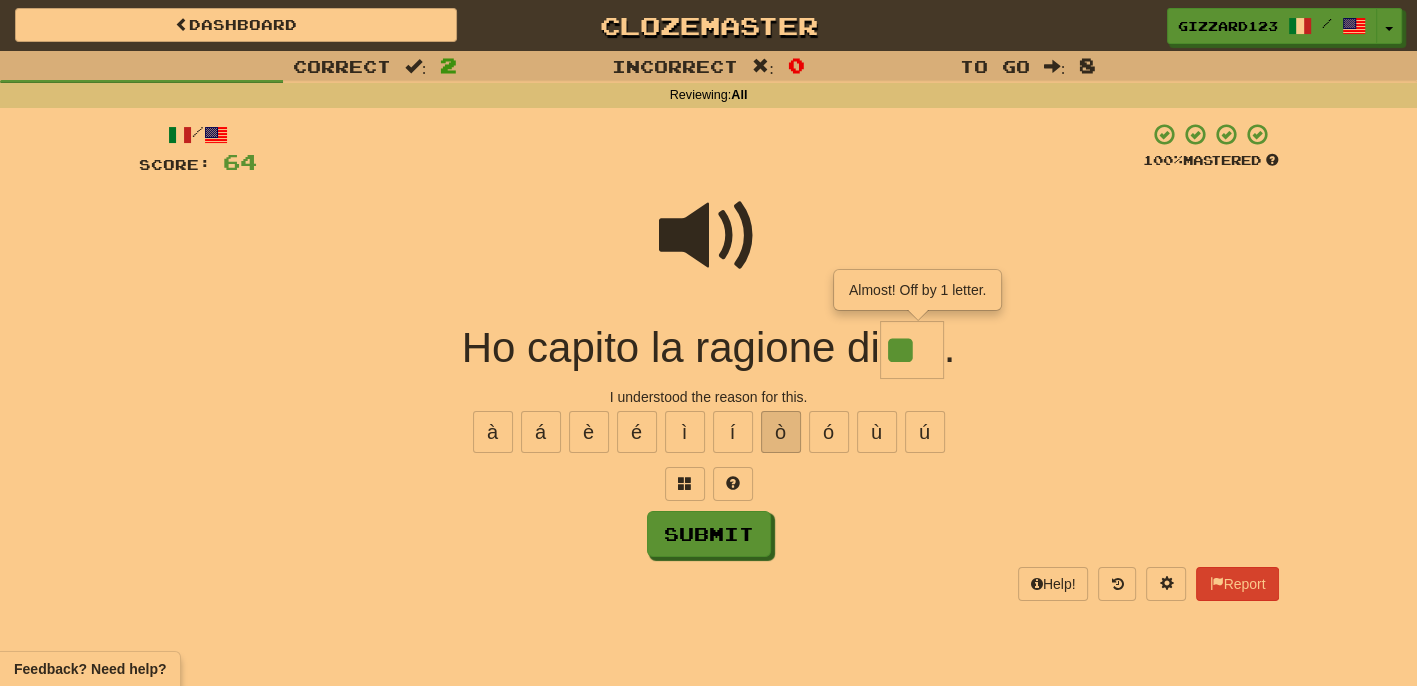type on "***" 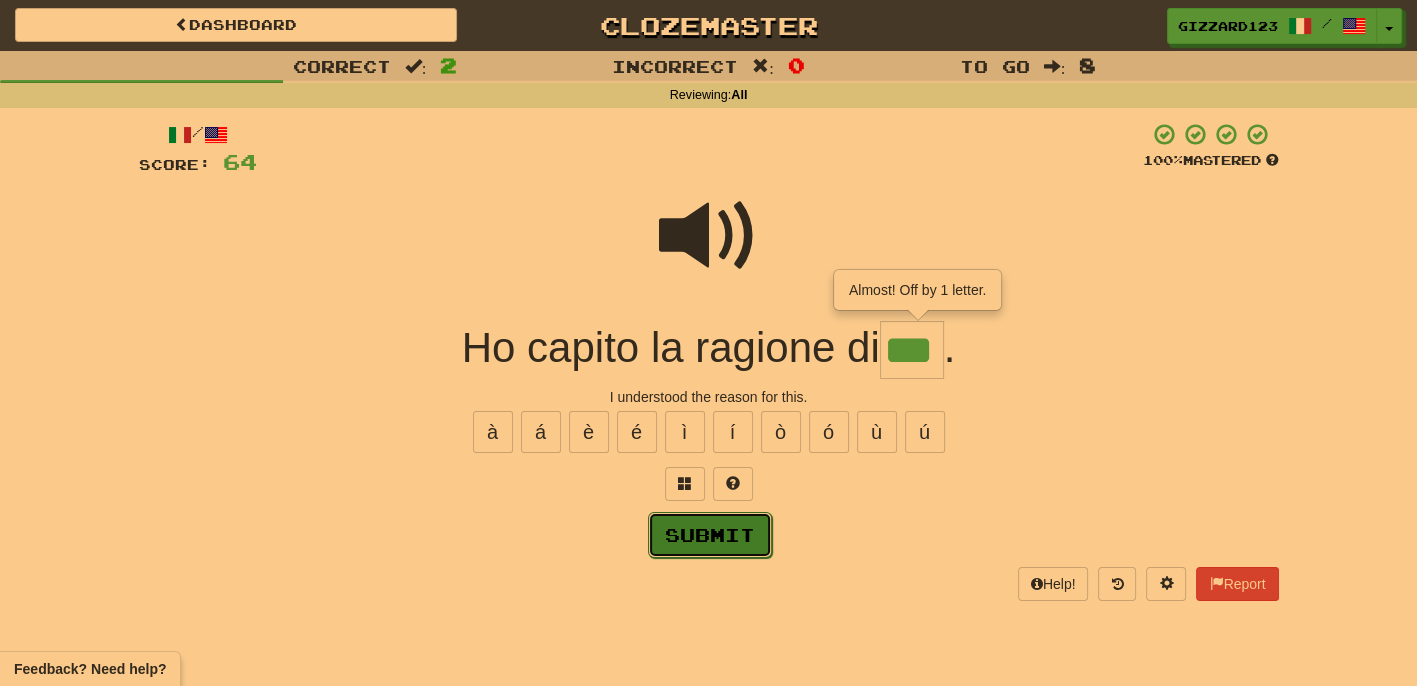 click on "Submit" at bounding box center (710, 535) 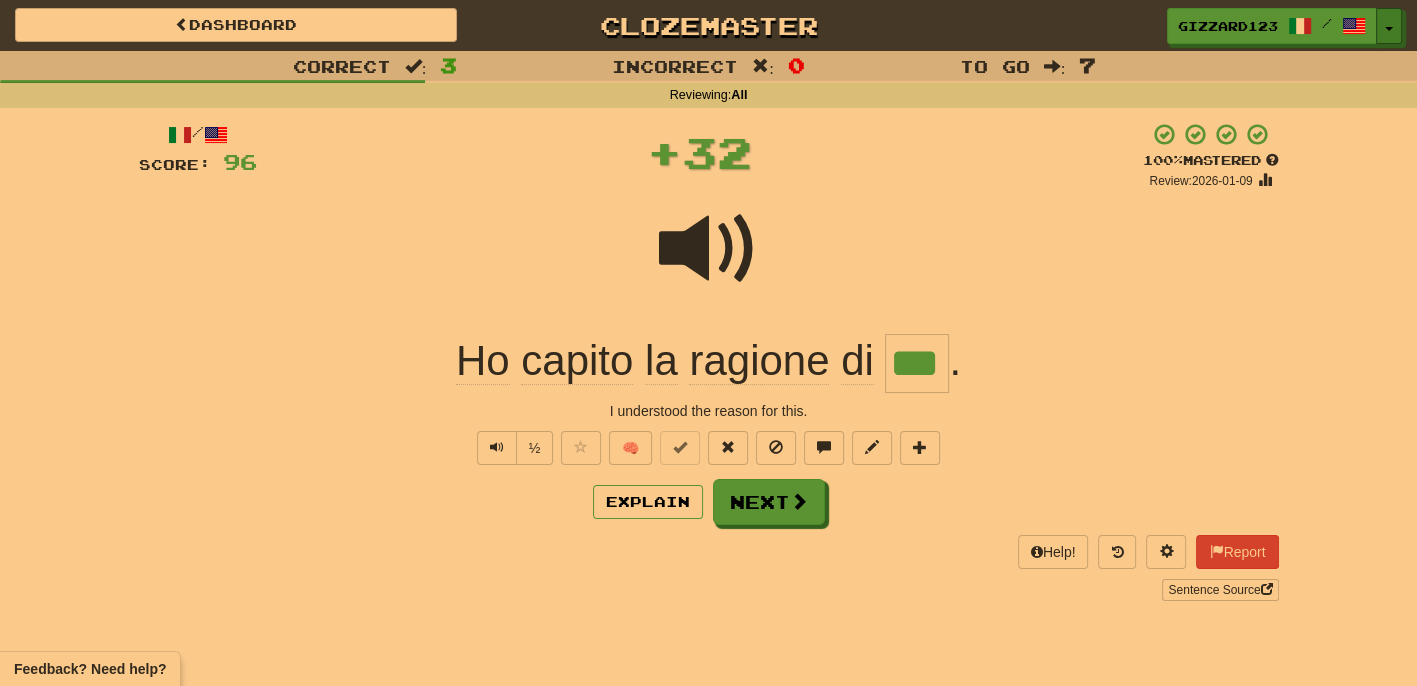 drag, startPoint x: 1390, startPoint y: 30, endPoint x: 1397, endPoint y: 45, distance: 16.552946 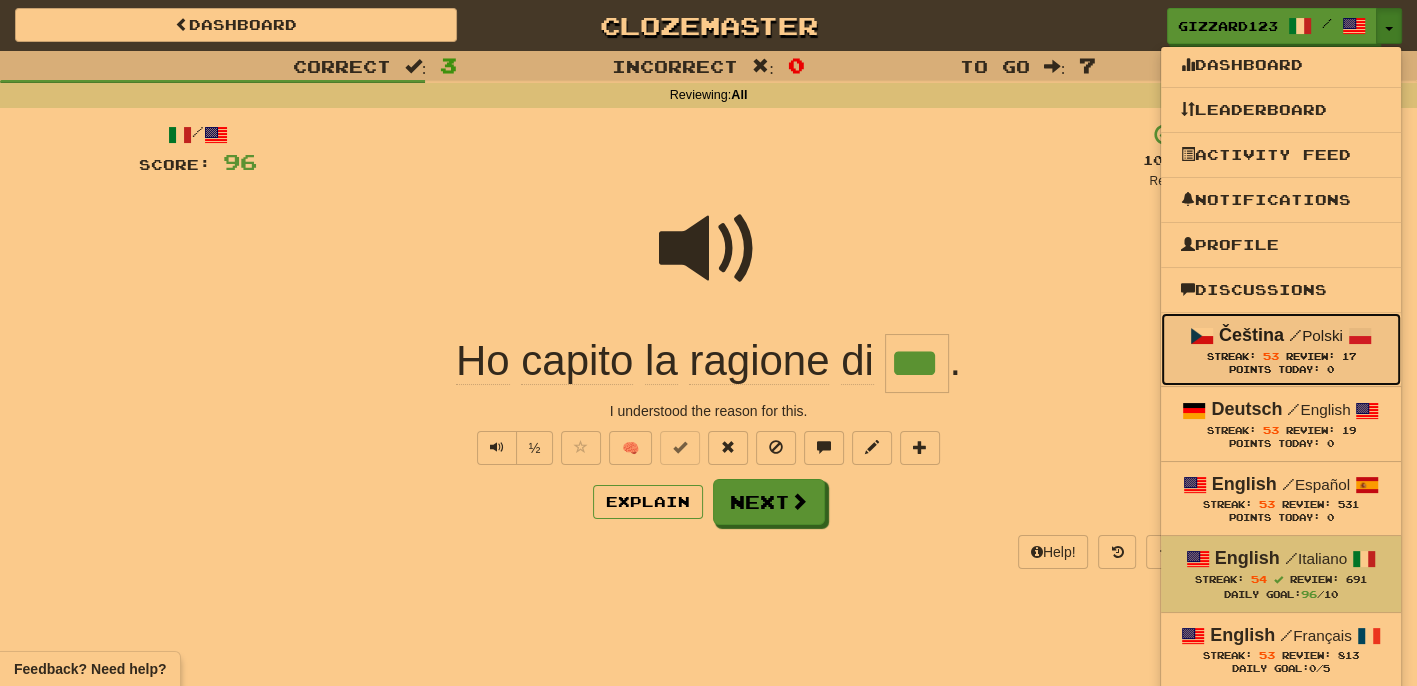 click on "53" at bounding box center (1270, 356) 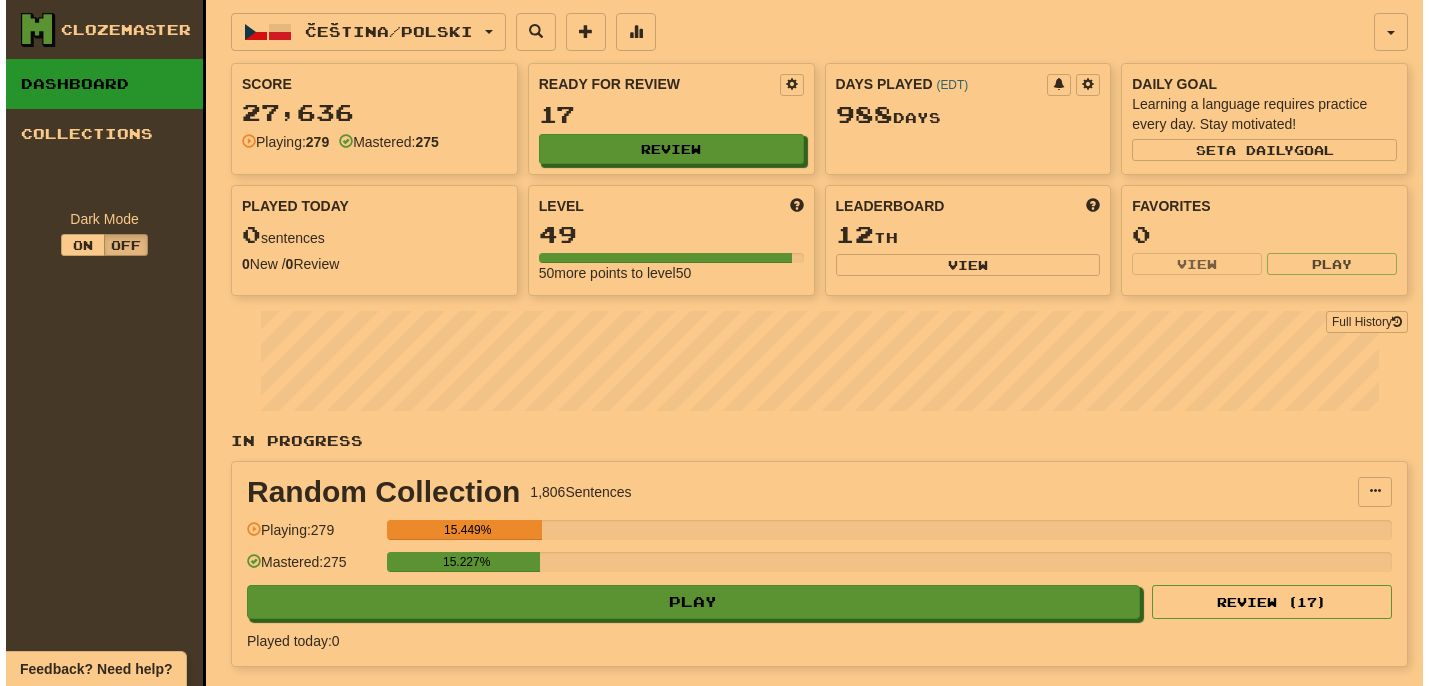 scroll, scrollTop: 0, scrollLeft: 0, axis: both 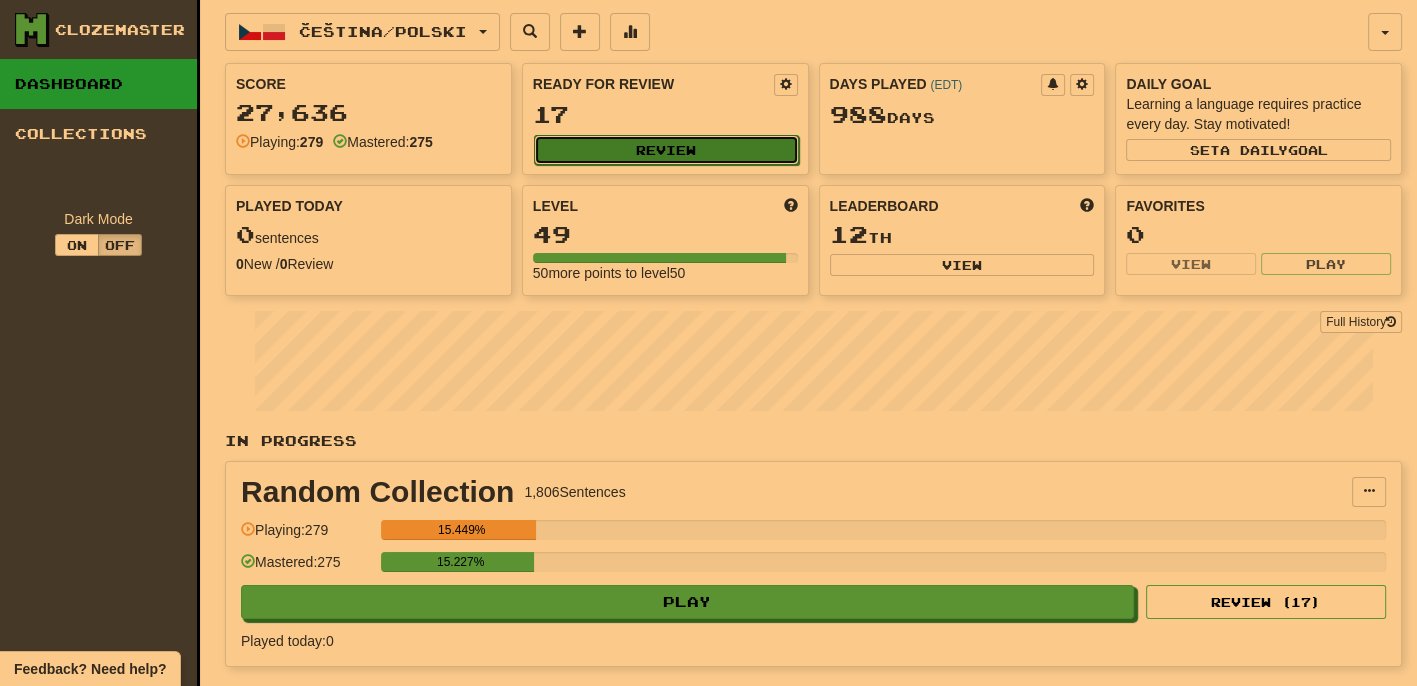 click on "Review" 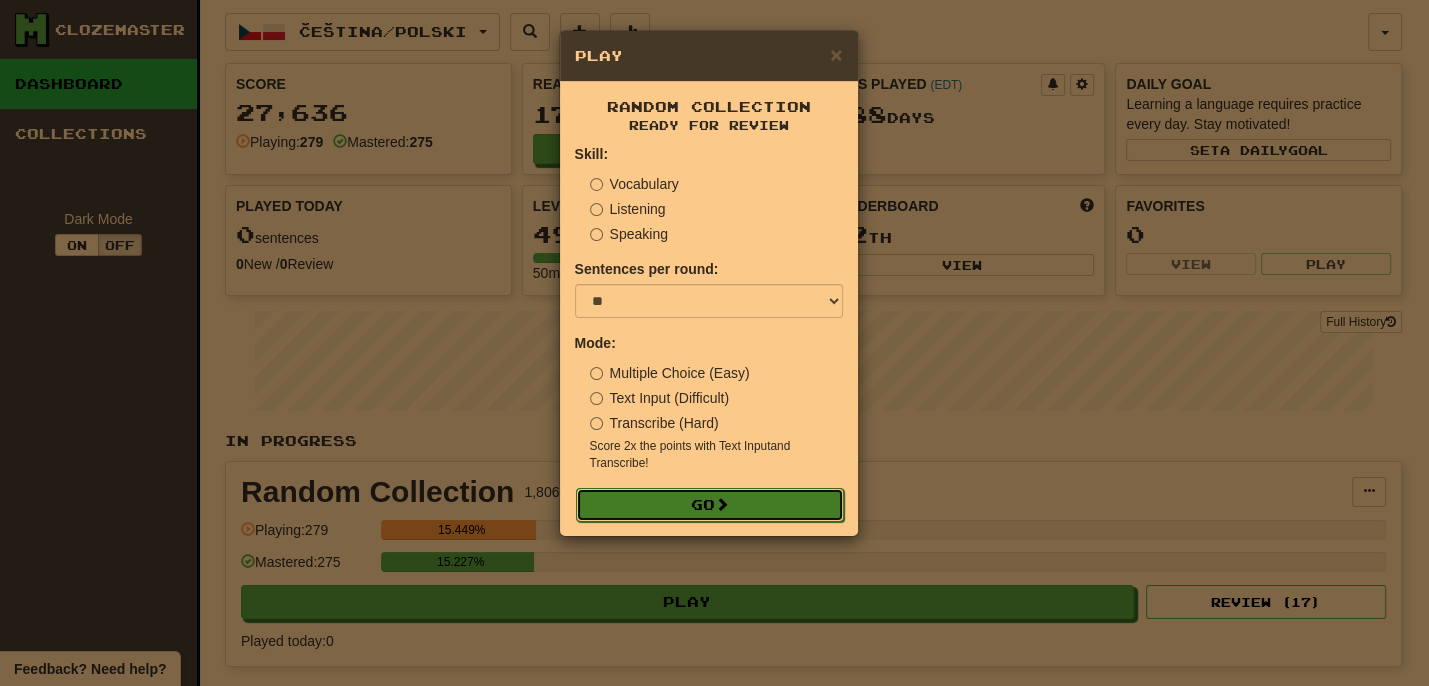 click on "Go" at bounding box center [710, 505] 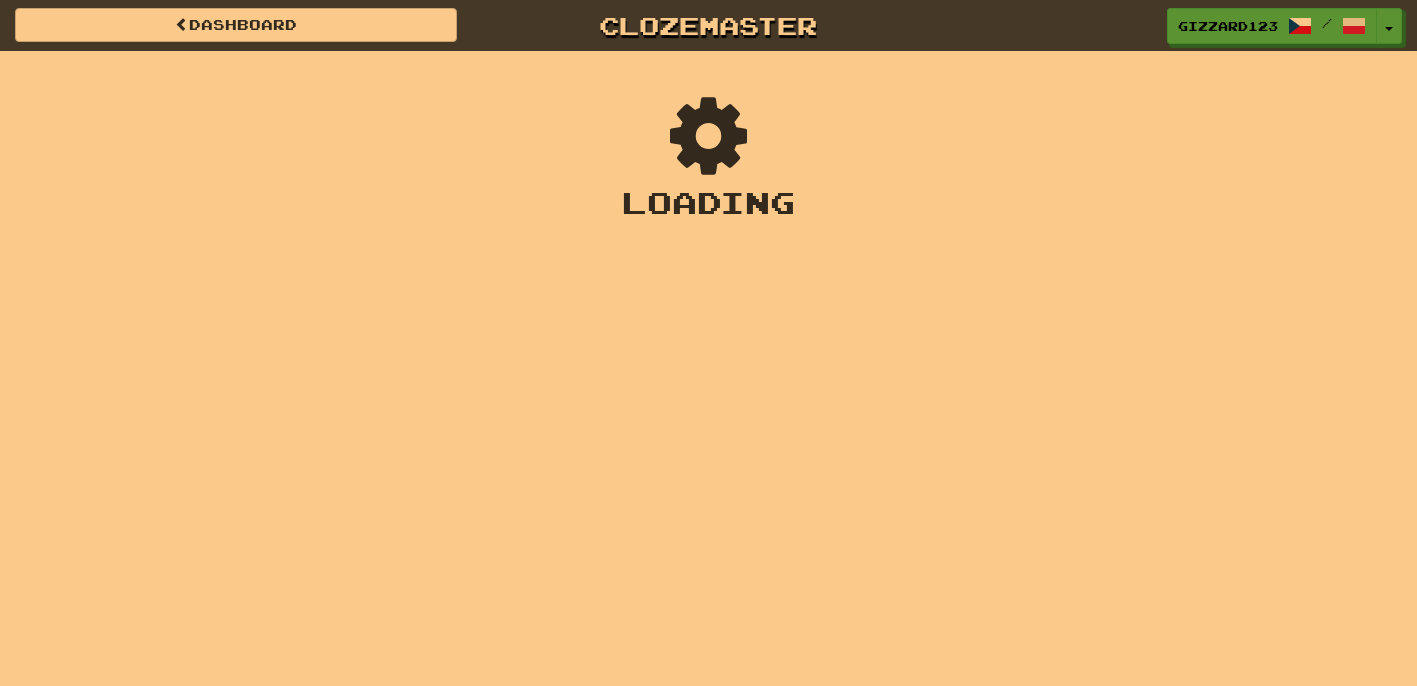 scroll, scrollTop: 0, scrollLeft: 0, axis: both 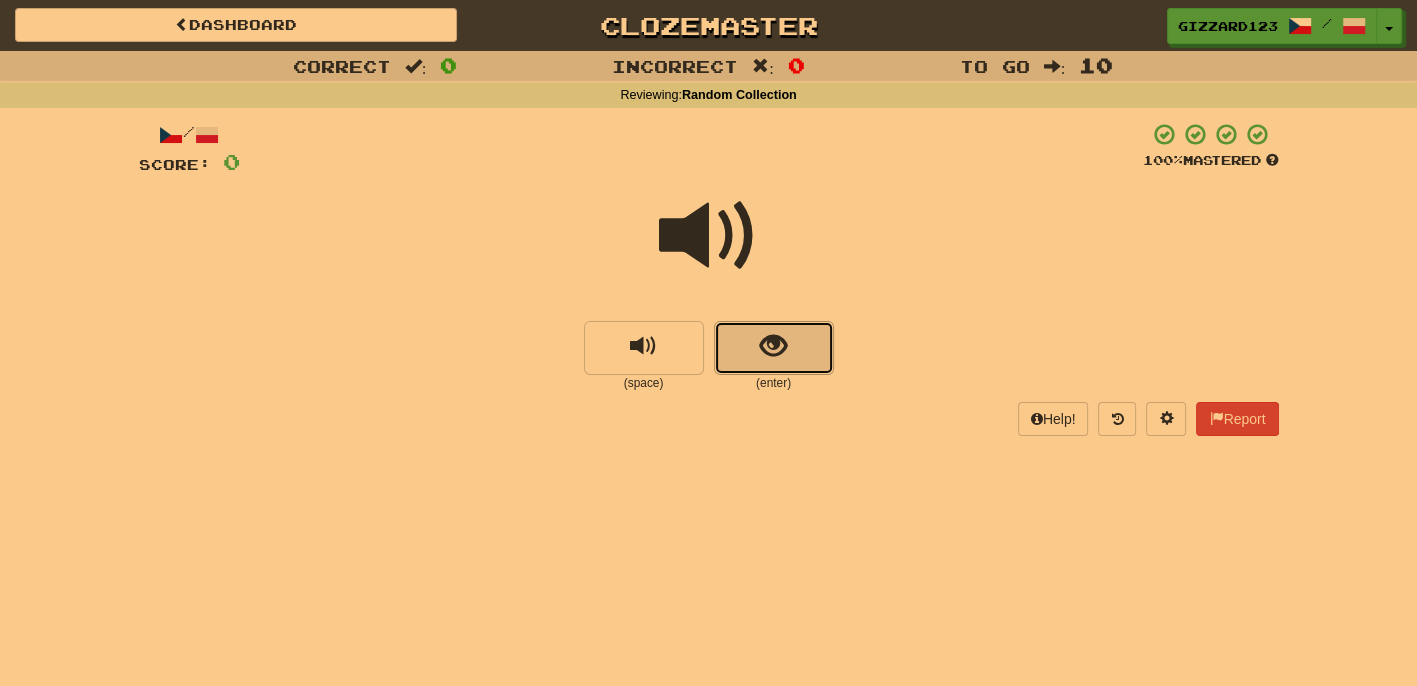 click at bounding box center (773, 346) 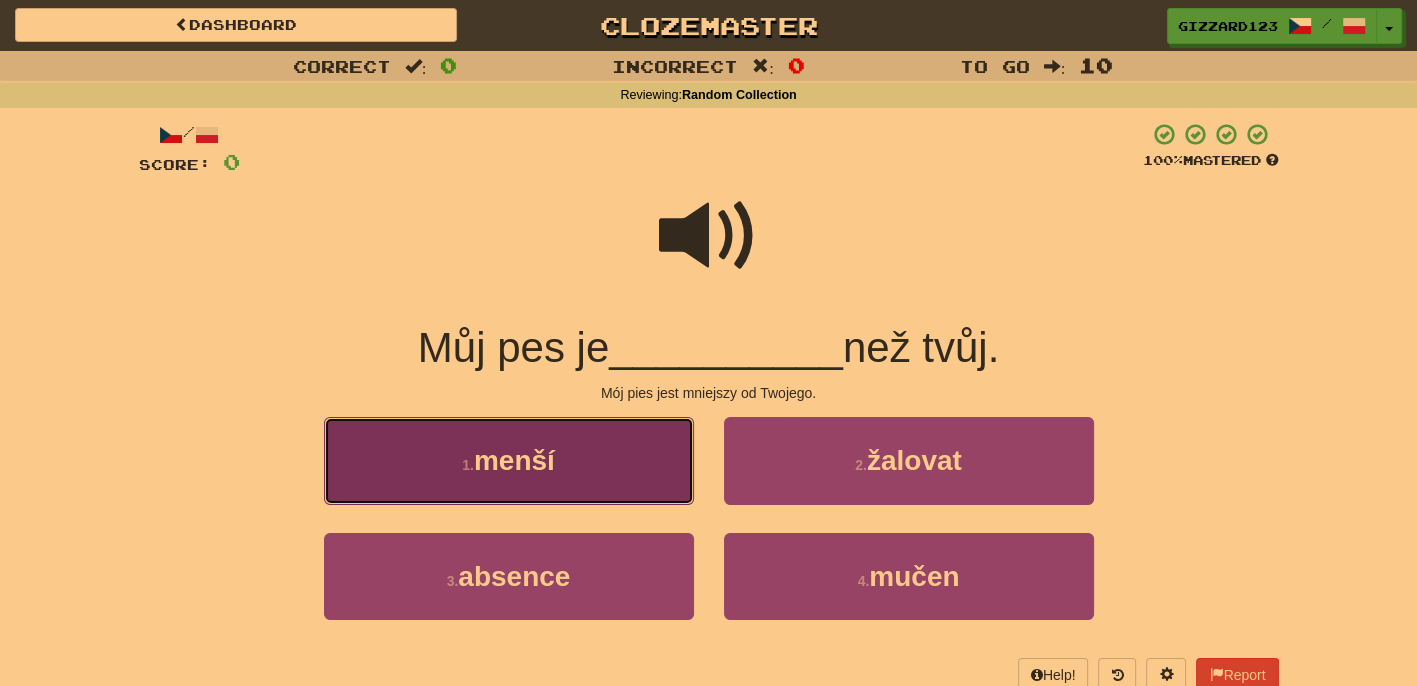 click on "1 .  menší" at bounding box center [509, 460] 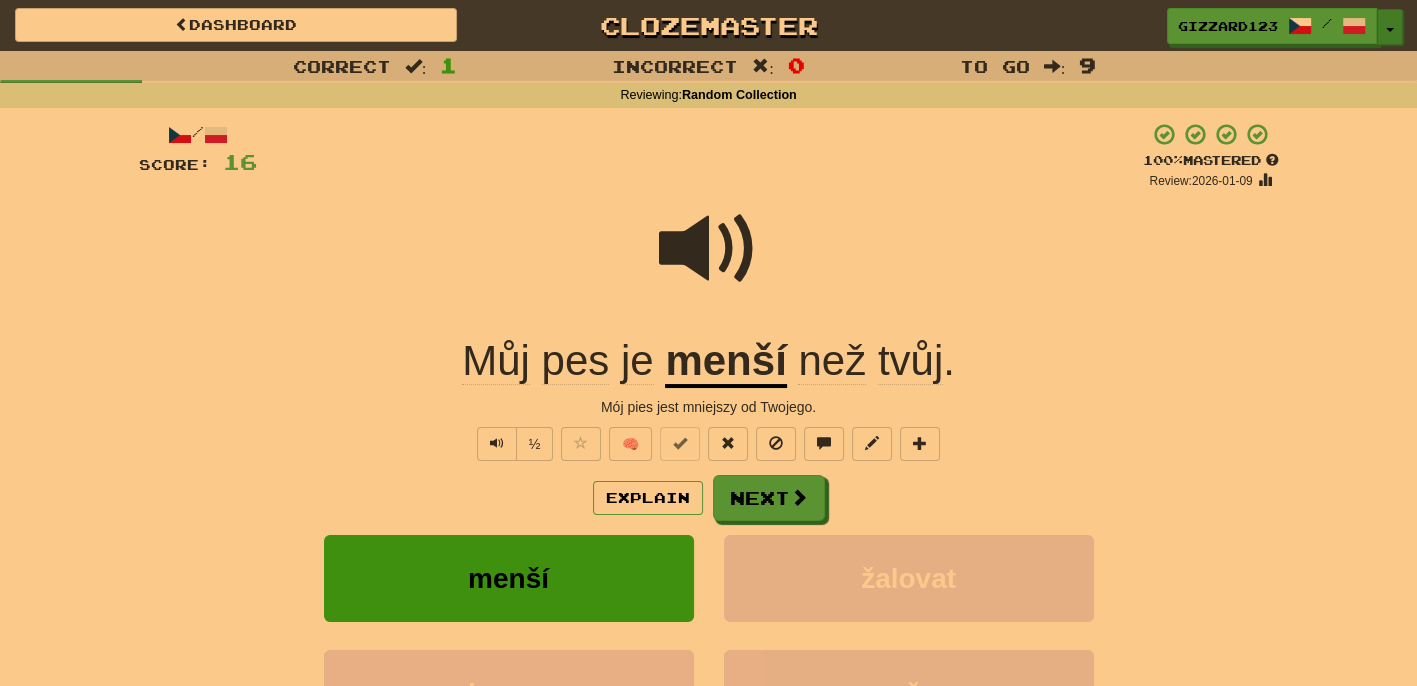 click at bounding box center [1390, 30] 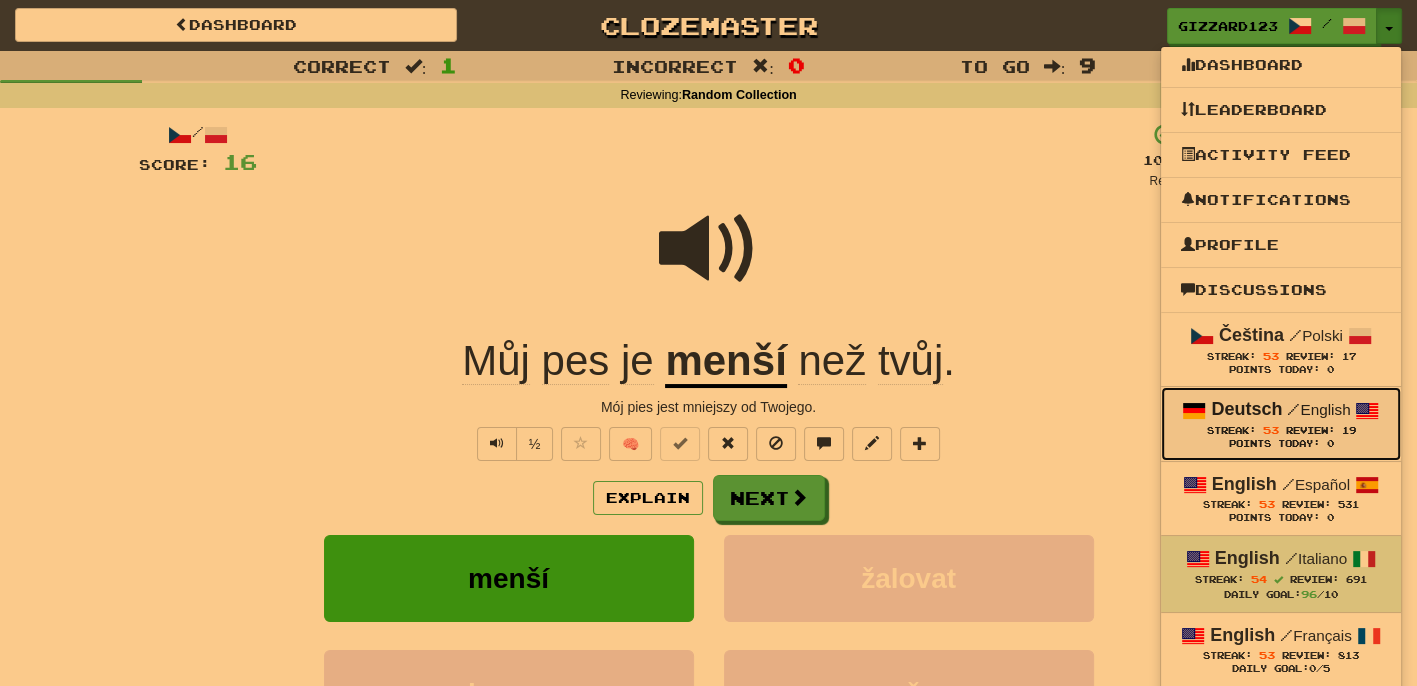 click on "53" at bounding box center [1270, 430] 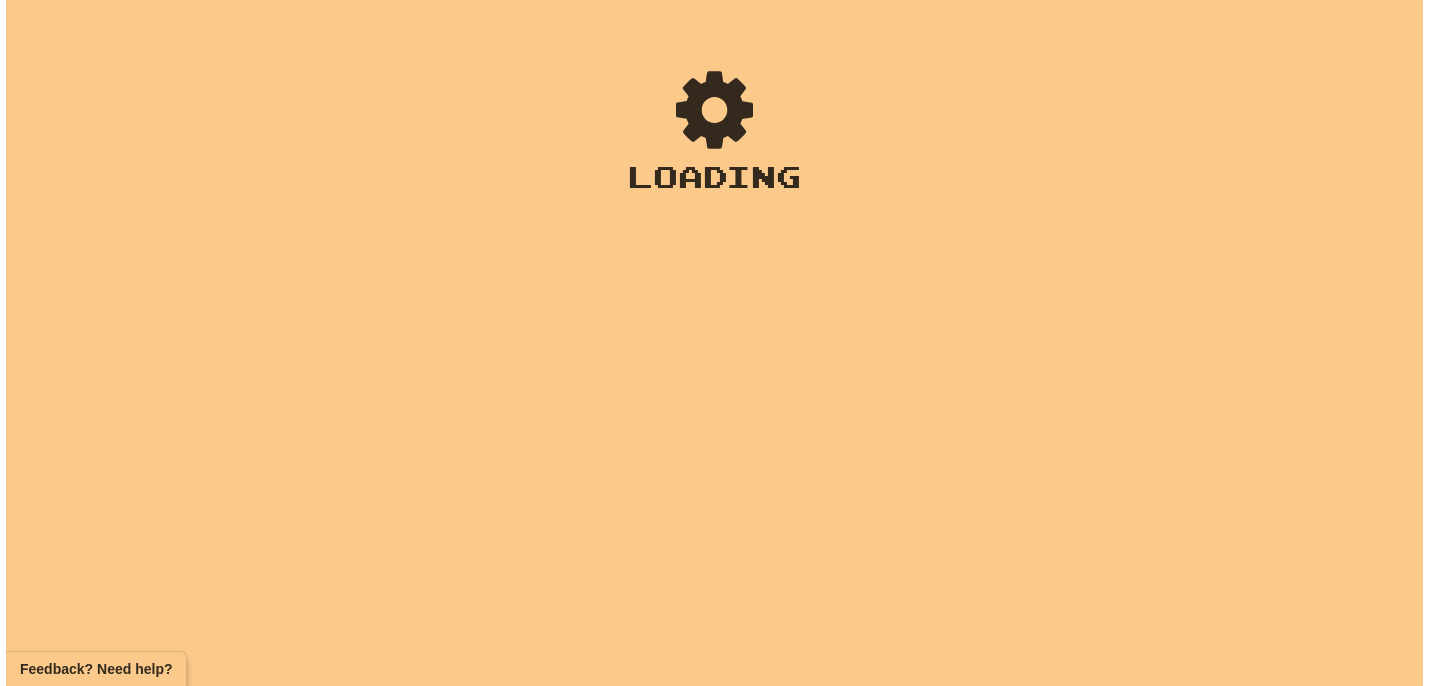 scroll, scrollTop: 0, scrollLeft: 0, axis: both 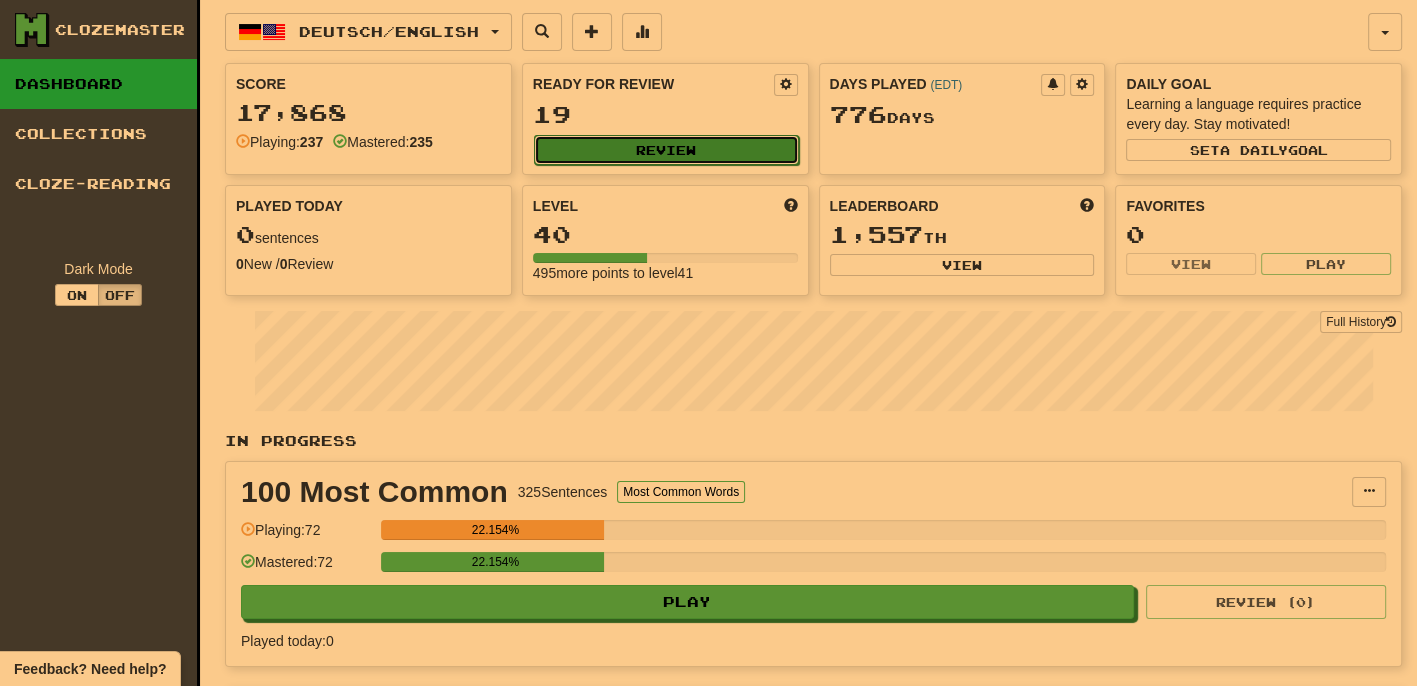 click on "Review" at bounding box center (666, 150) 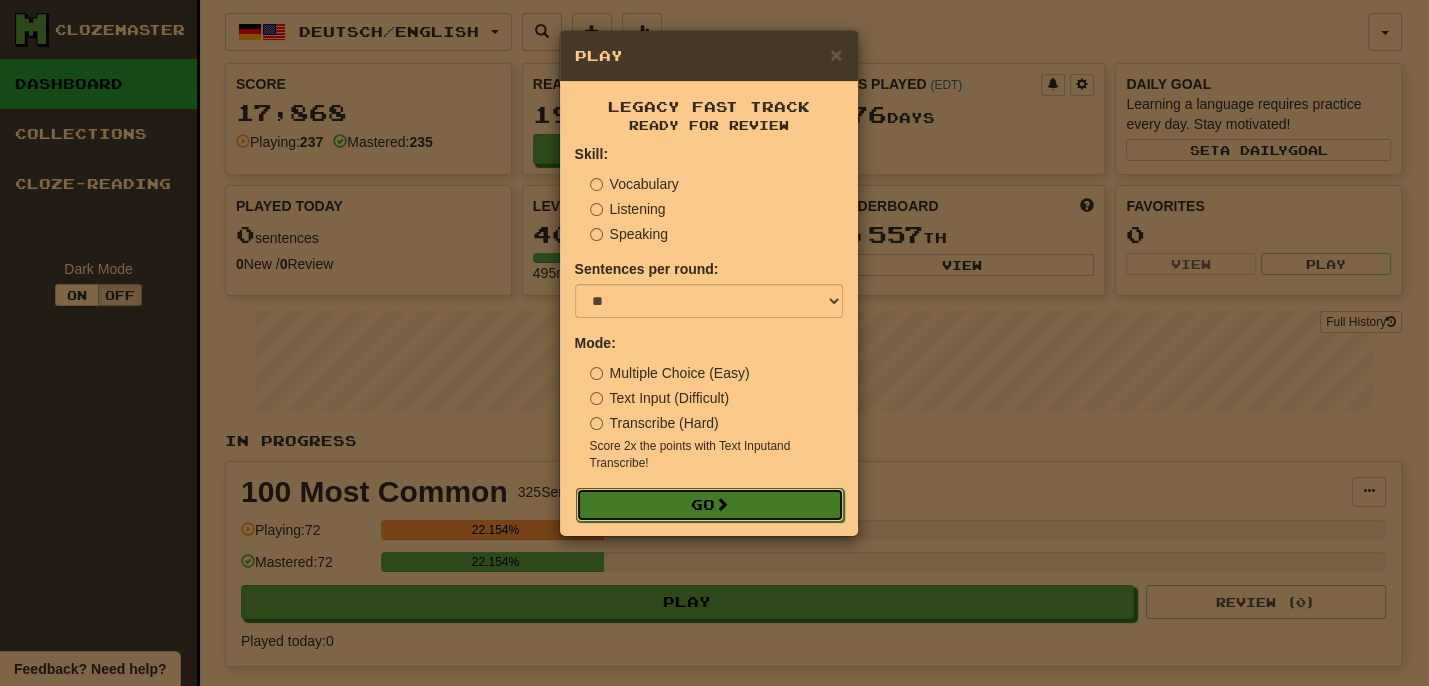 click on "Go" at bounding box center (710, 505) 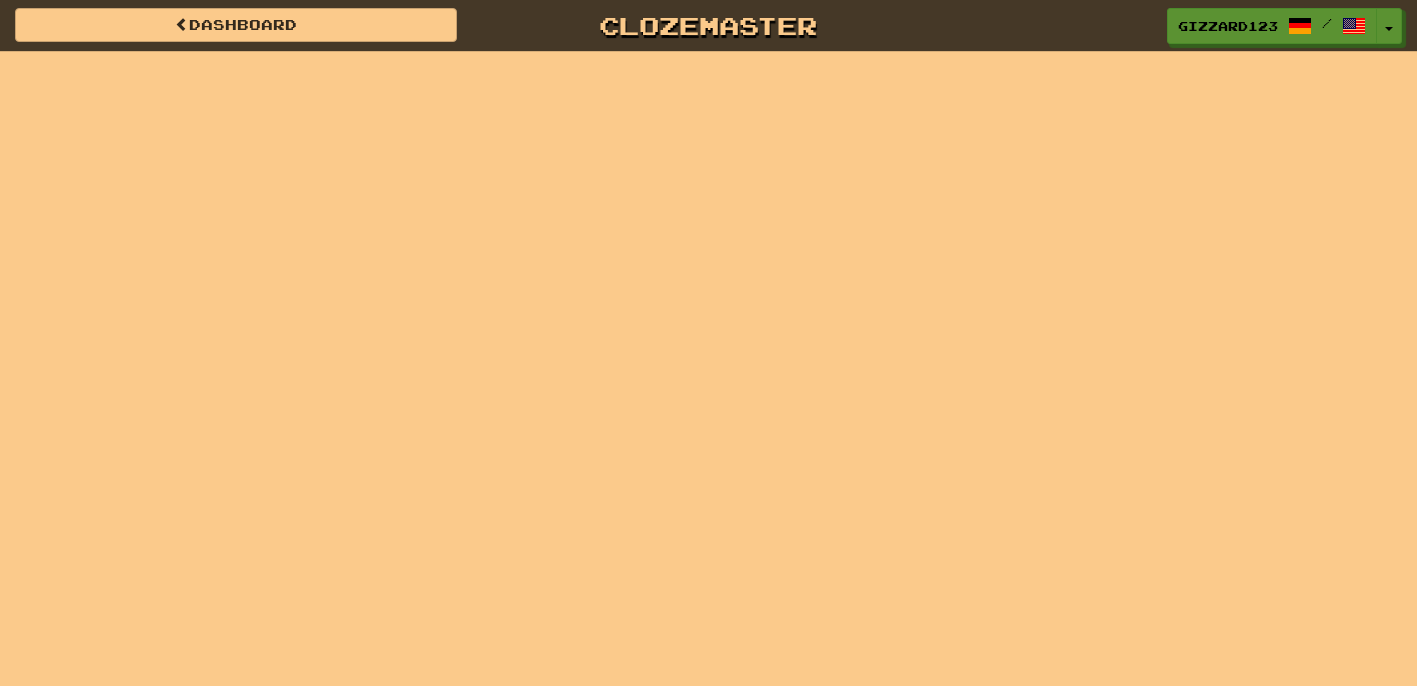 scroll, scrollTop: 0, scrollLeft: 0, axis: both 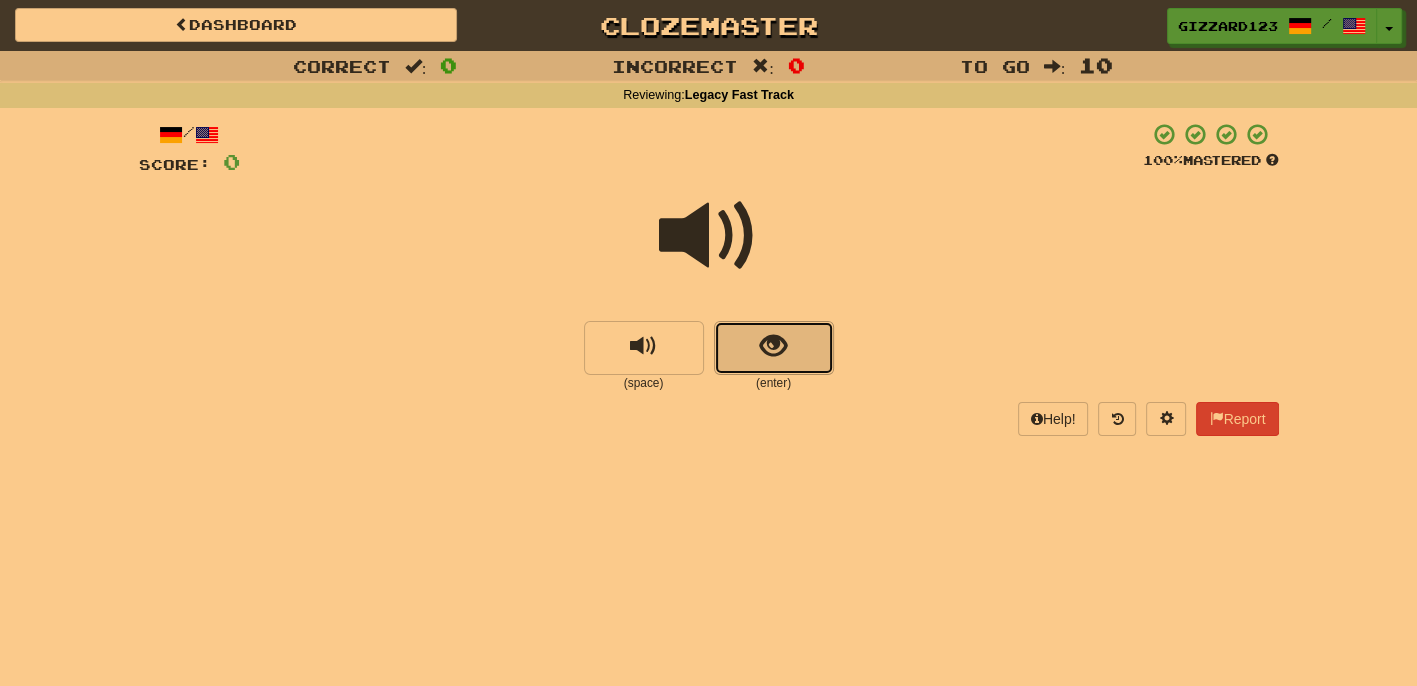 click at bounding box center [774, 348] 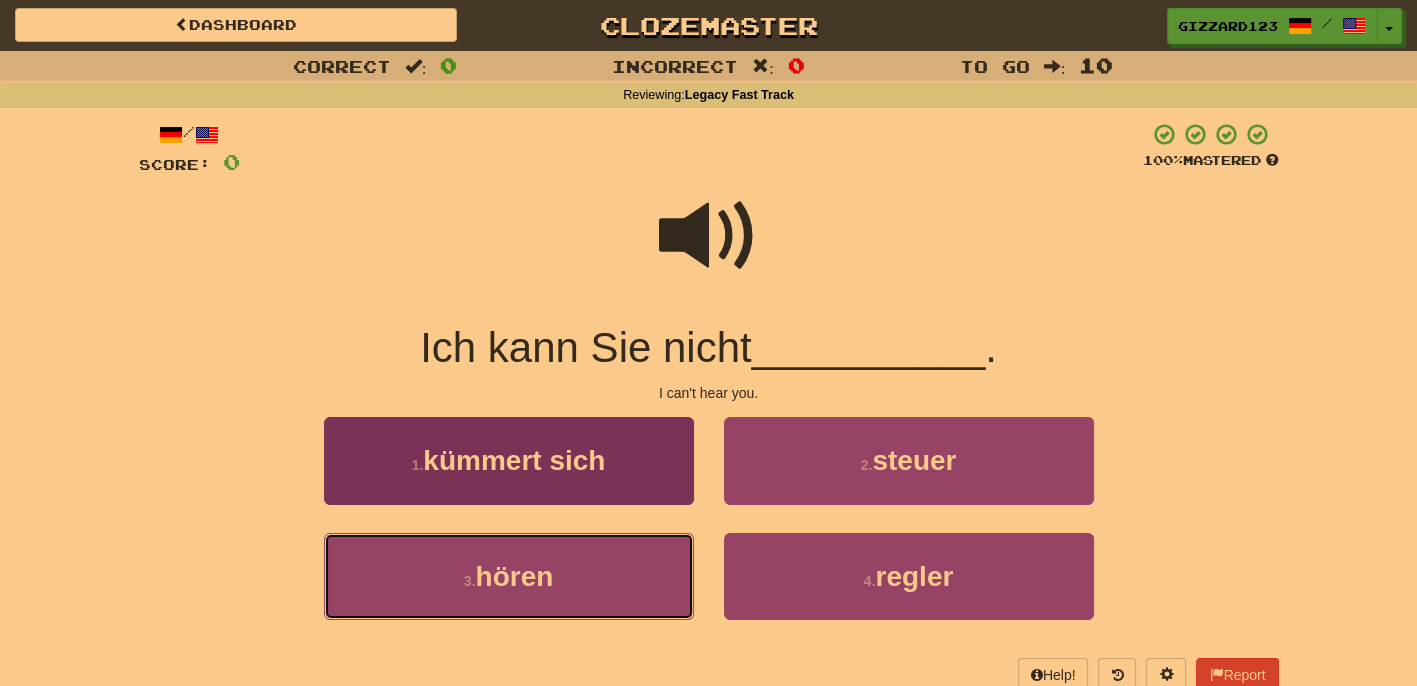 click on "3 .  hören" at bounding box center (509, 576) 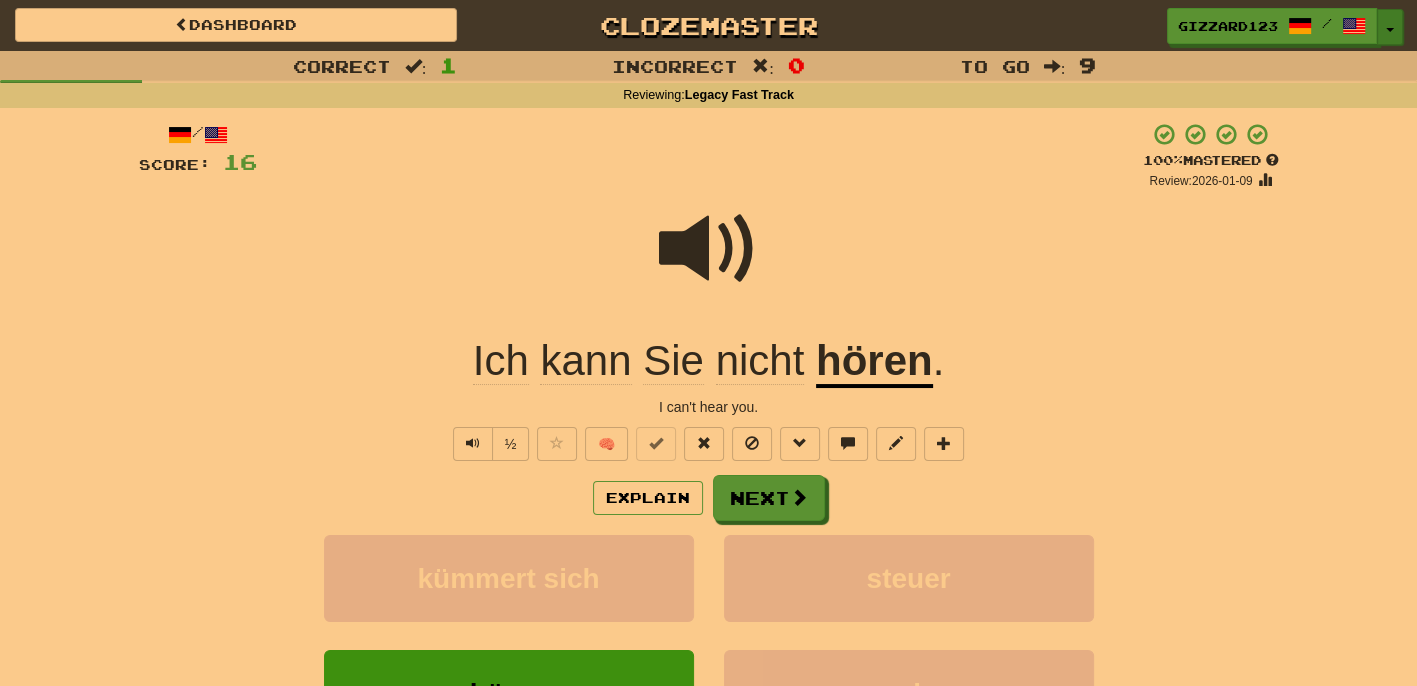 click at bounding box center (1390, 30) 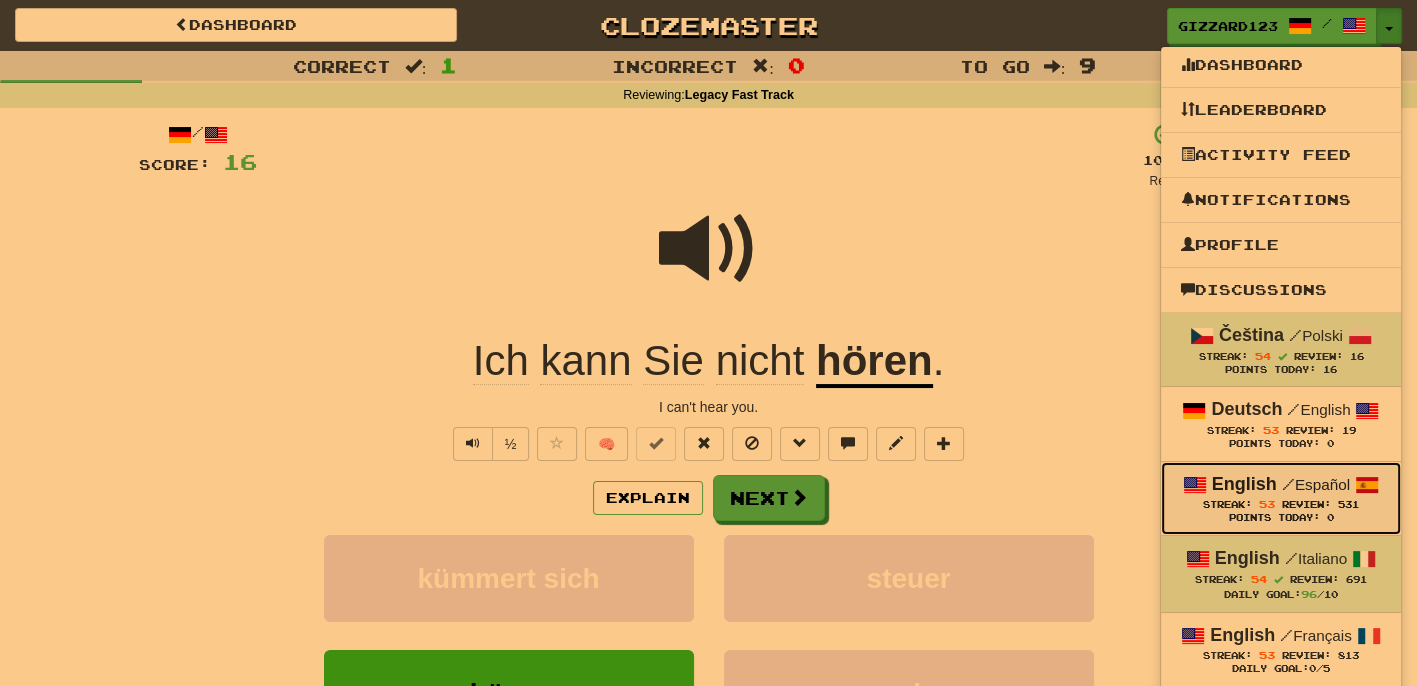 click on "English" at bounding box center (1244, 484) 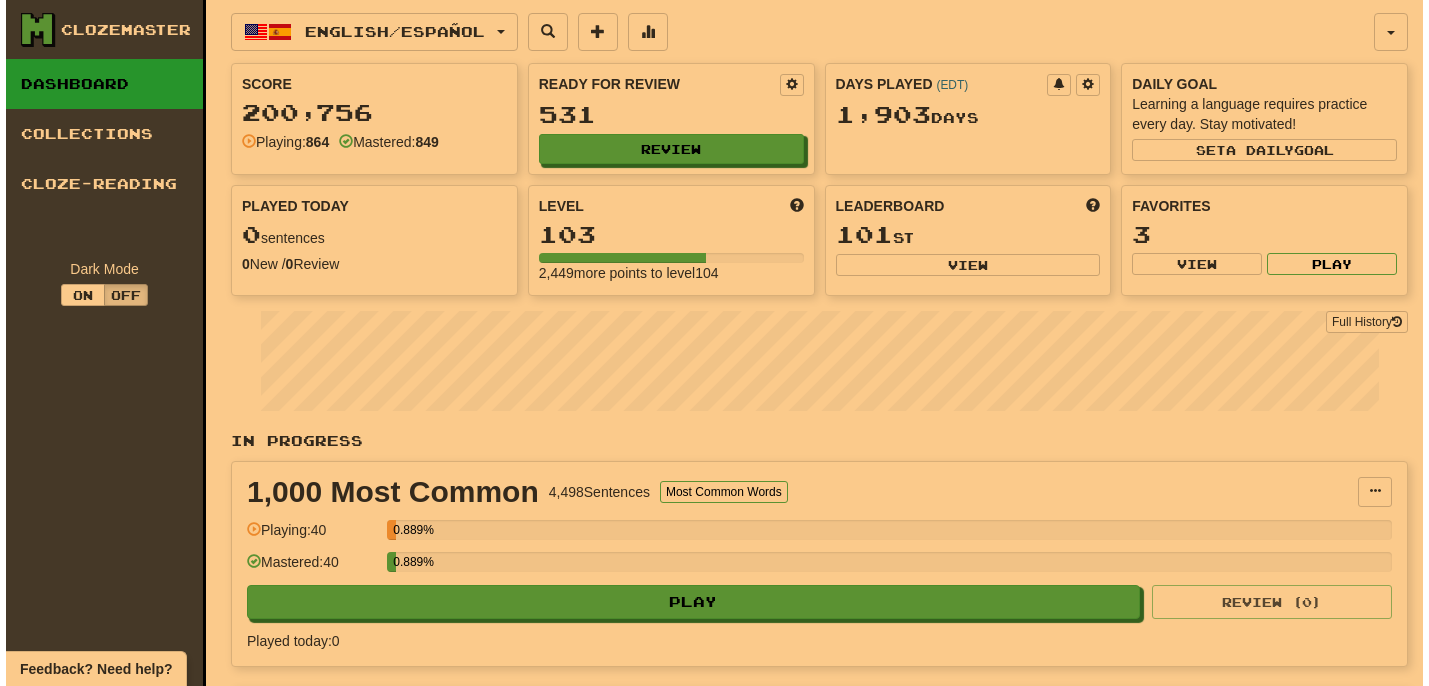 scroll, scrollTop: 0, scrollLeft: 0, axis: both 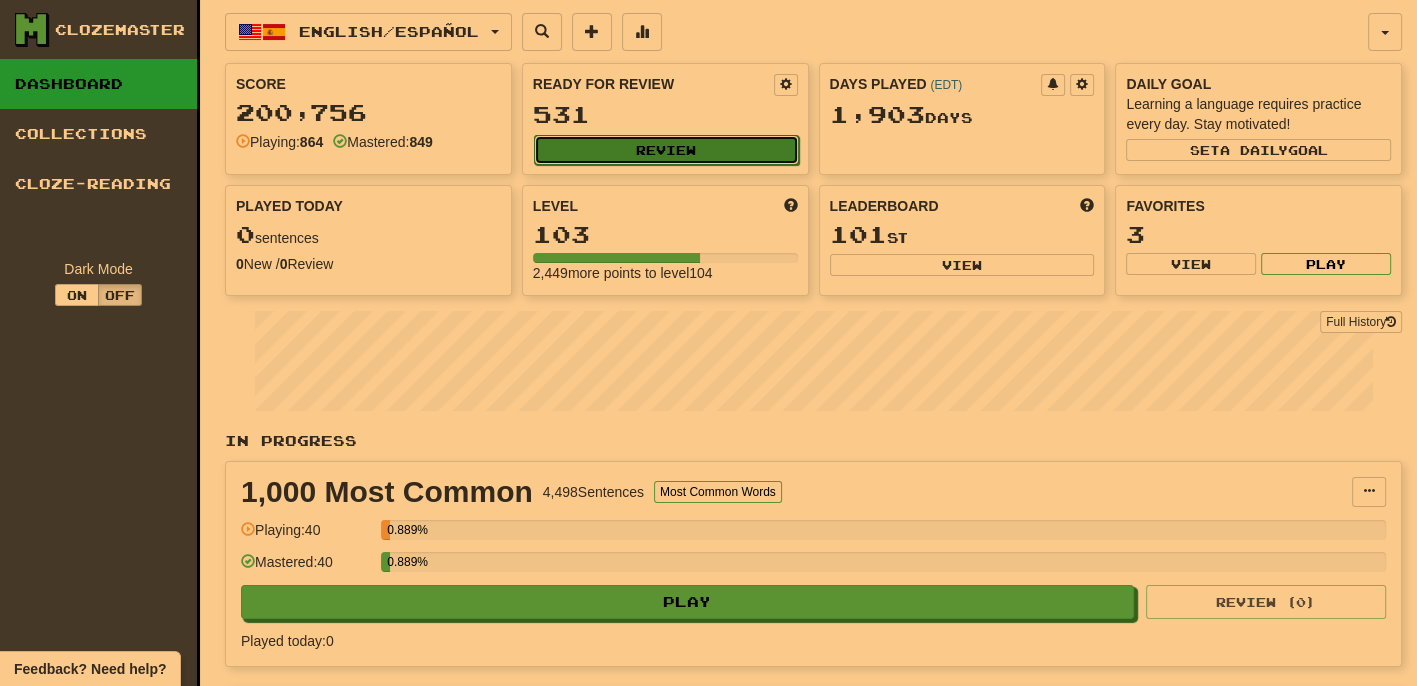 click on "Review" at bounding box center (666, 150) 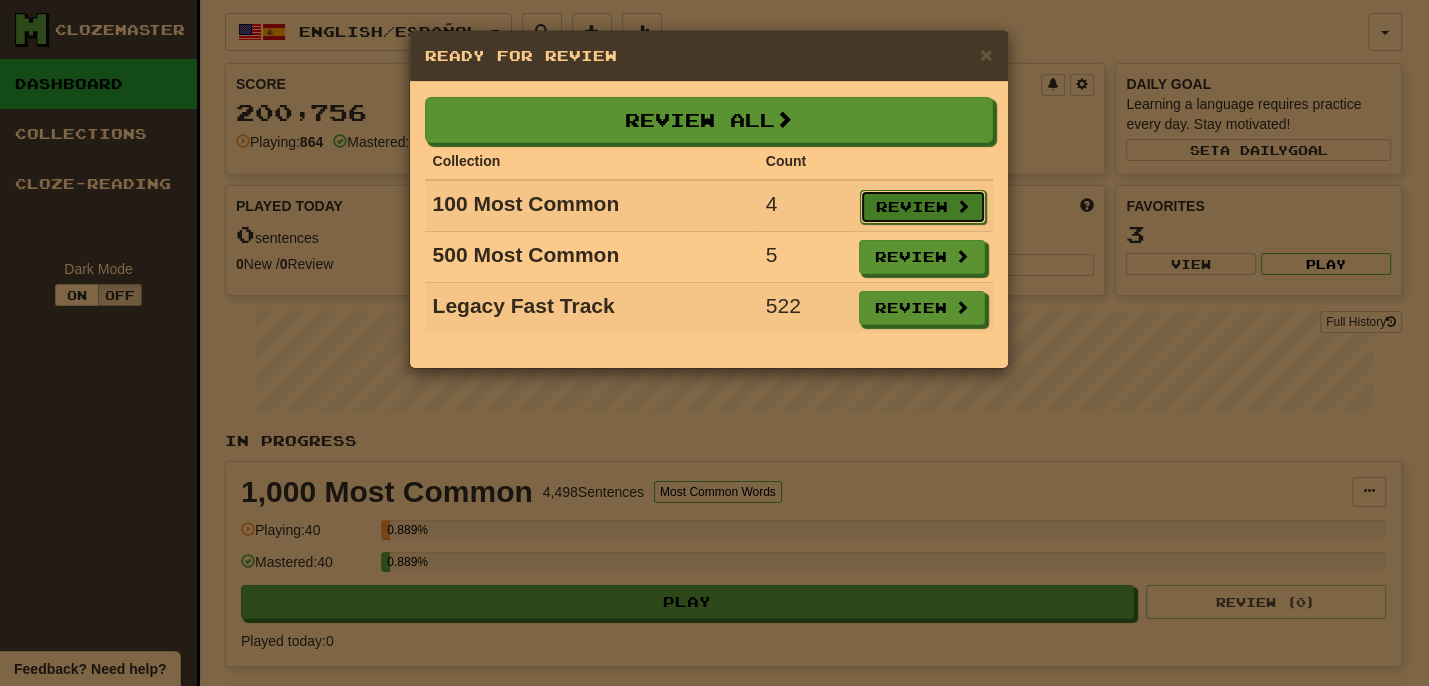 click on "Review" at bounding box center (923, 207) 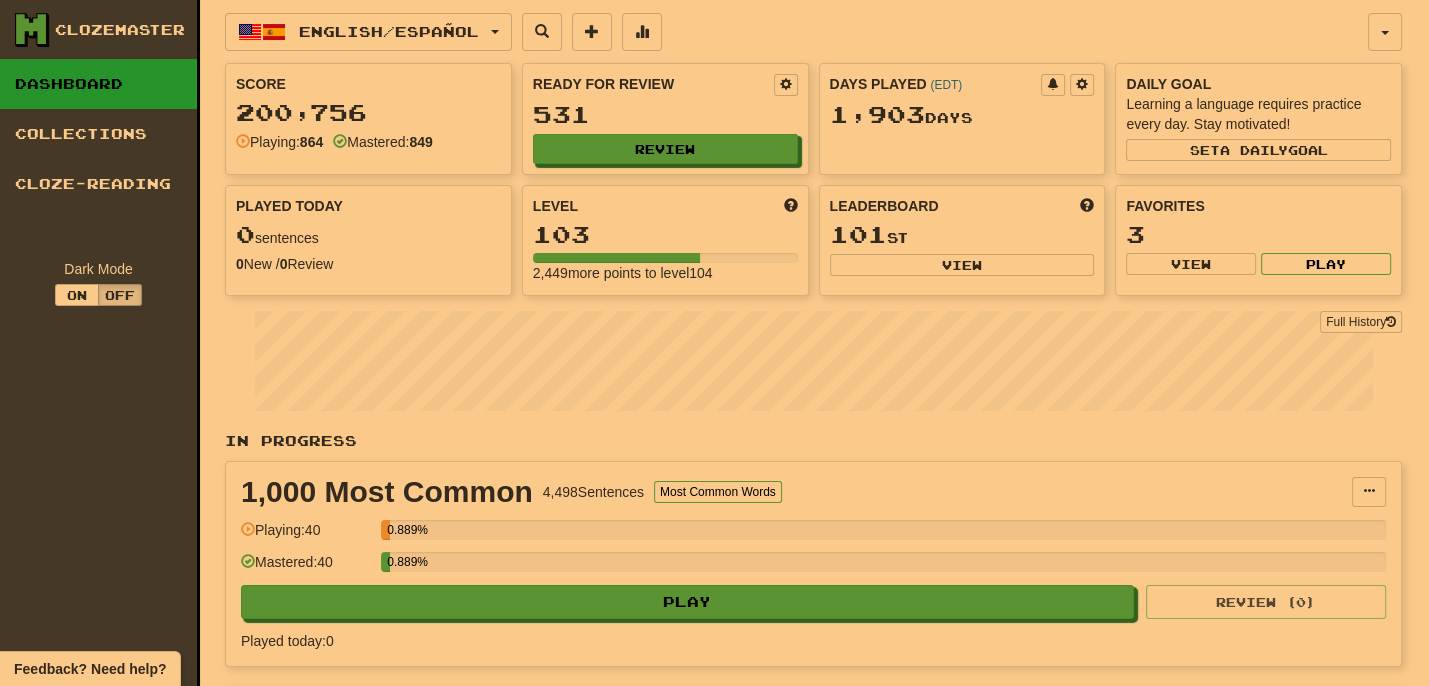 select on "**" 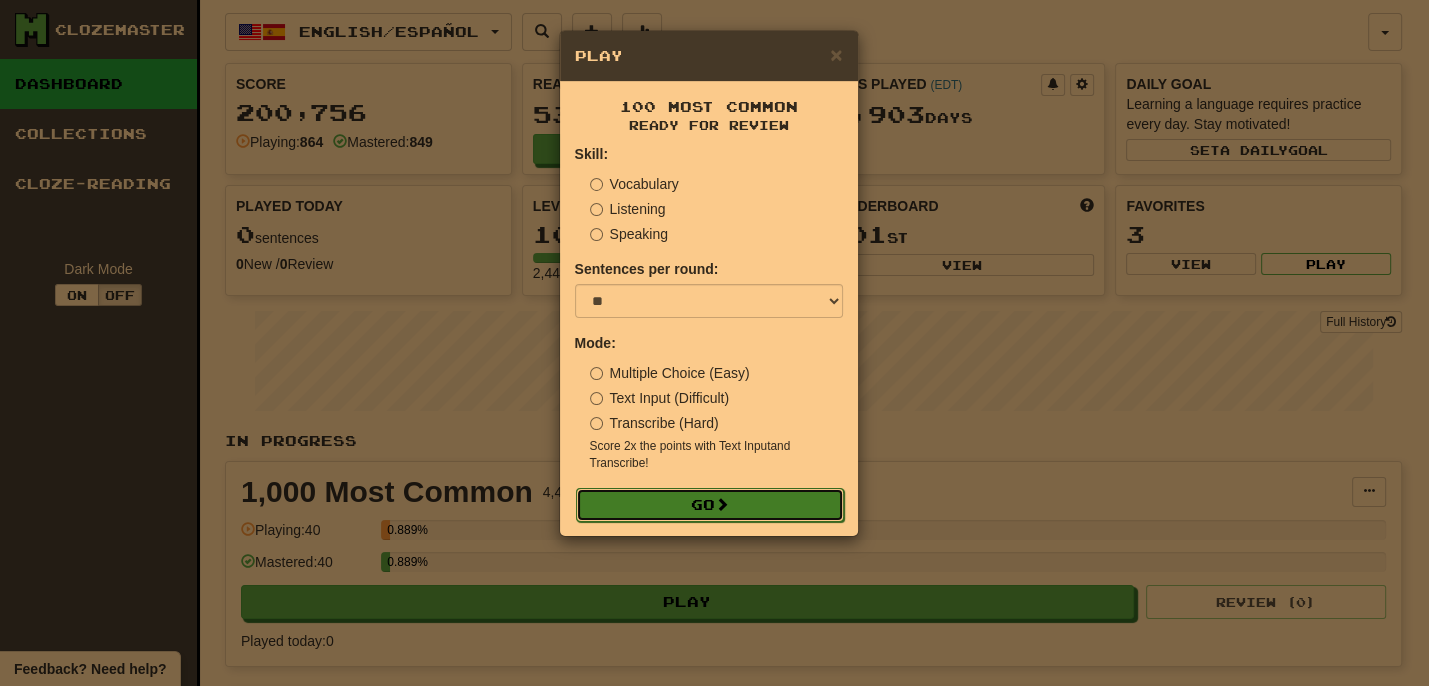 click on "Go" at bounding box center [710, 505] 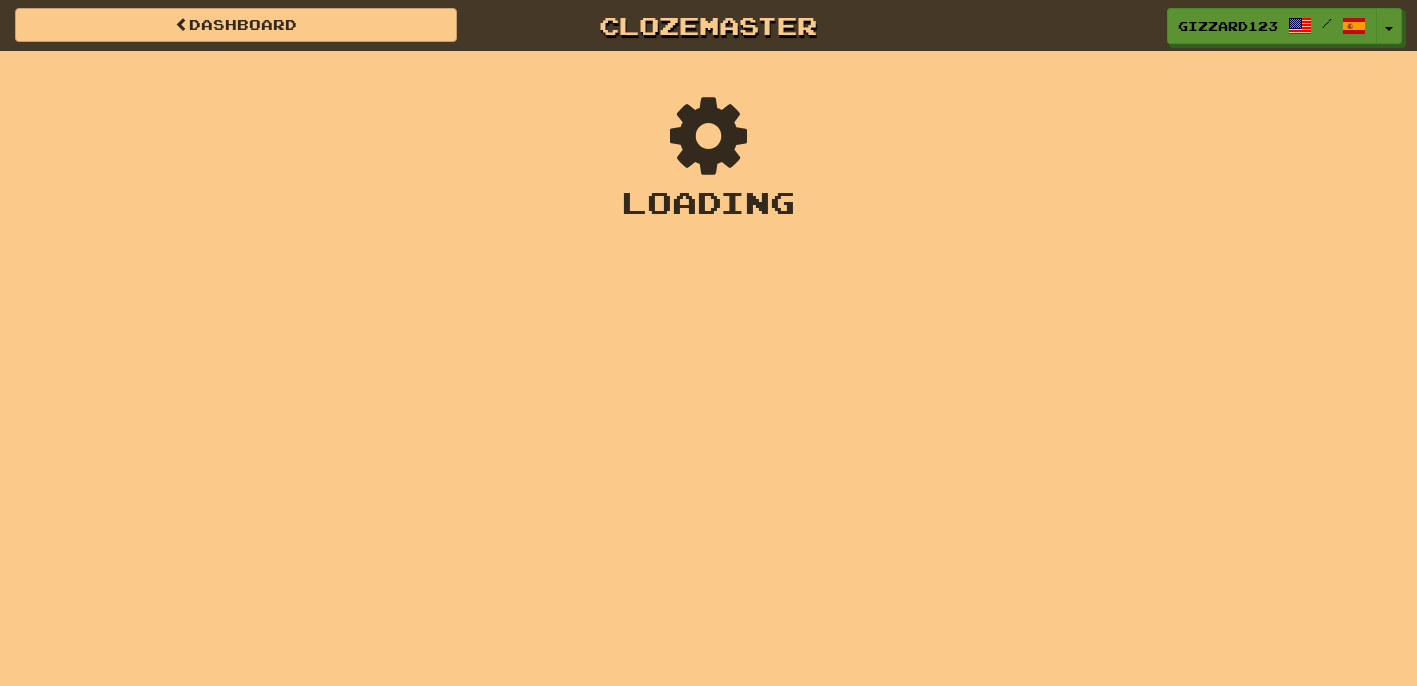 scroll, scrollTop: 0, scrollLeft: 0, axis: both 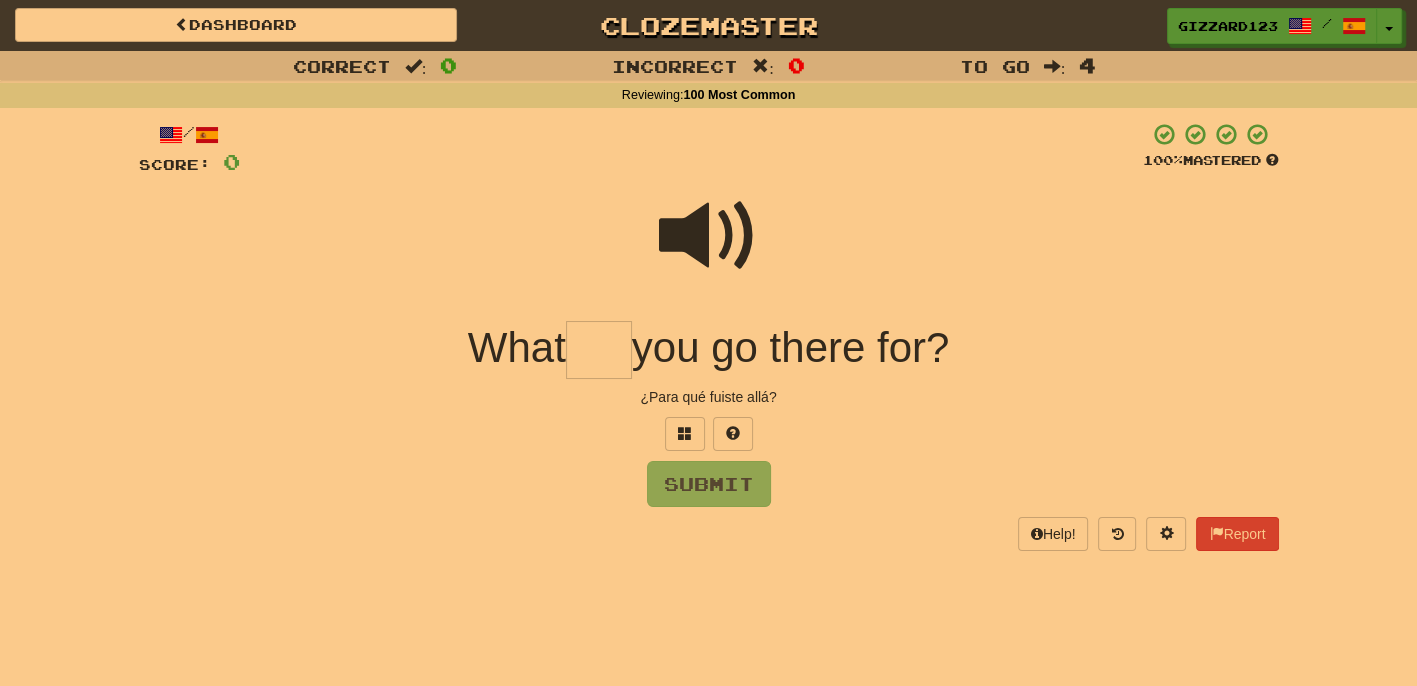 click at bounding box center [599, 350] 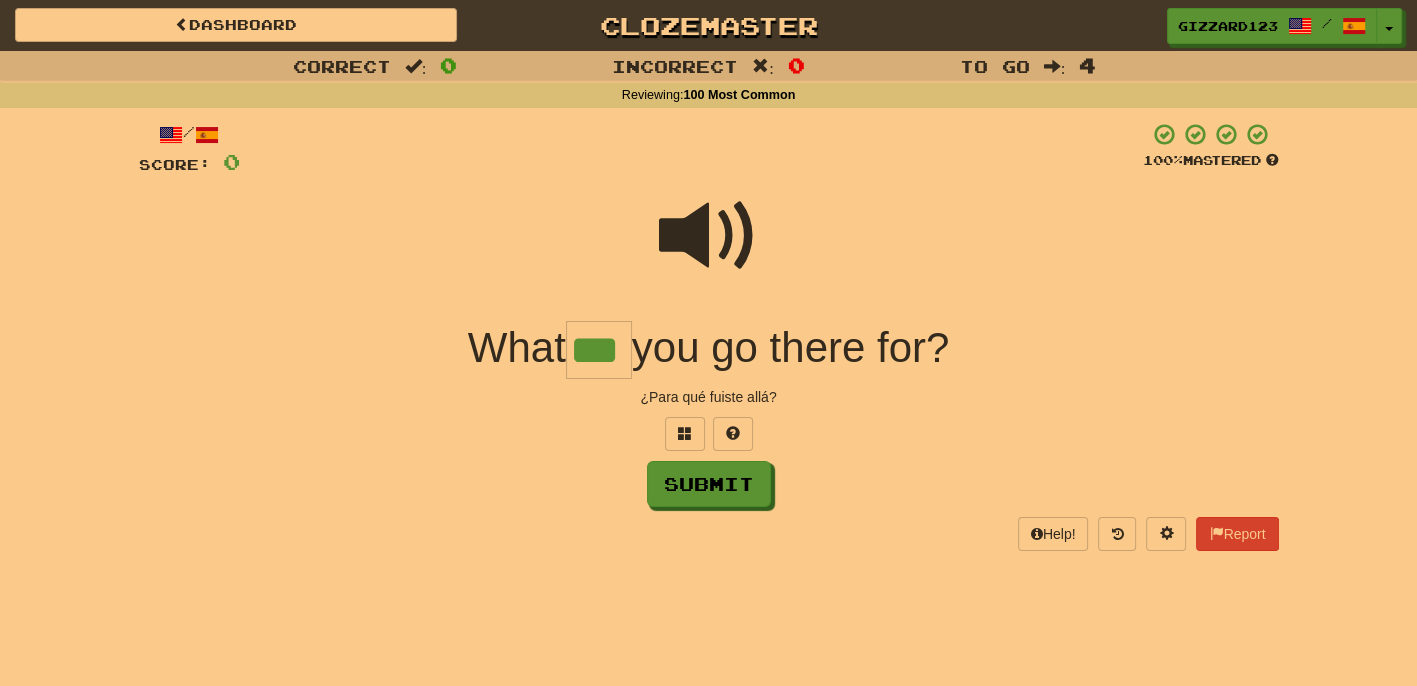 type on "***" 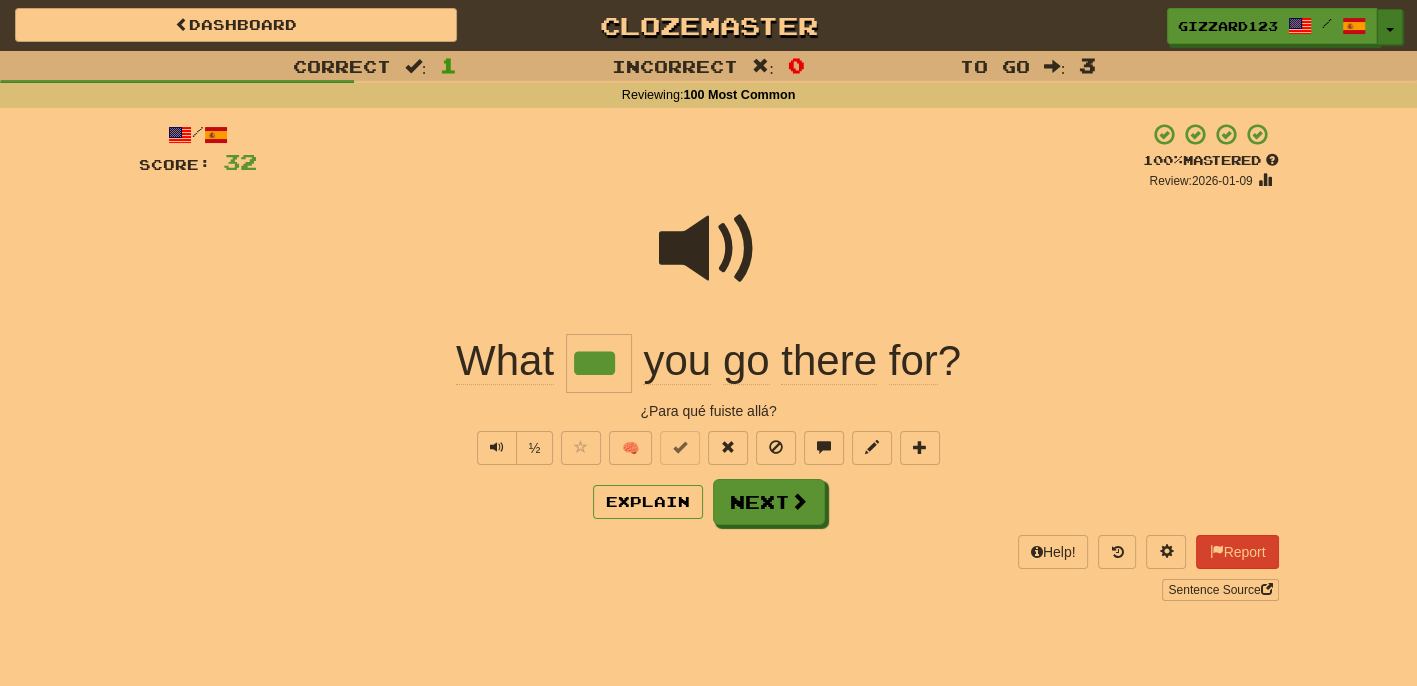 click at bounding box center [1390, 30] 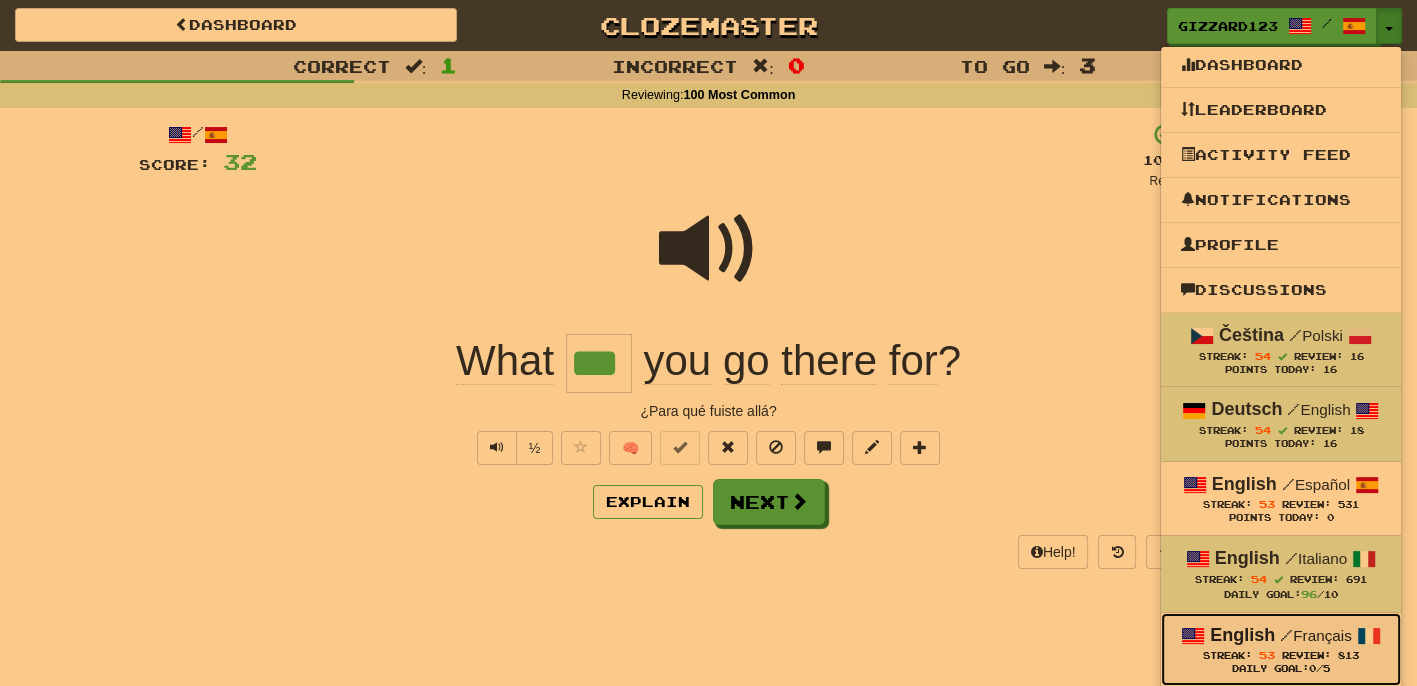 click on "Streak:
53
Review:
813" at bounding box center (1281, 655) 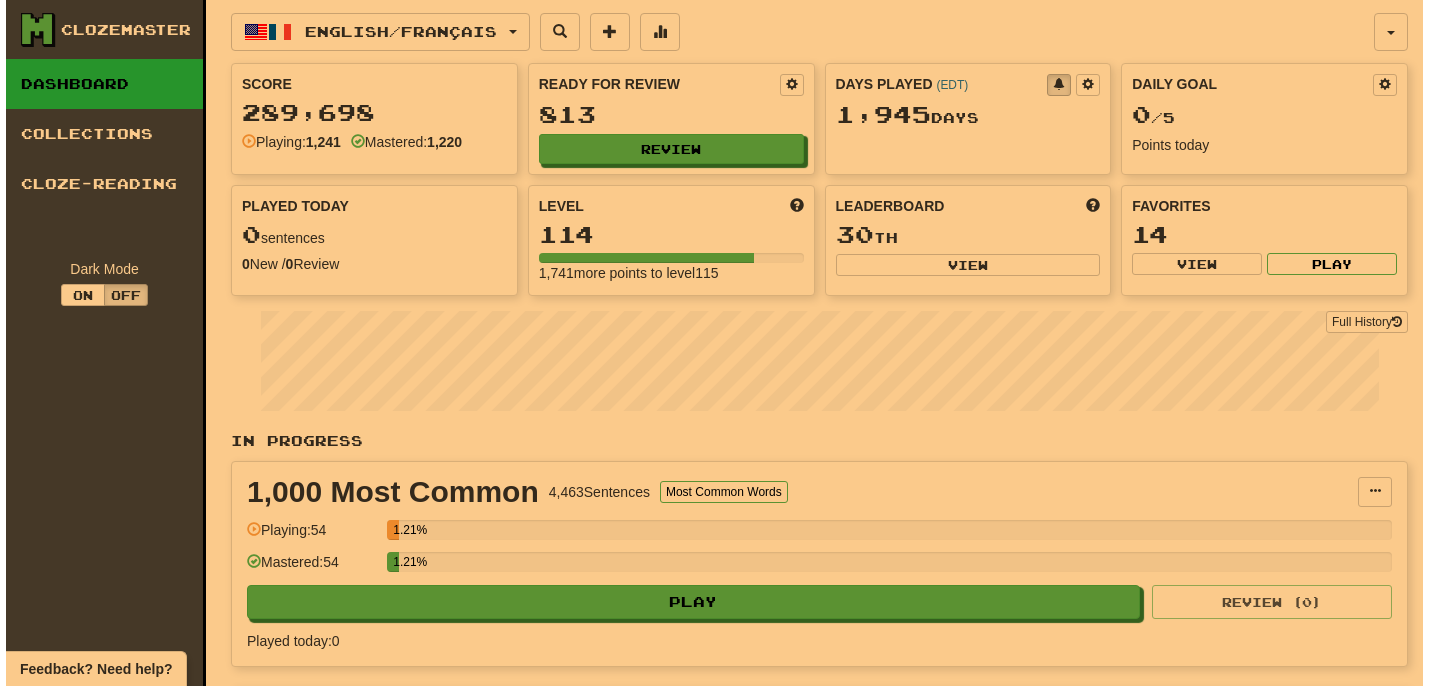 scroll, scrollTop: 0, scrollLeft: 0, axis: both 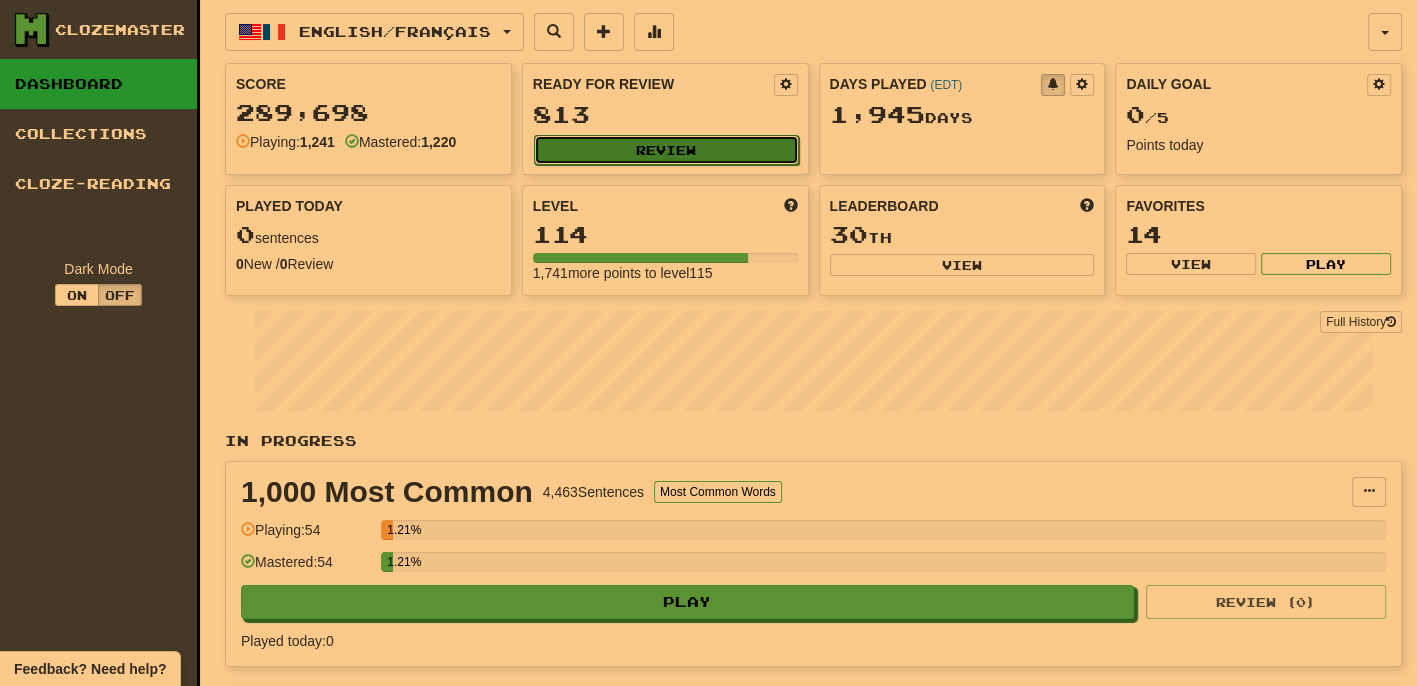 click on "Review" at bounding box center [666, 150] 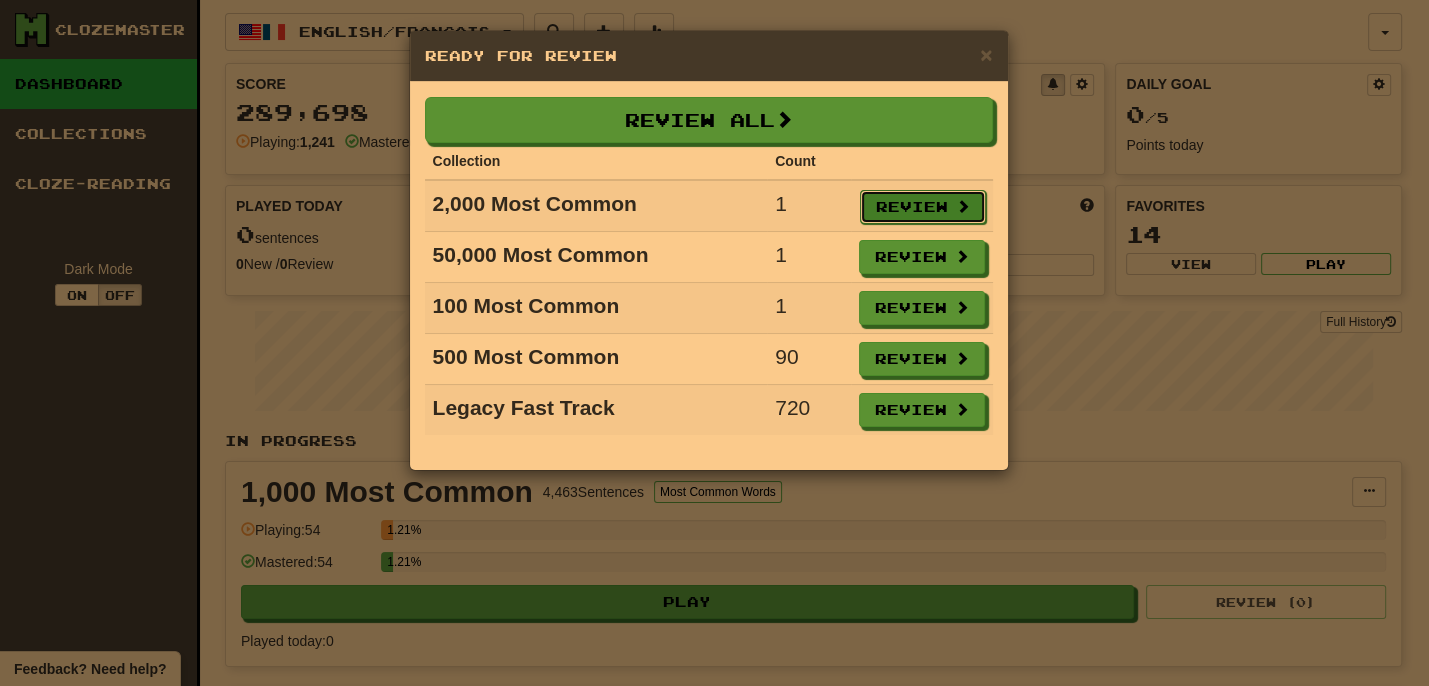click on "Review" at bounding box center (923, 207) 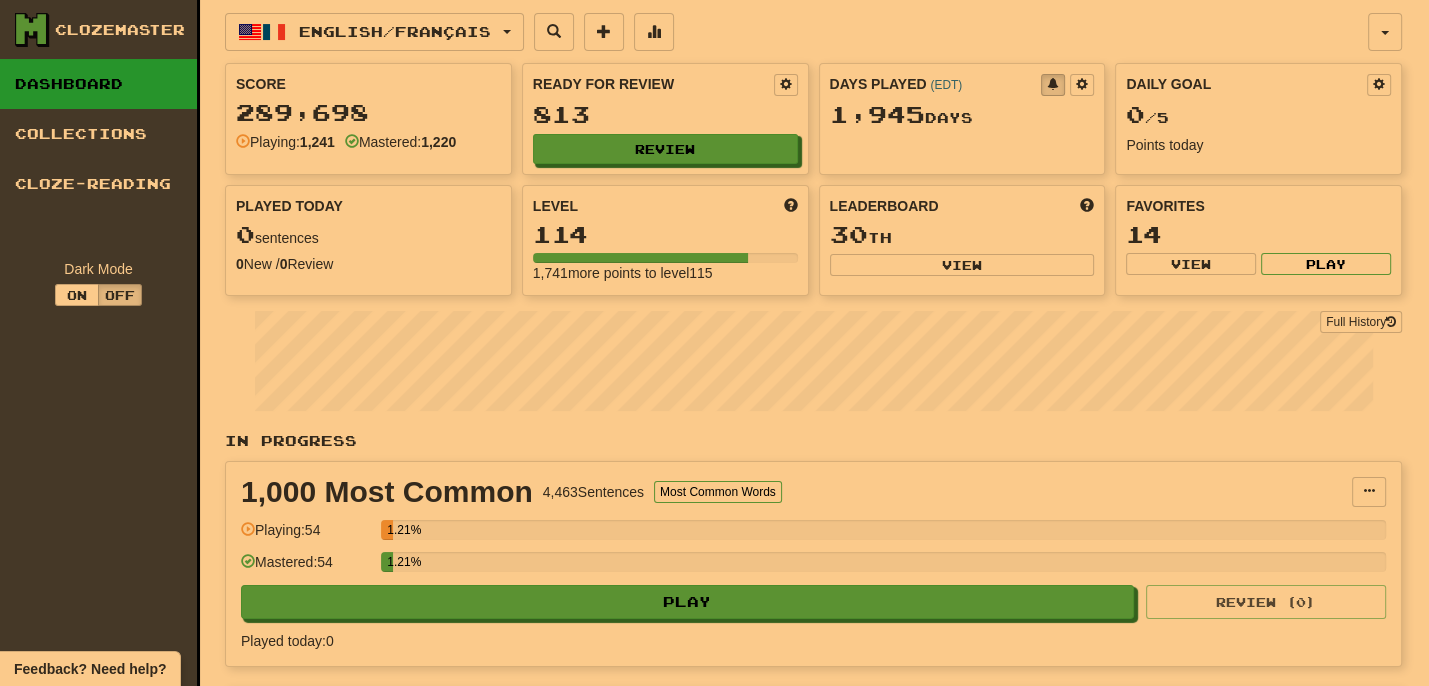 select on "**" 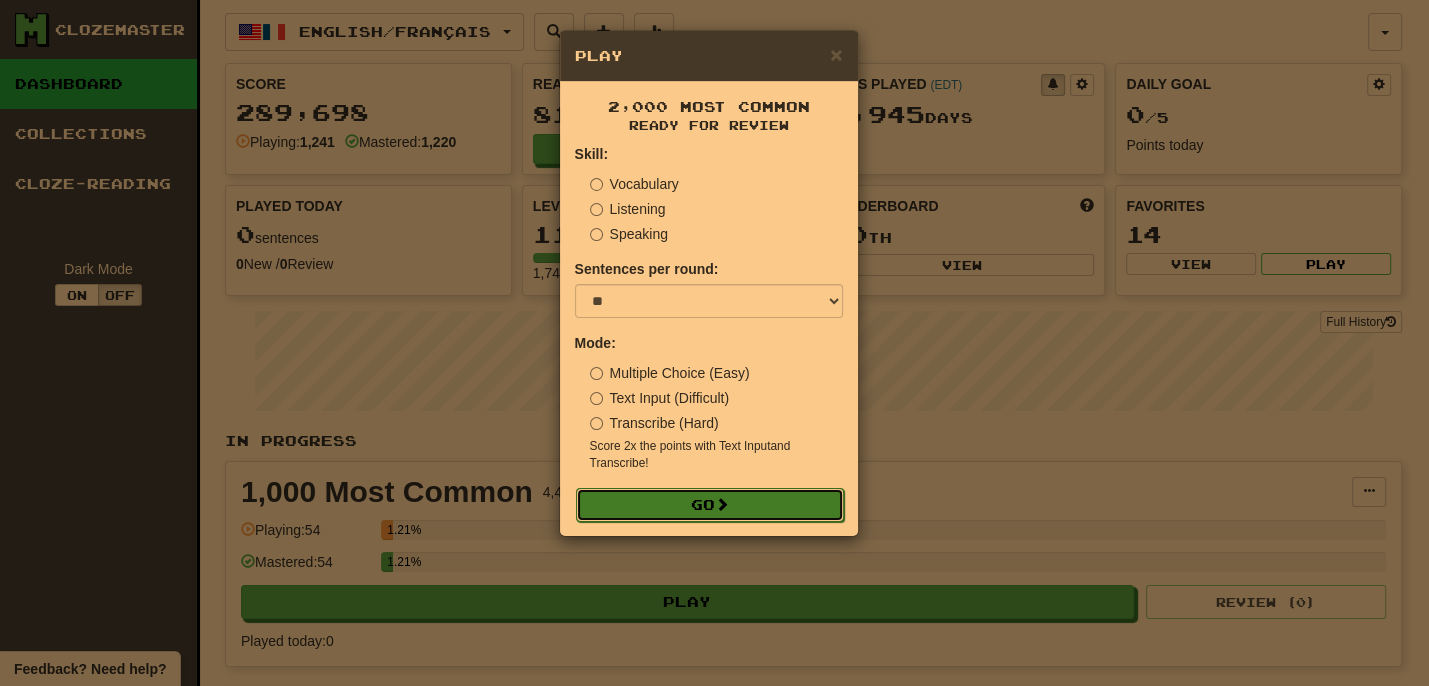 click on "Go" at bounding box center [710, 505] 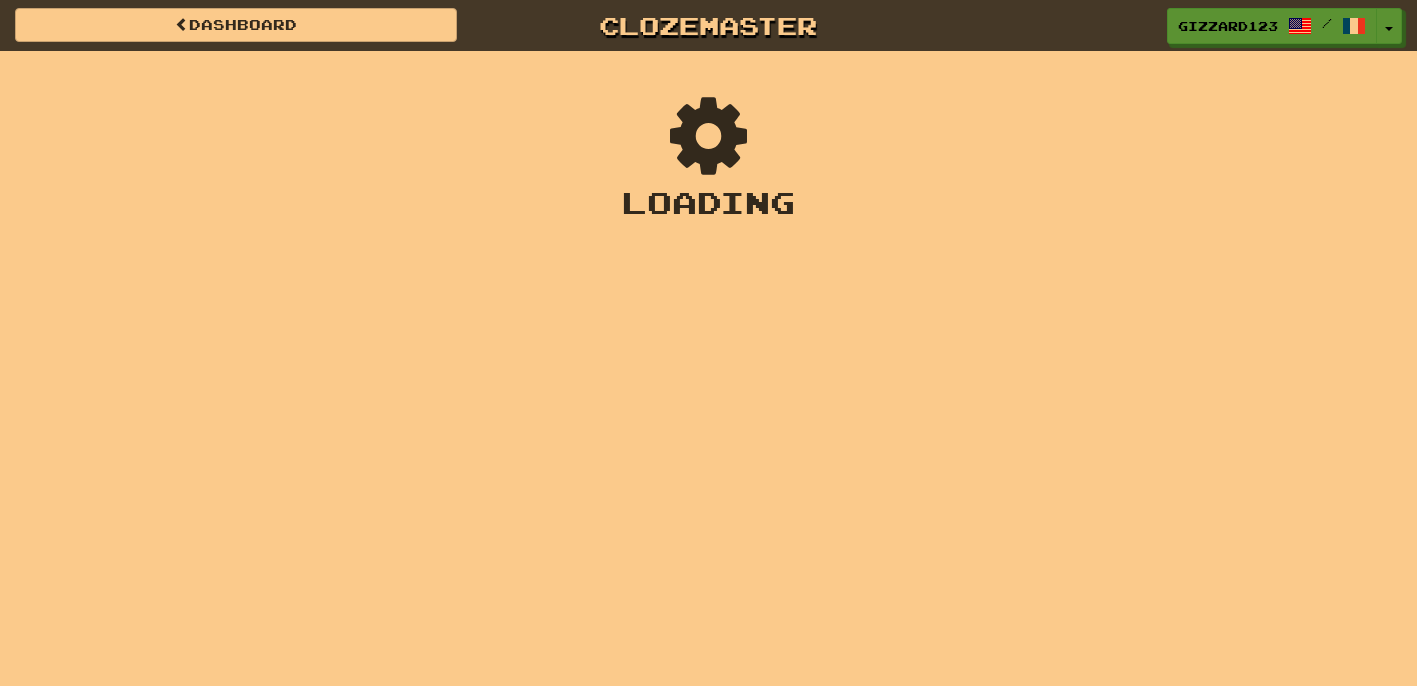scroll, scrollTop: 0, scrollLeft: 0, axis: both 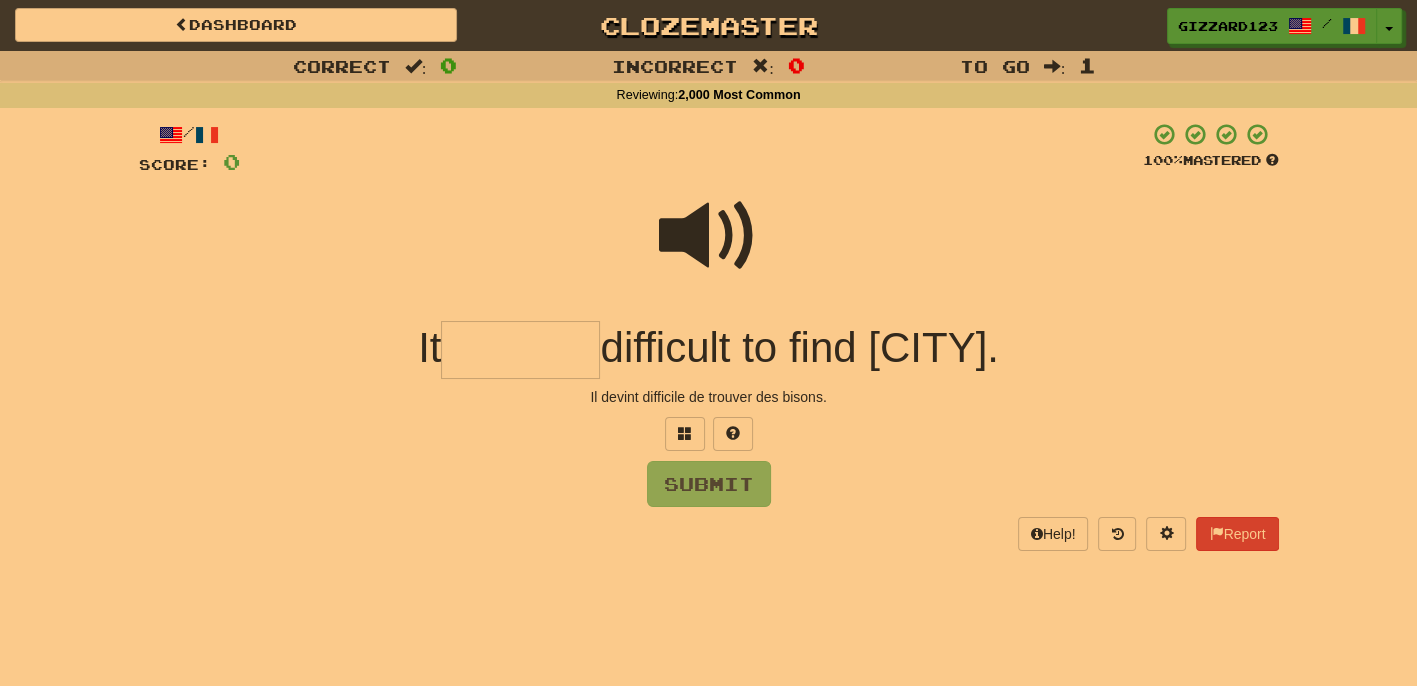 drag, startPoint x: 546, startPoint y: 348, endPoint x: 600, endPoint y: 349, distance: 54.00926 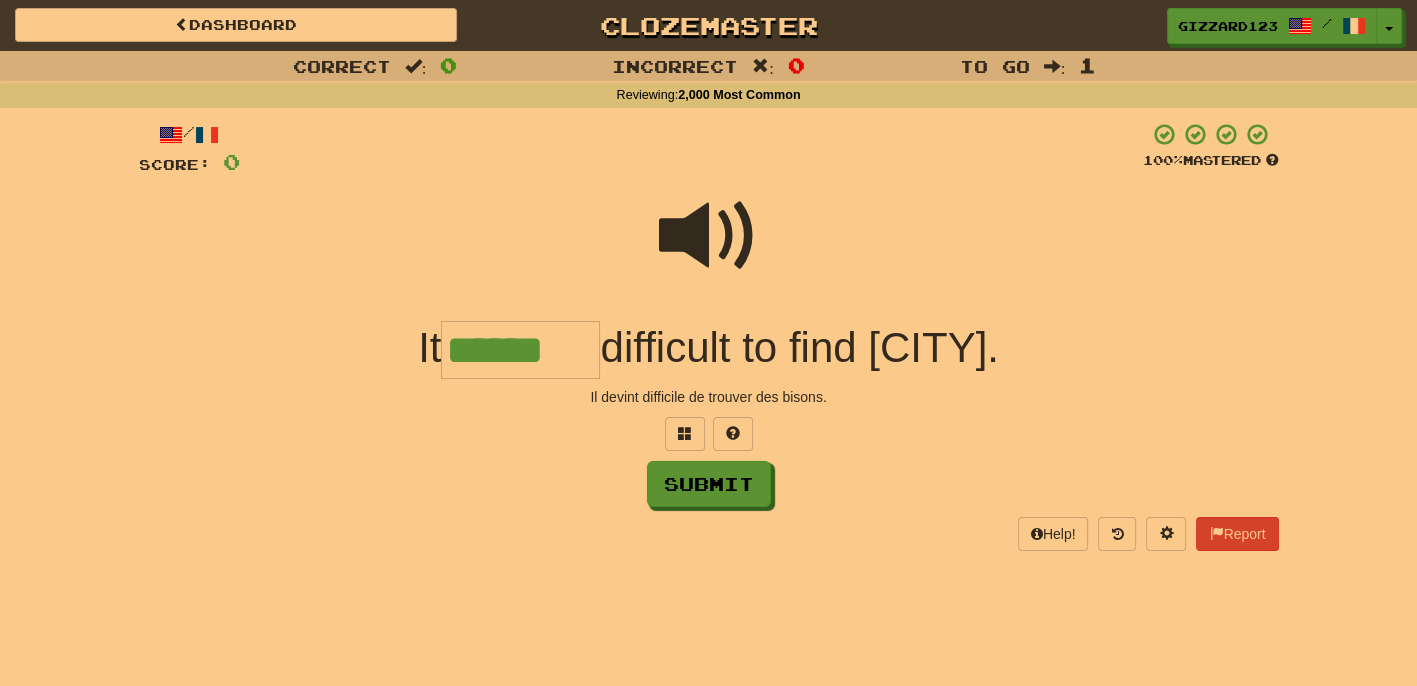type on "******" 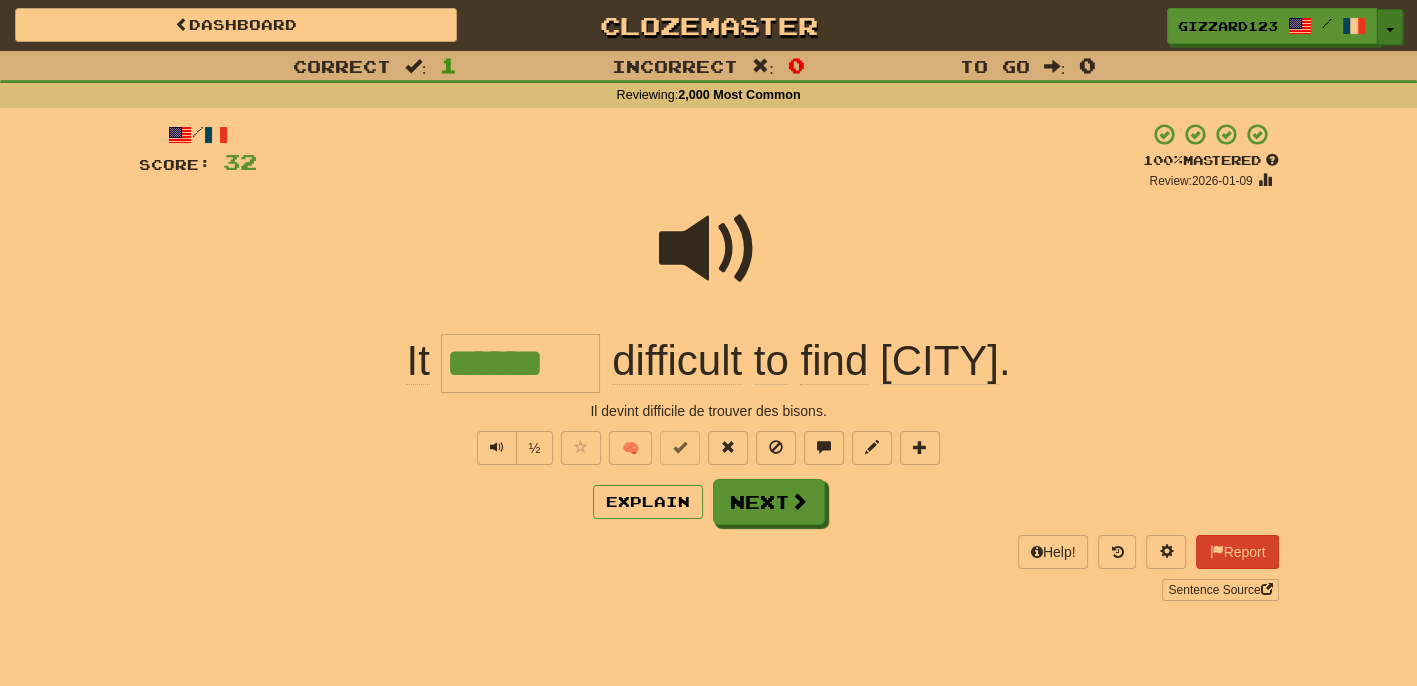 click on "Toggle Dropdown" at bounding box center (1390, 27) 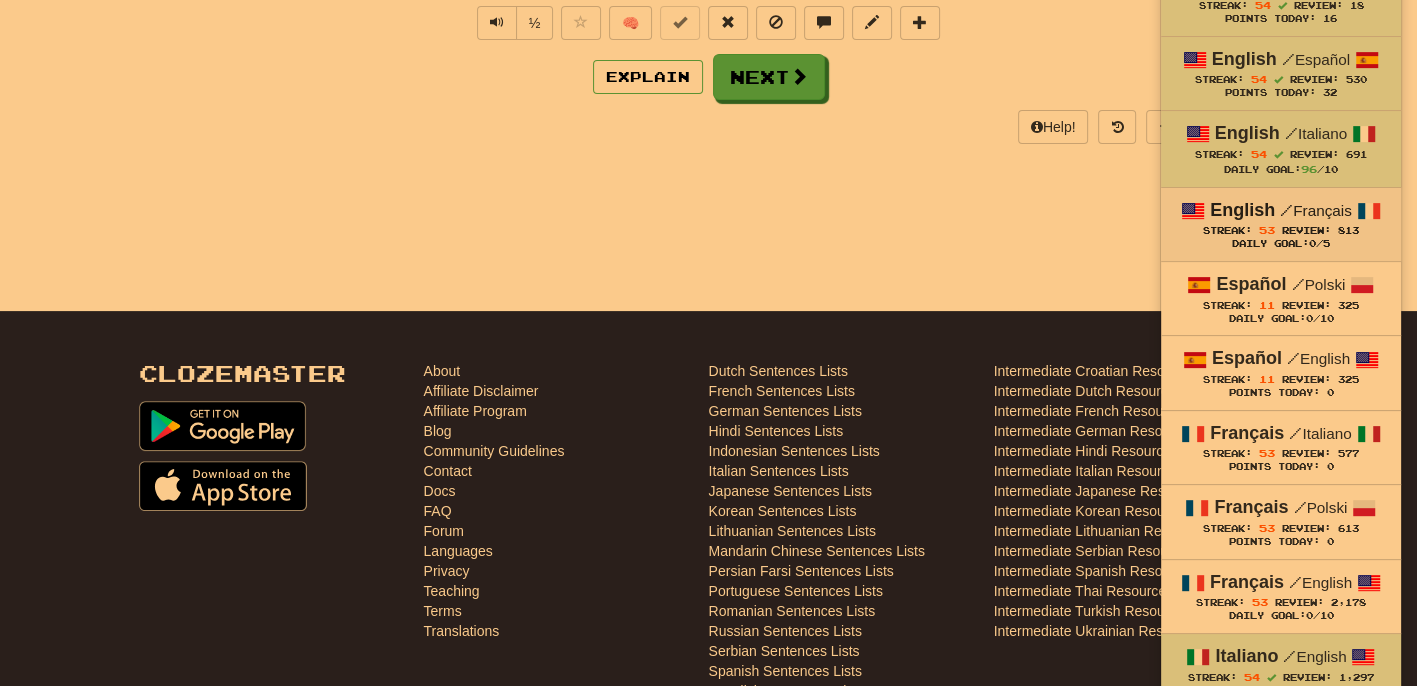 scroll, scrollTop: 426, scrollLeft: 0, axis: vertical 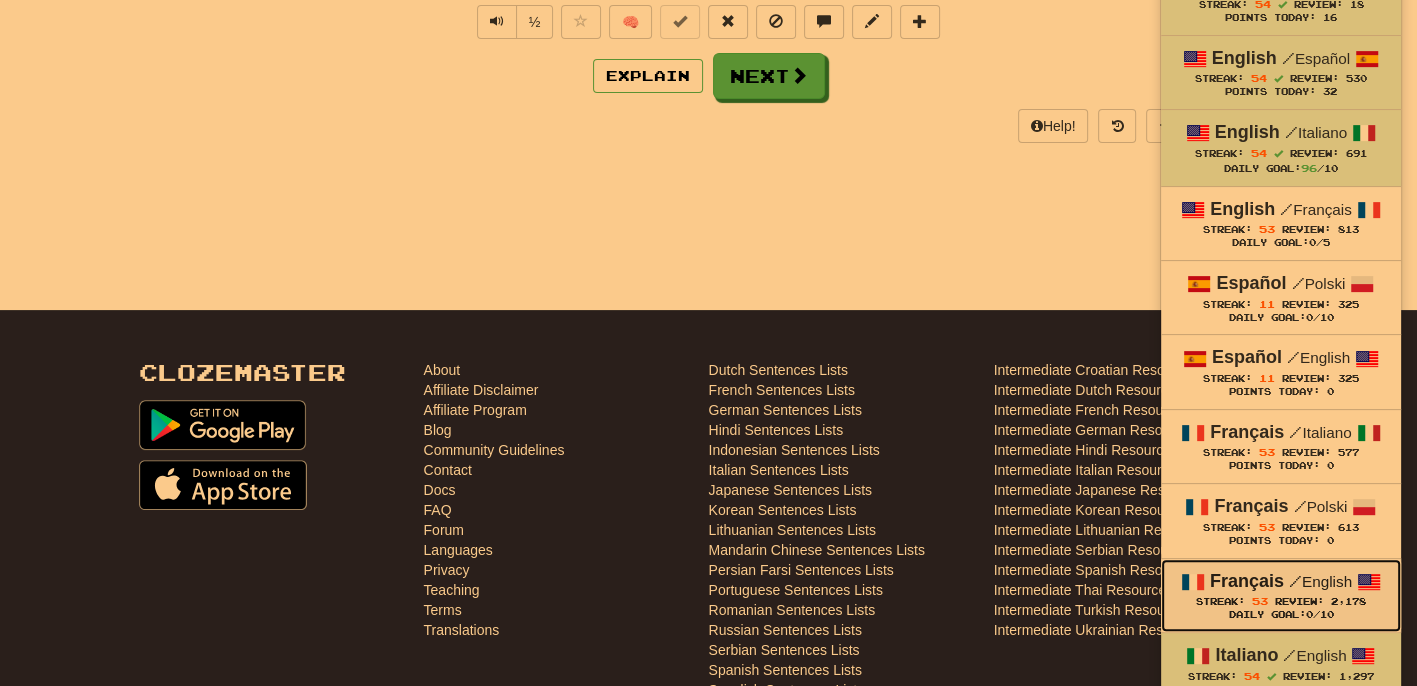 click on "Français
/
English" at bounding box center [1281, 582] 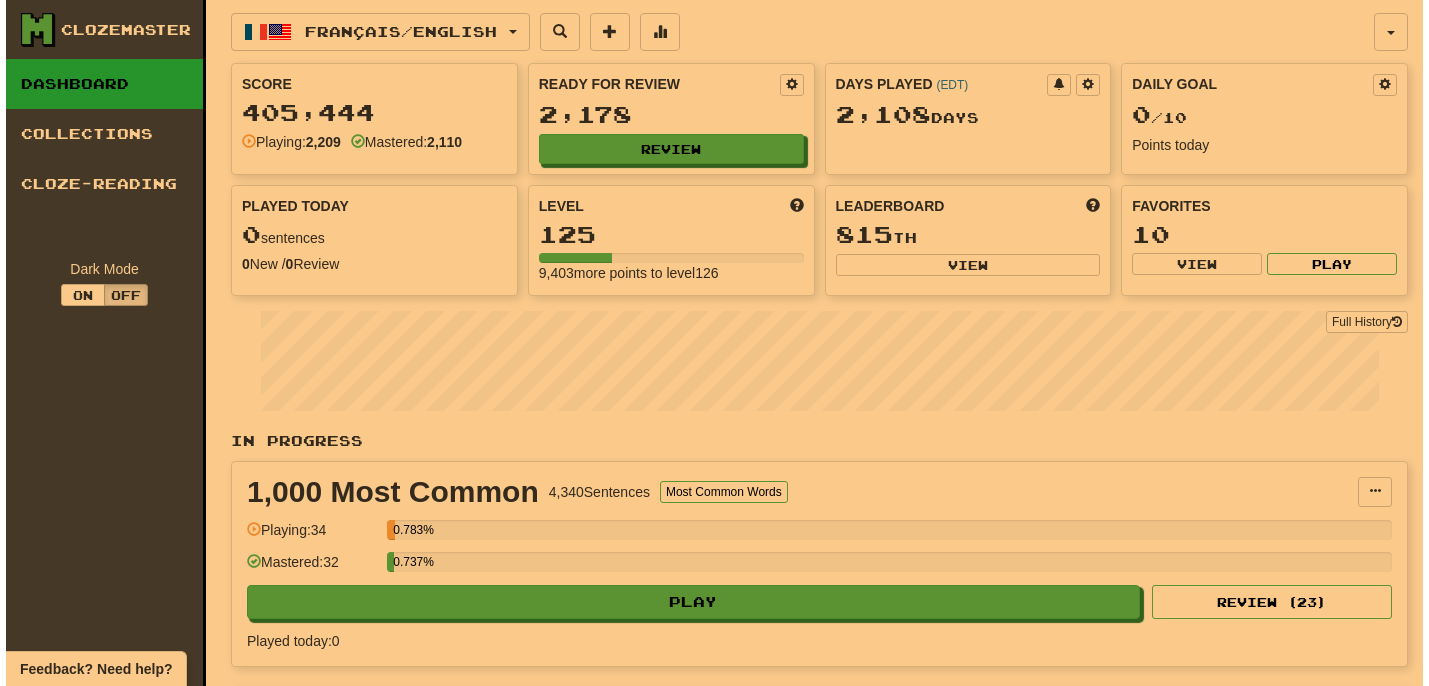 scroll, scrollTop: 0, scrollLeft: 0, axis: both 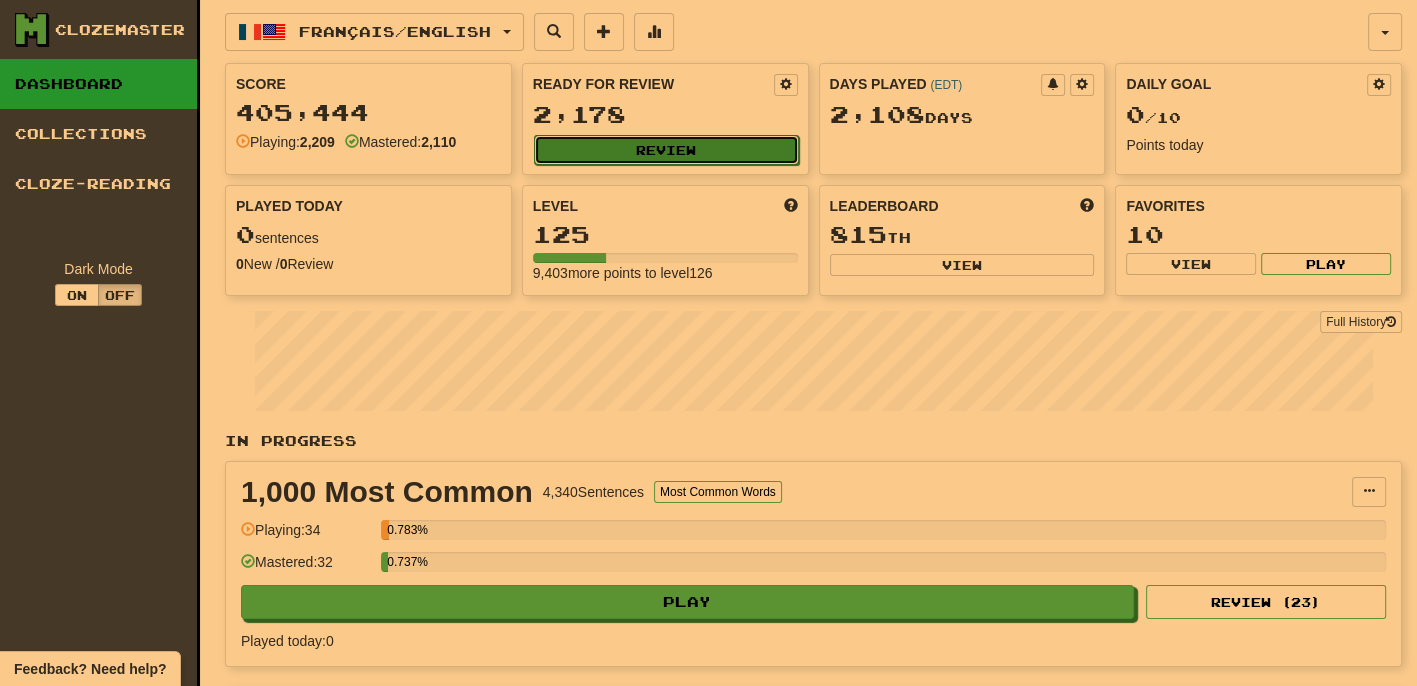 click on "Review" at bounding box center [666, 150] 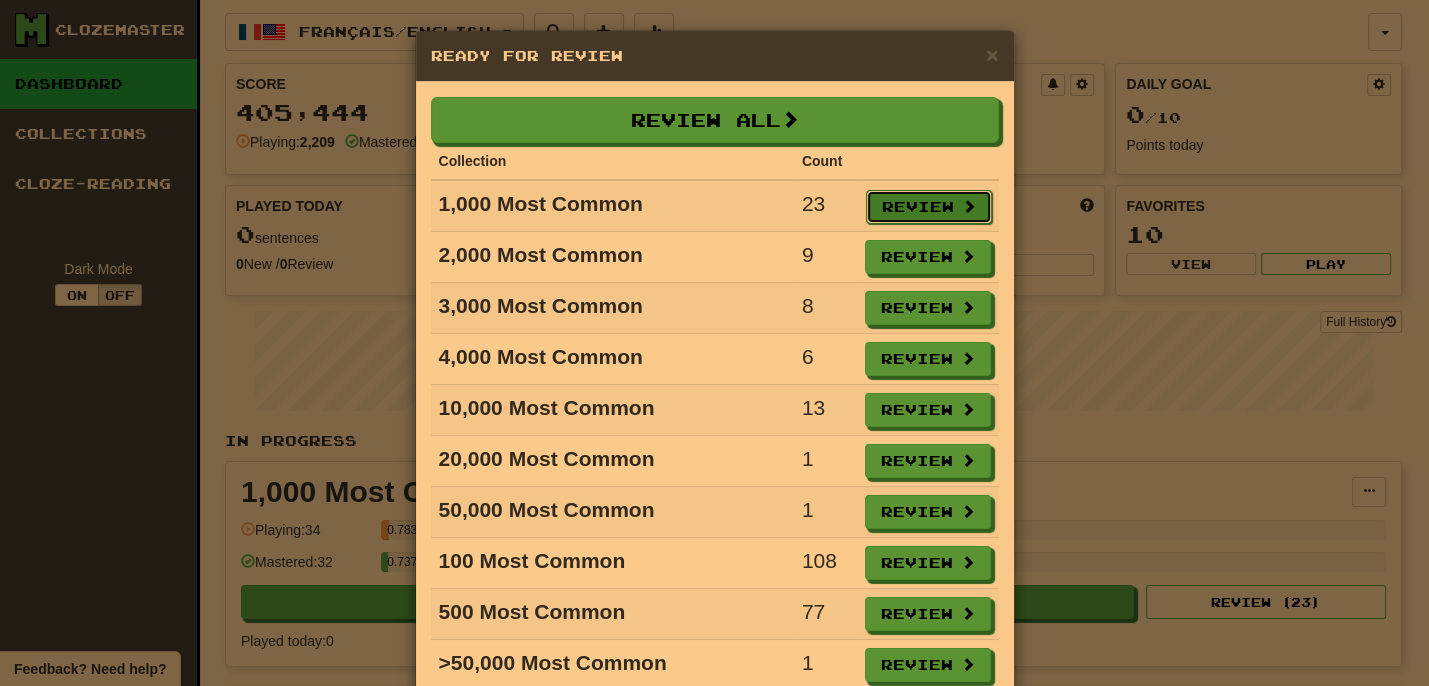 click on "Review" at bounding box center [929, 207] 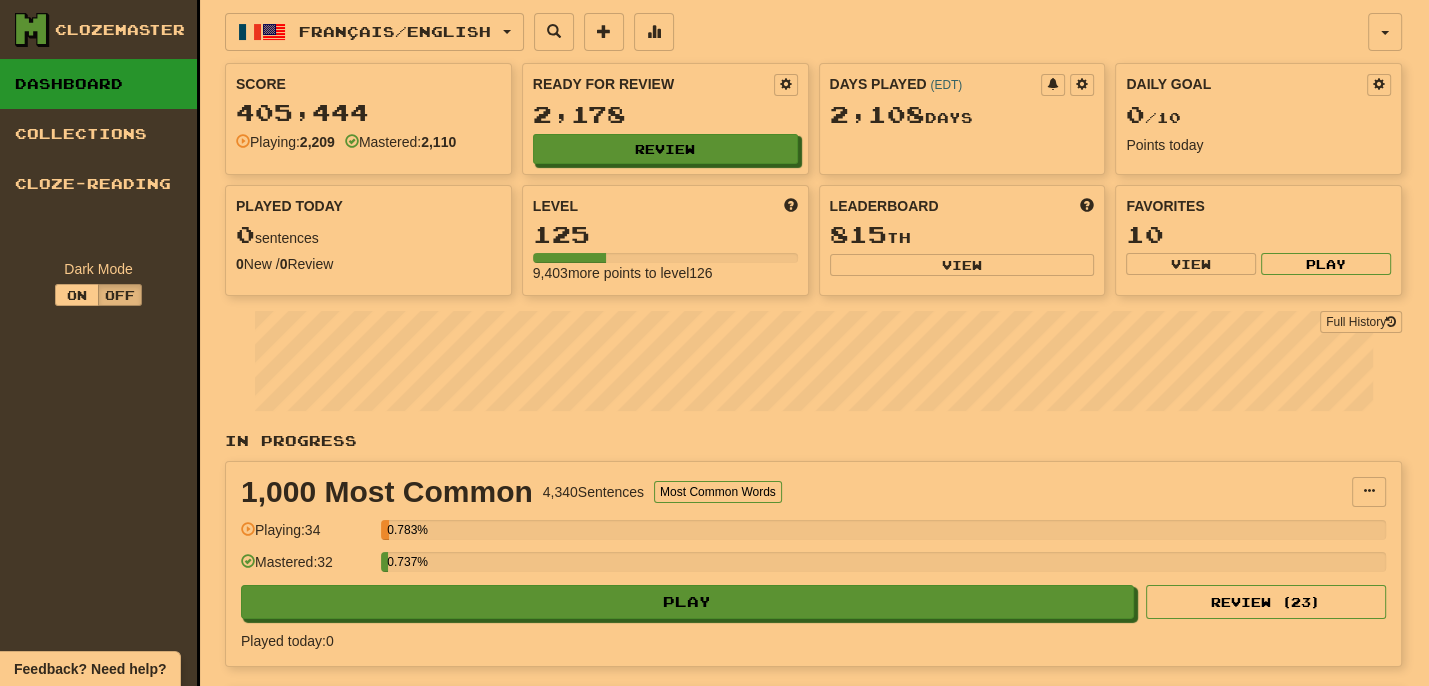 select on "**" 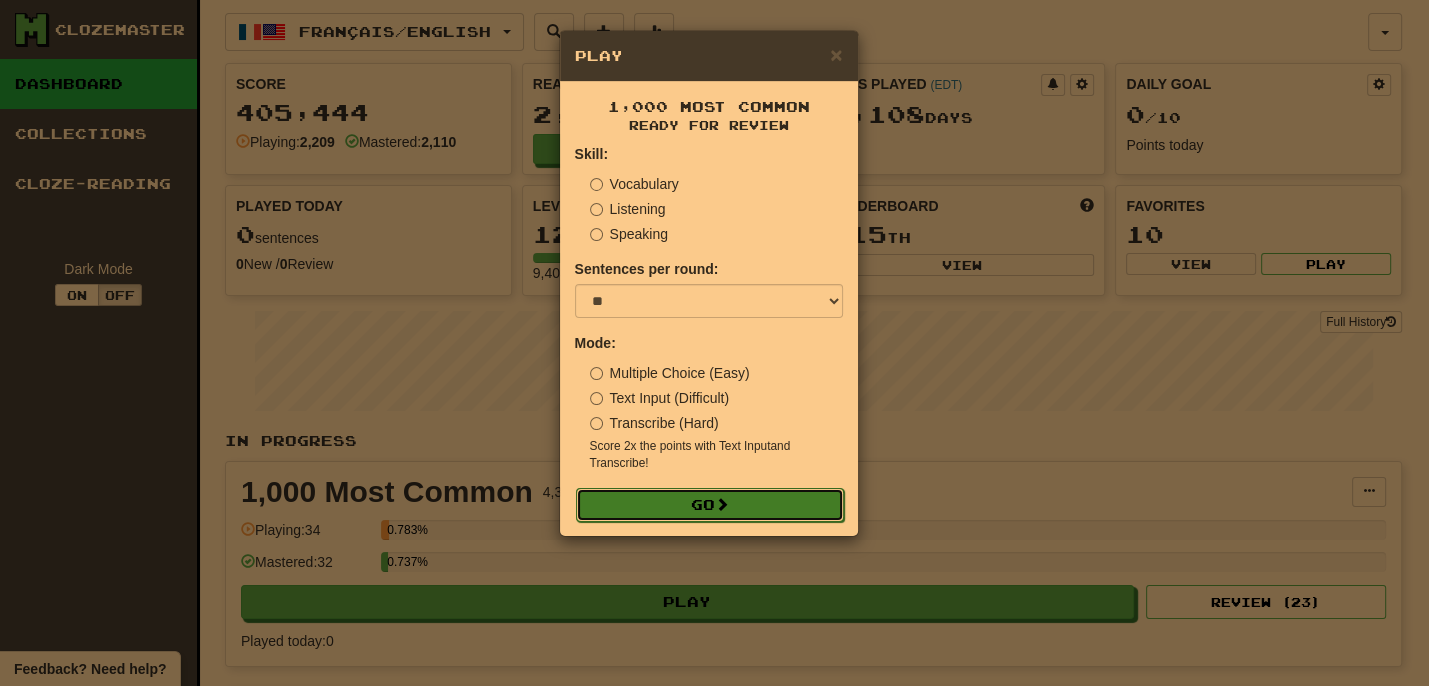 click on "Go" at bounding box center (710, 505) 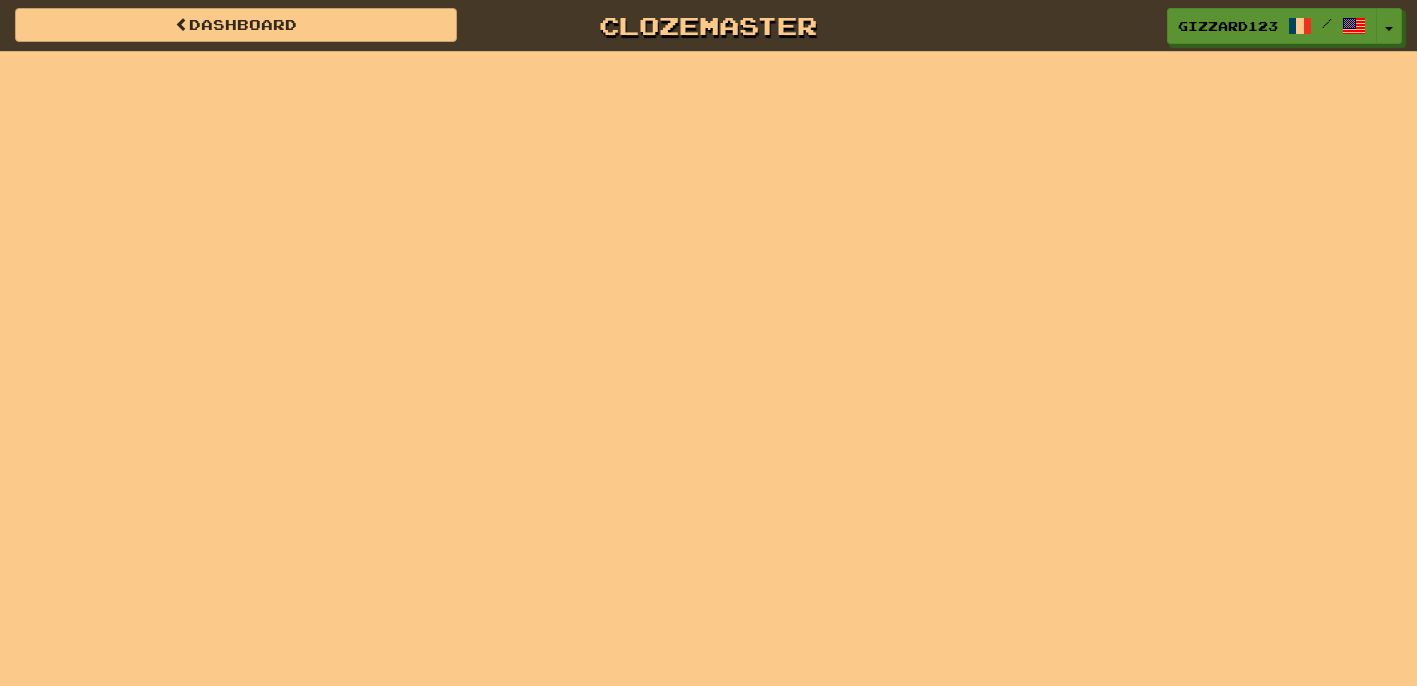 scroll, scrollTop: 0, scrollLeft: 0, axis: both 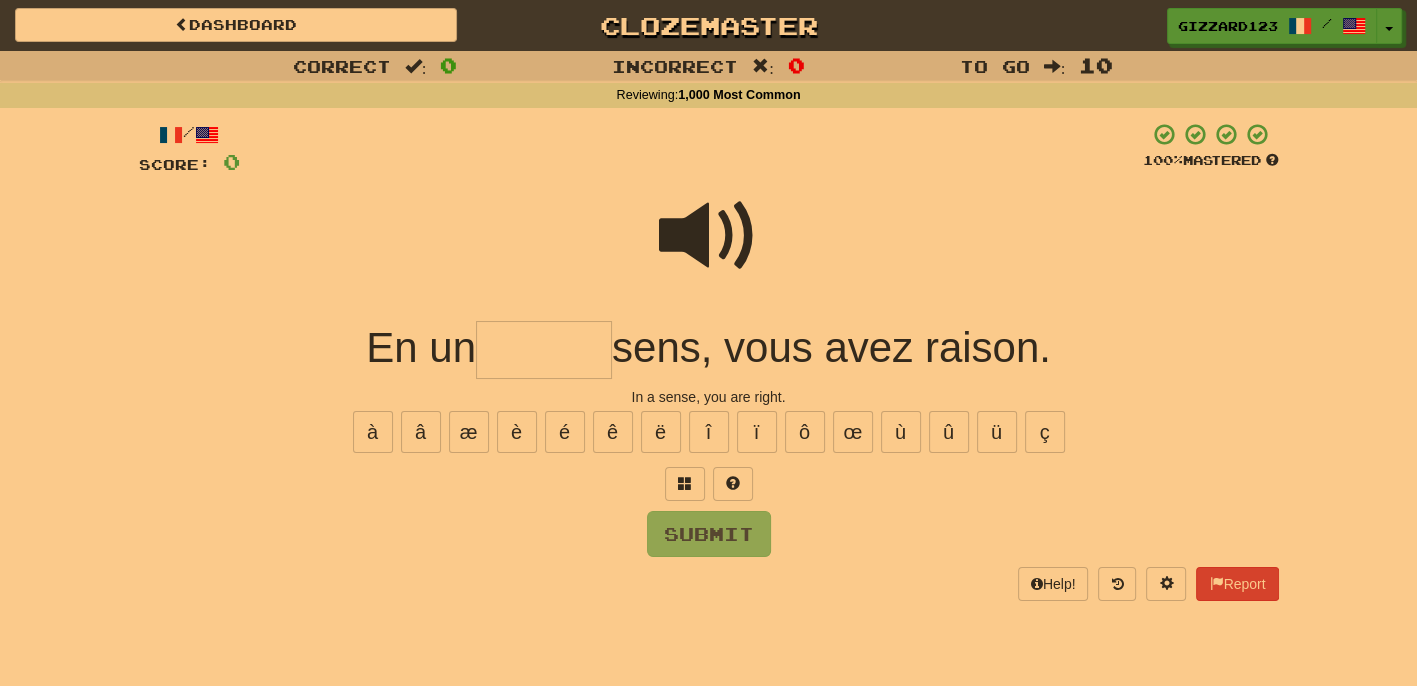 drag, startPoint x: 533, startPoint y: 359, endPoint x: 552, endPoint y: 362, distance: 19.235384 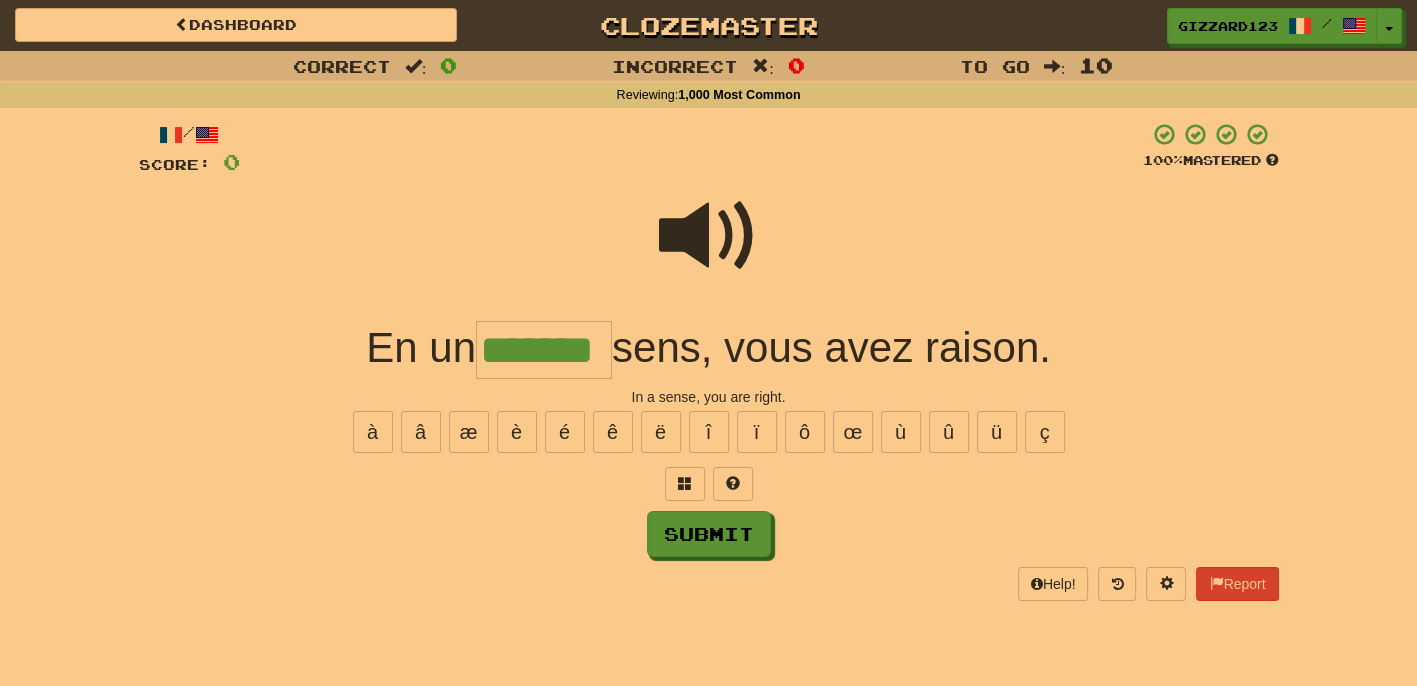 type on "*******" 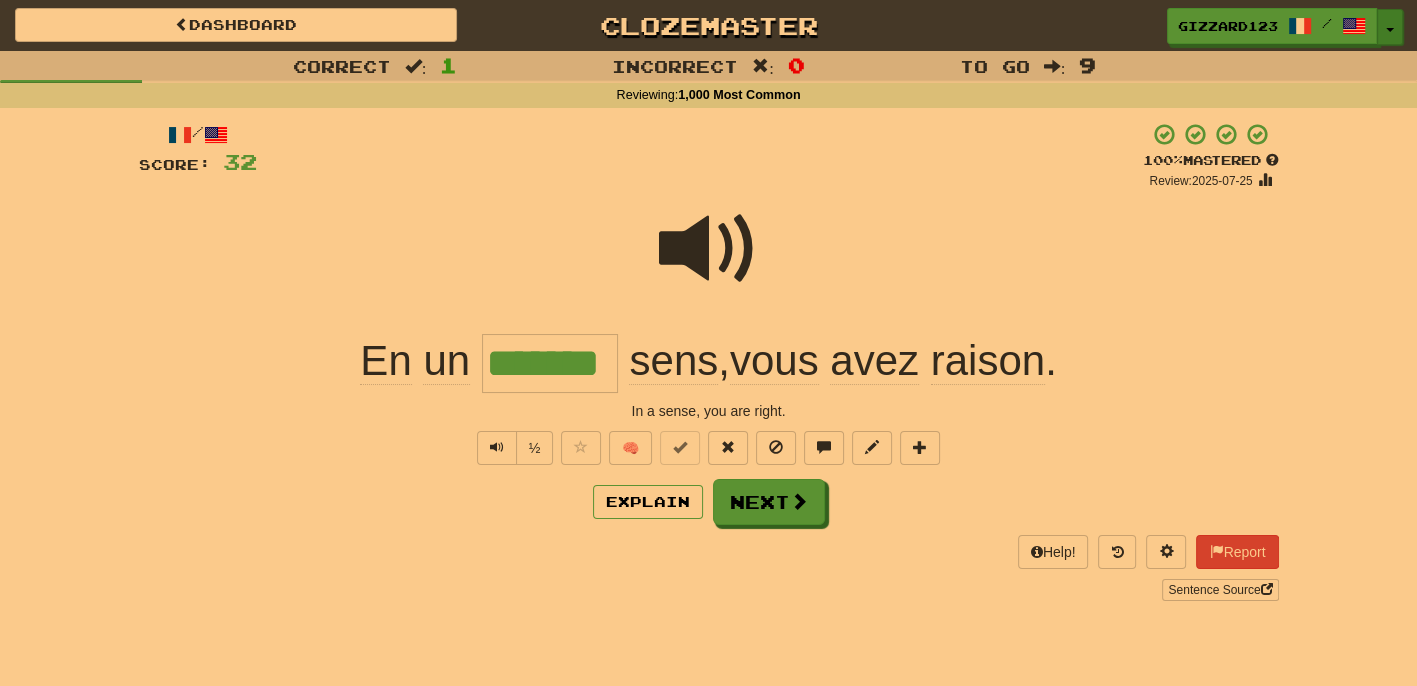click on "Toggle Dropdown" at bounding box center (1390, 27) 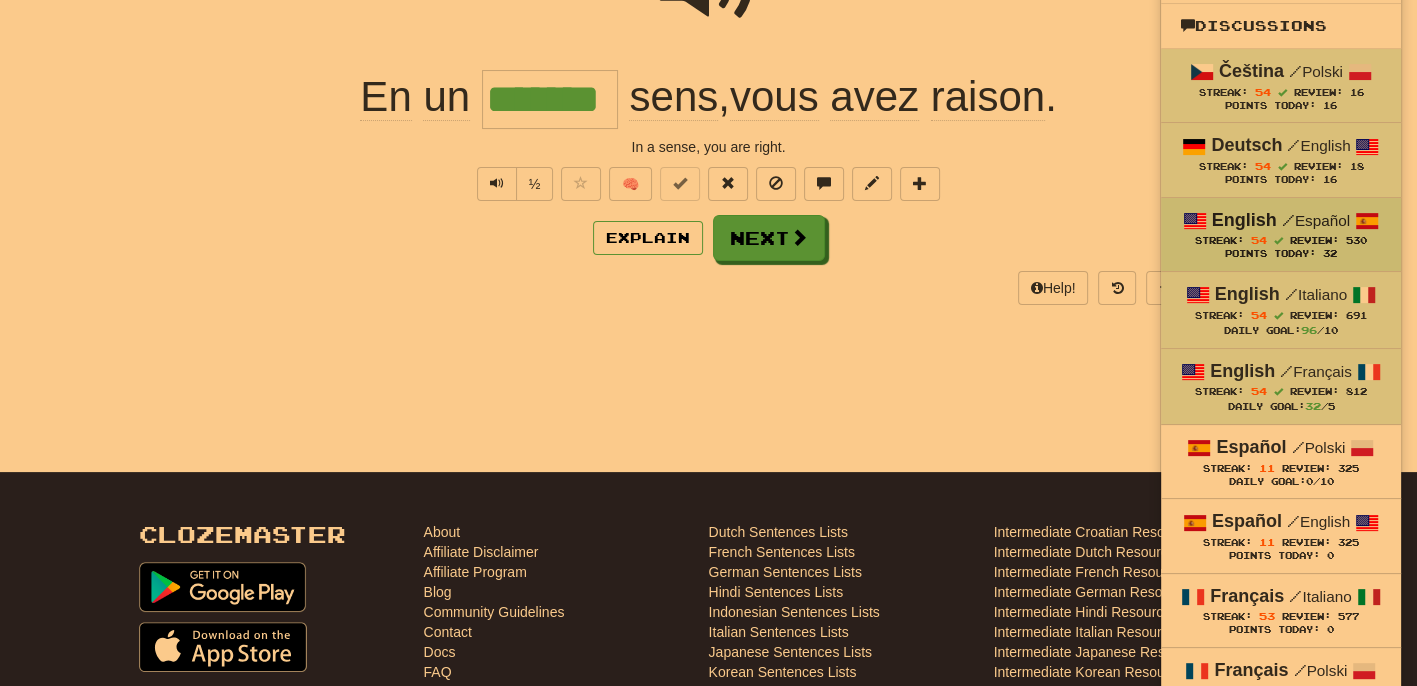 scroll, scrollTop: 320, scrollLeft: 0, axis: vertical 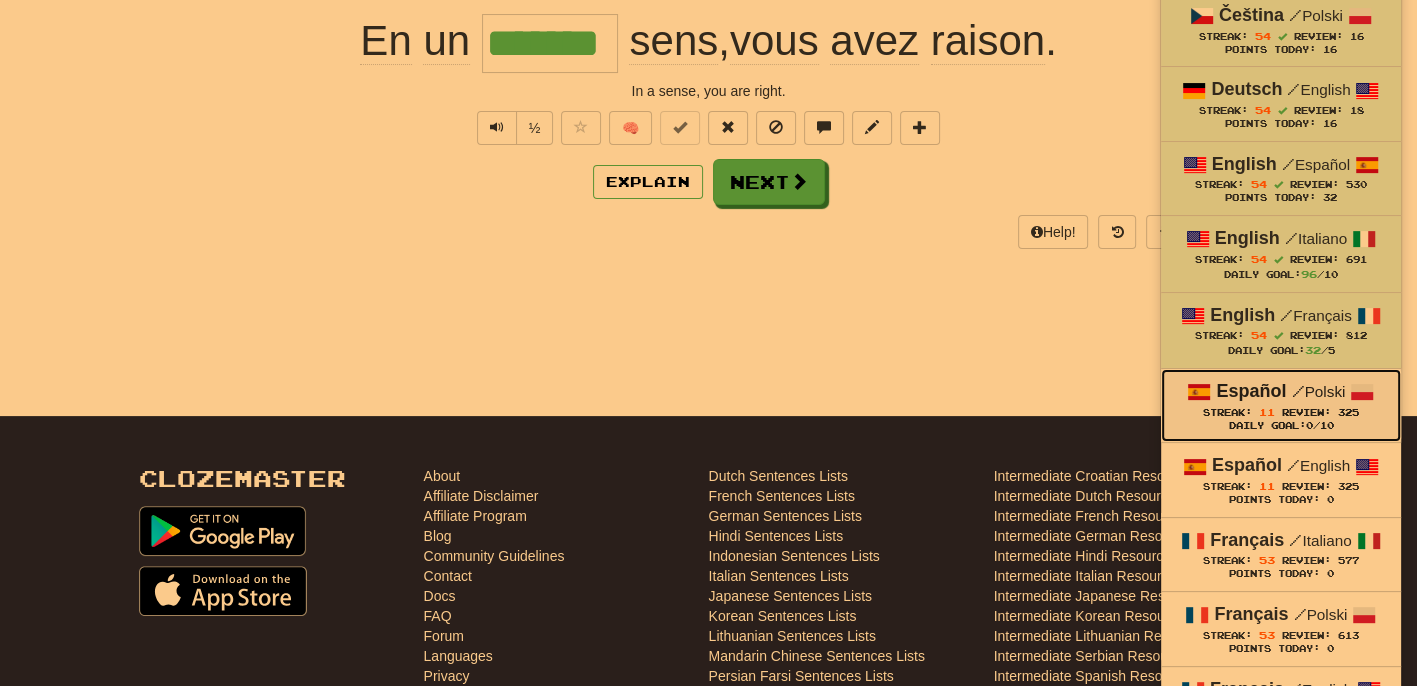 click on "11" at bounding box center [1267, 412] 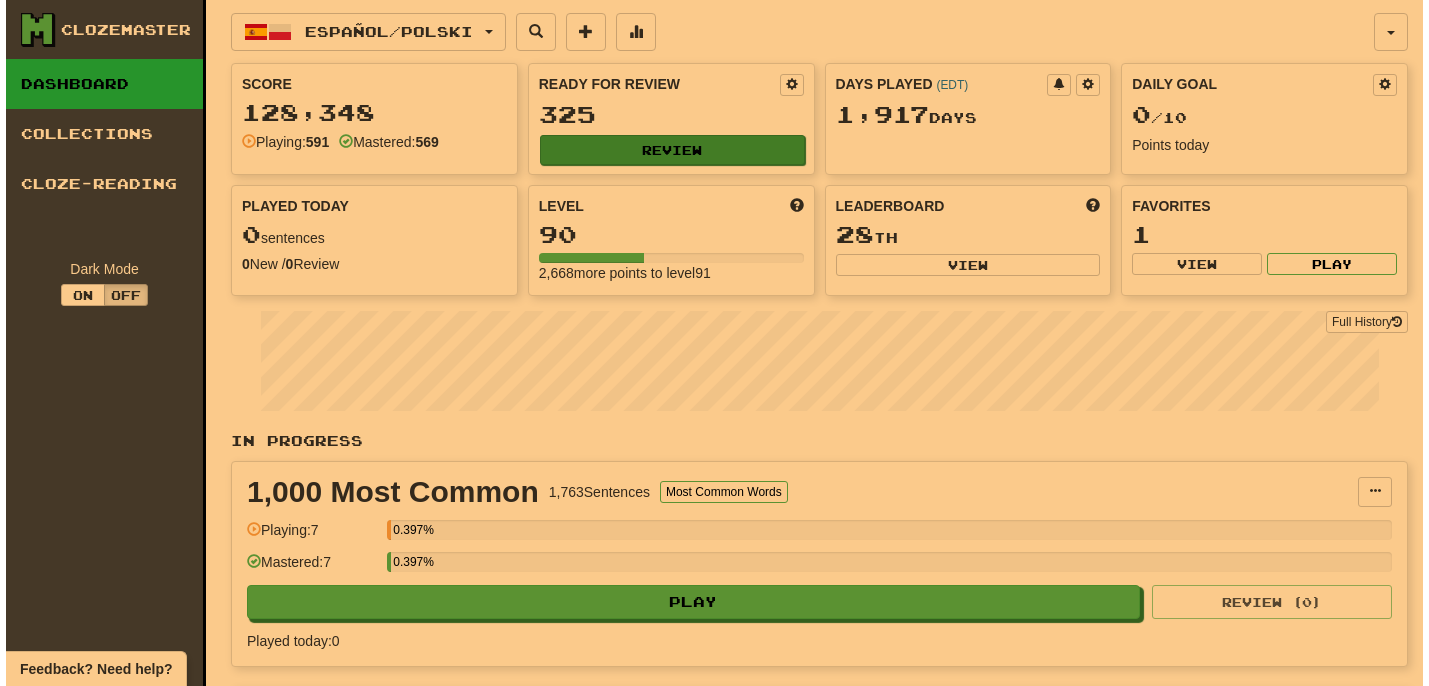 scroll, scrollTop: 0, scrollLeft: 0, axis: both 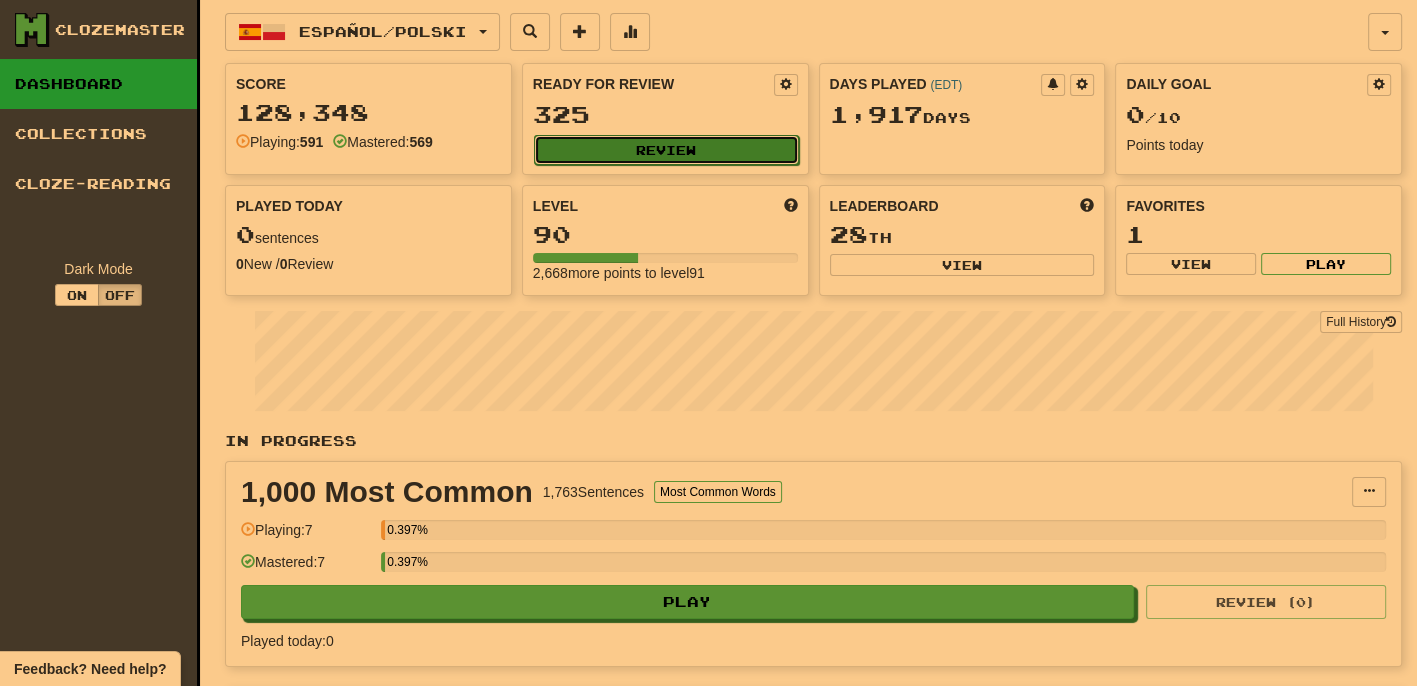 click on "Review" at bounding box center [666, 150] 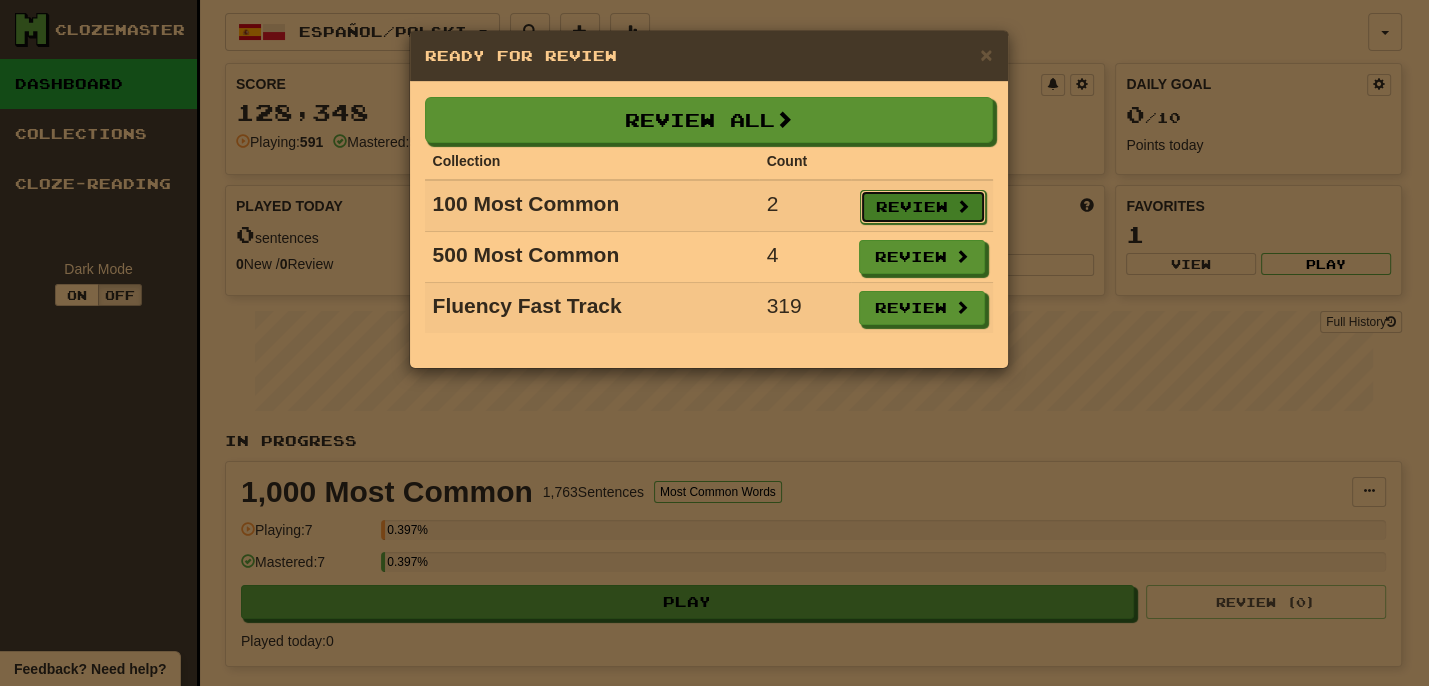 click on "Review" at bounding box center [923, 207] 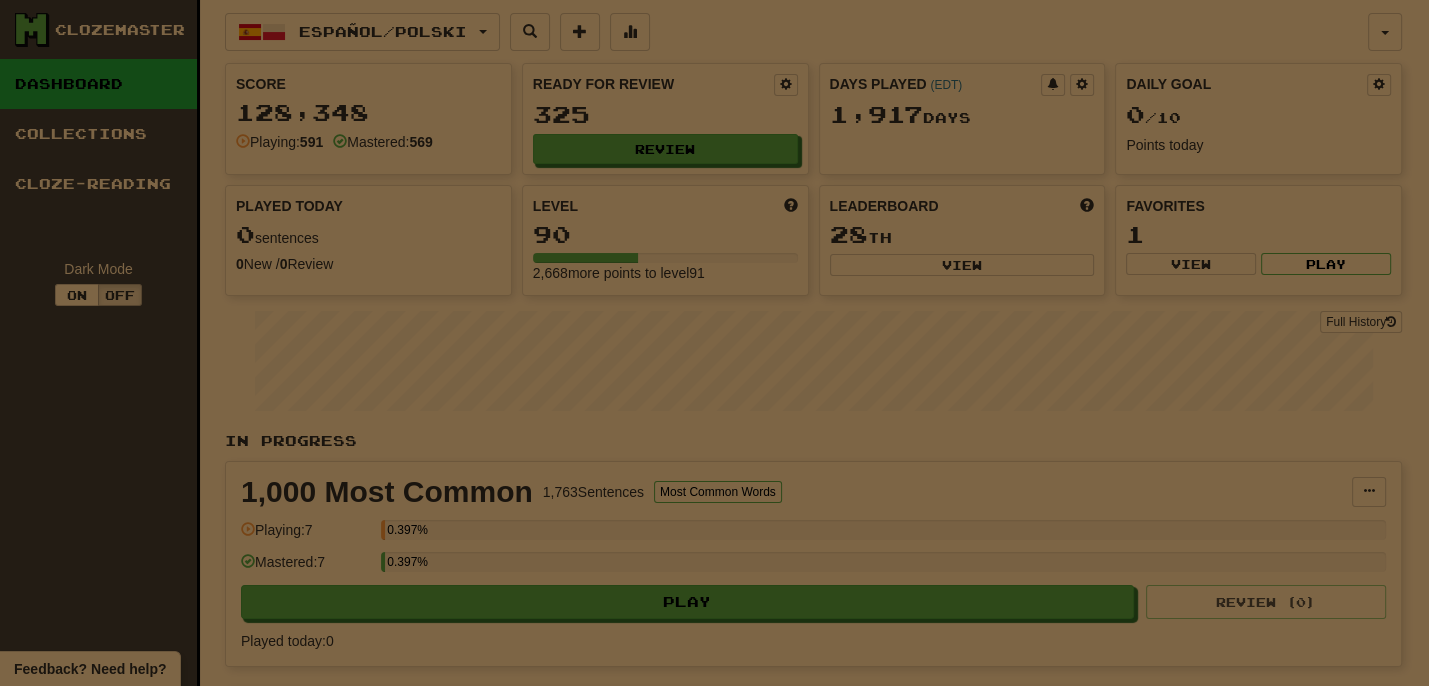 select on "**" 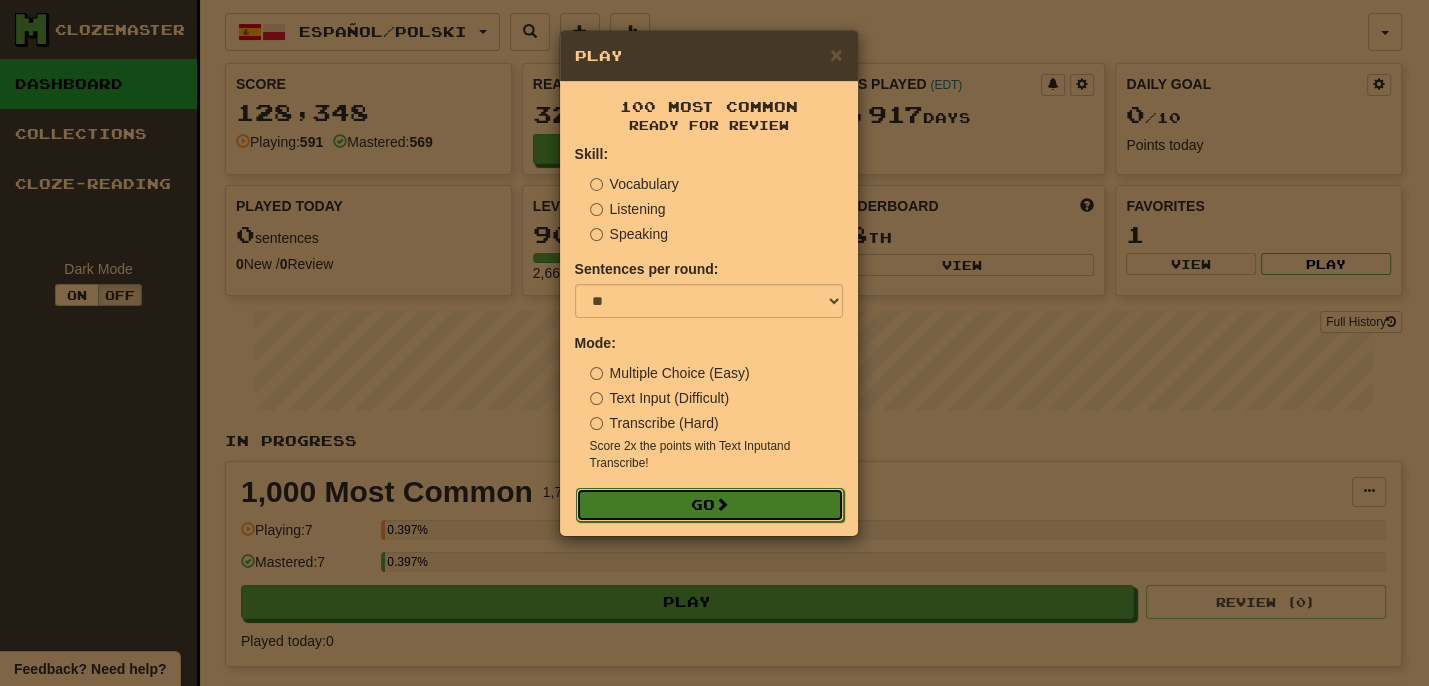 click on "Go" at bounding box center (710, 505) 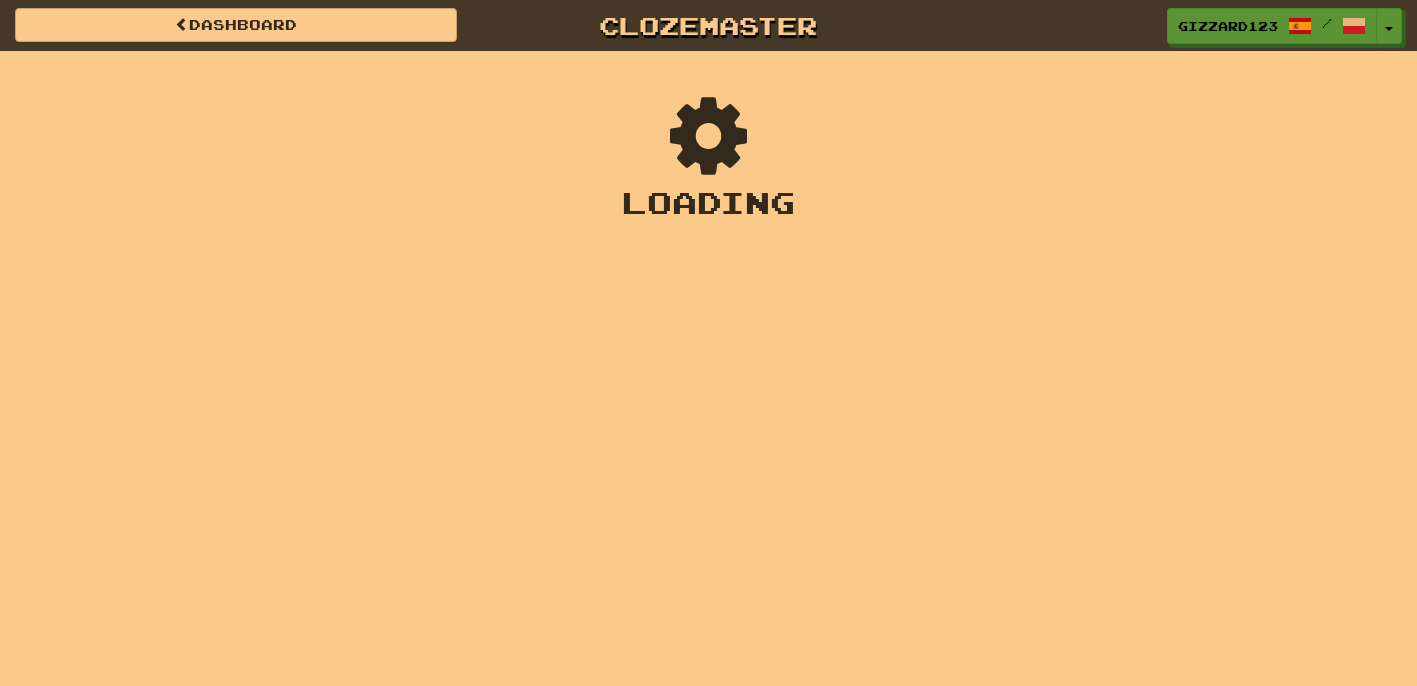 scroll, scrollTop: 0, scrollLeft: 0, axis: both 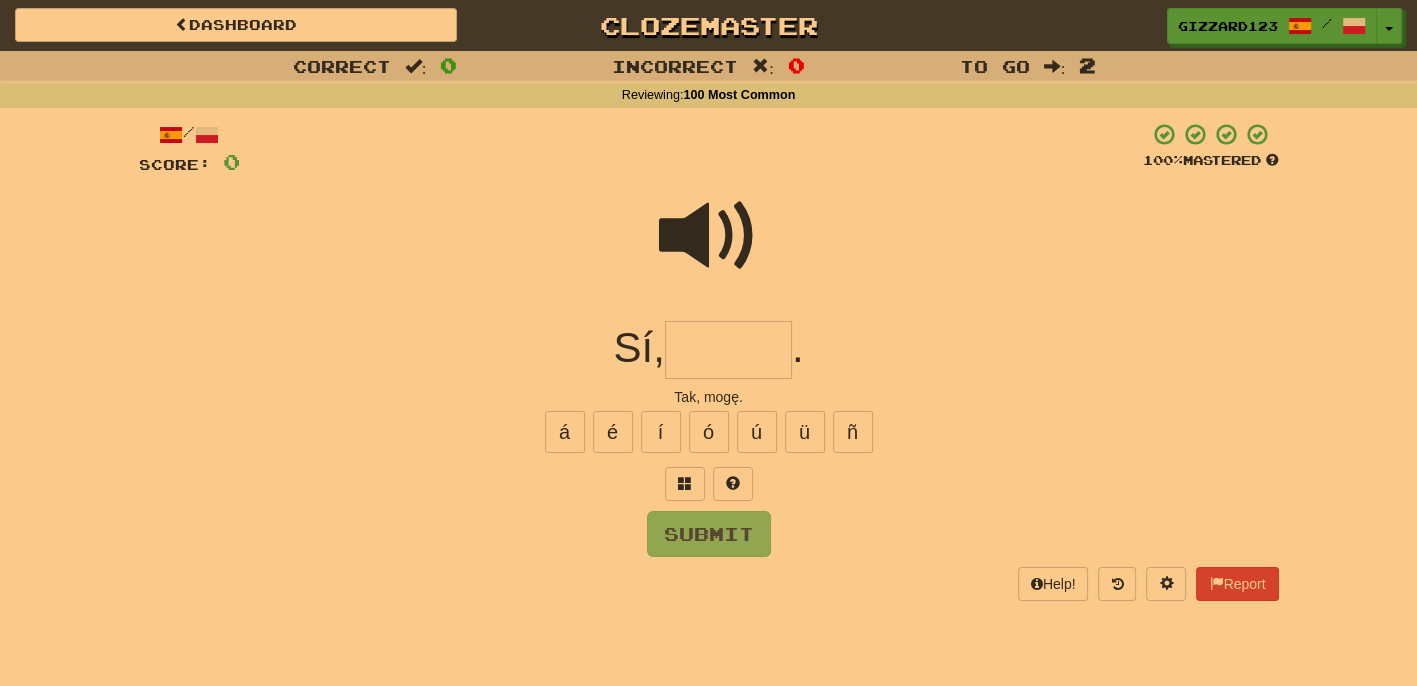 drag, startPoint x: 720, startPoint y: 358, endPoint x: 925, endPoint y: 372, distance: 205.4775 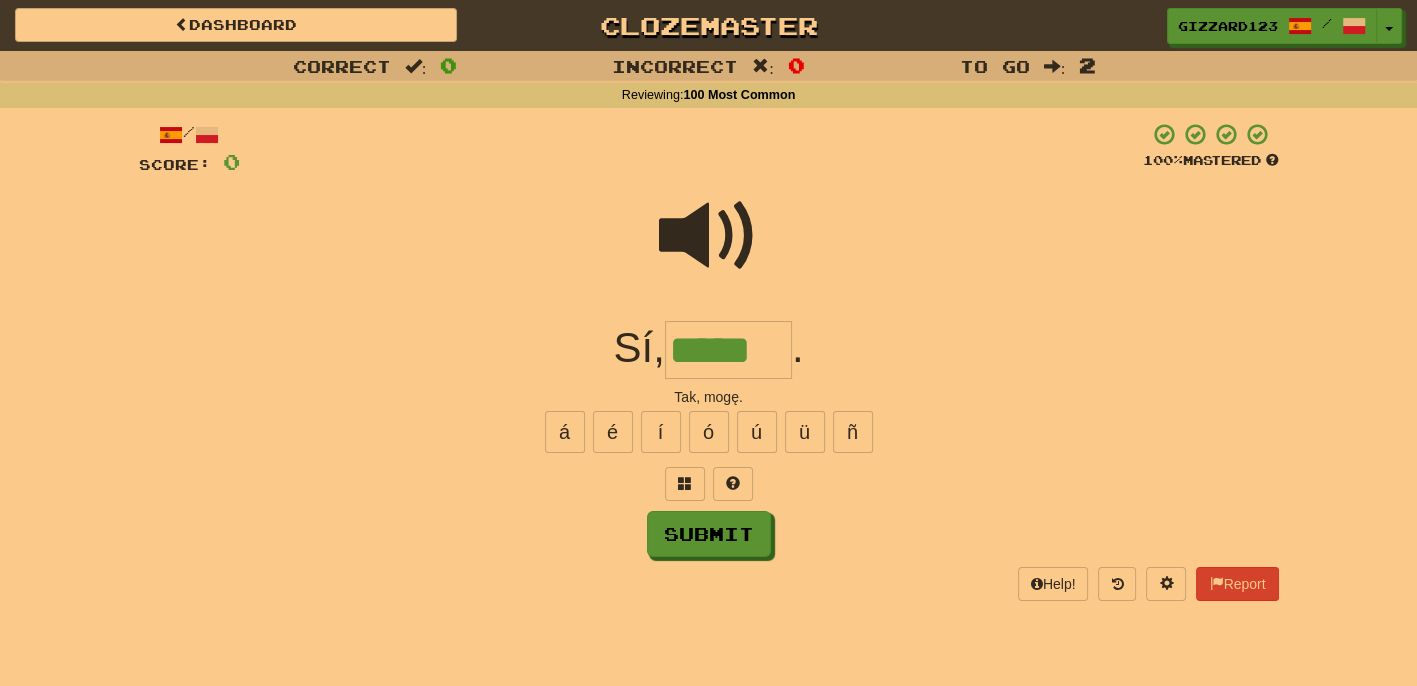 type on "*****" 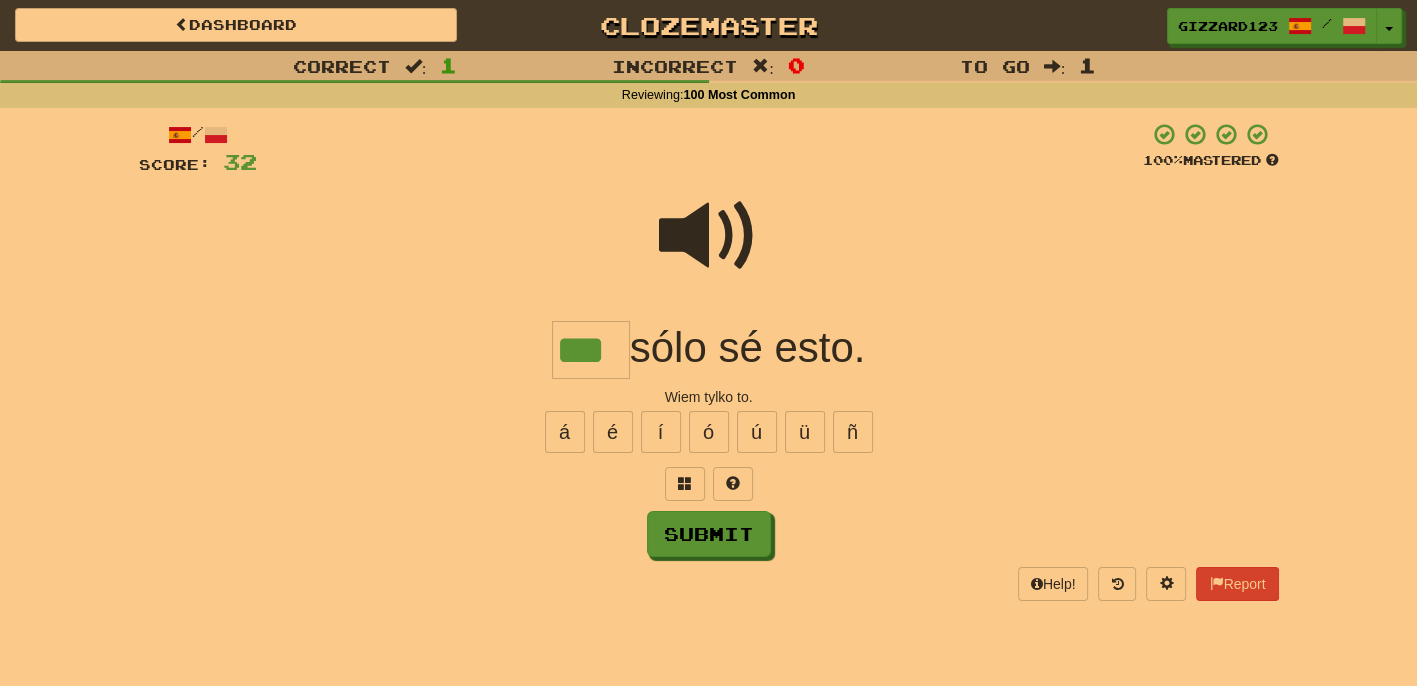 type on "***" 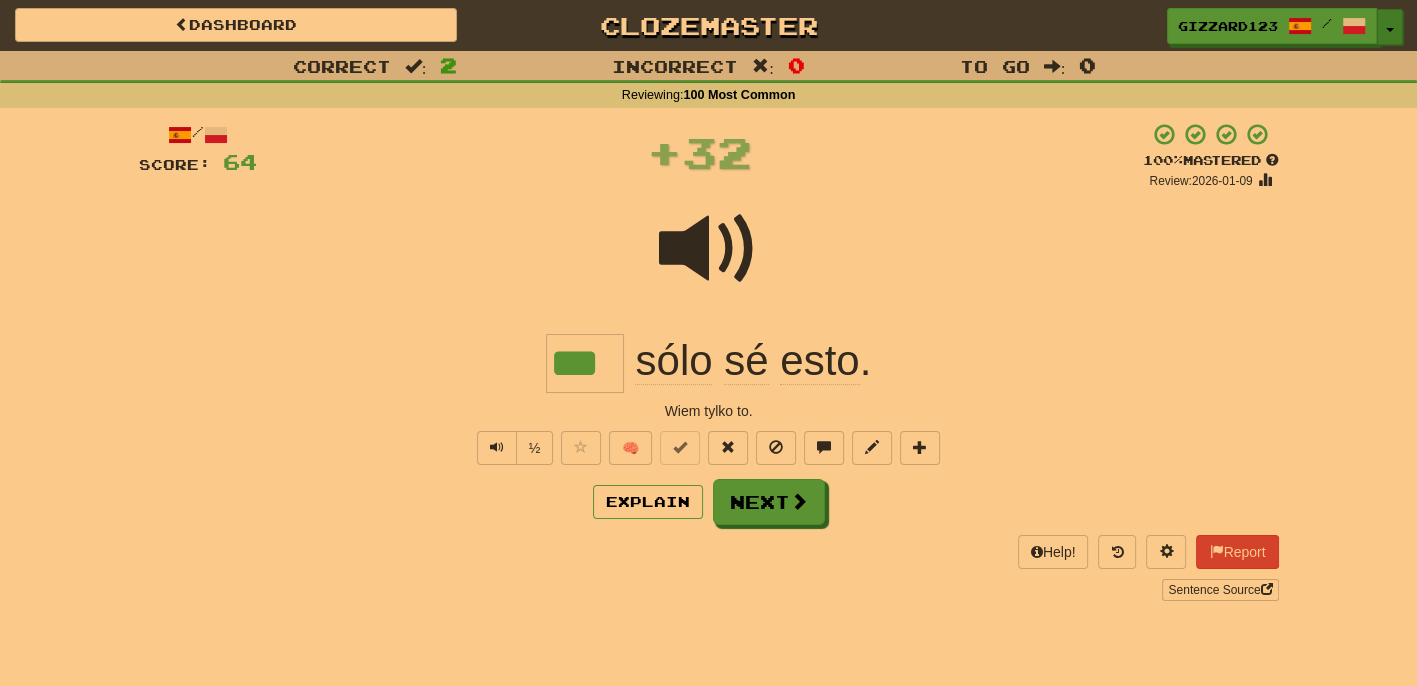 click on "Toggle Dropdown" at bounding box center (1390, 27) 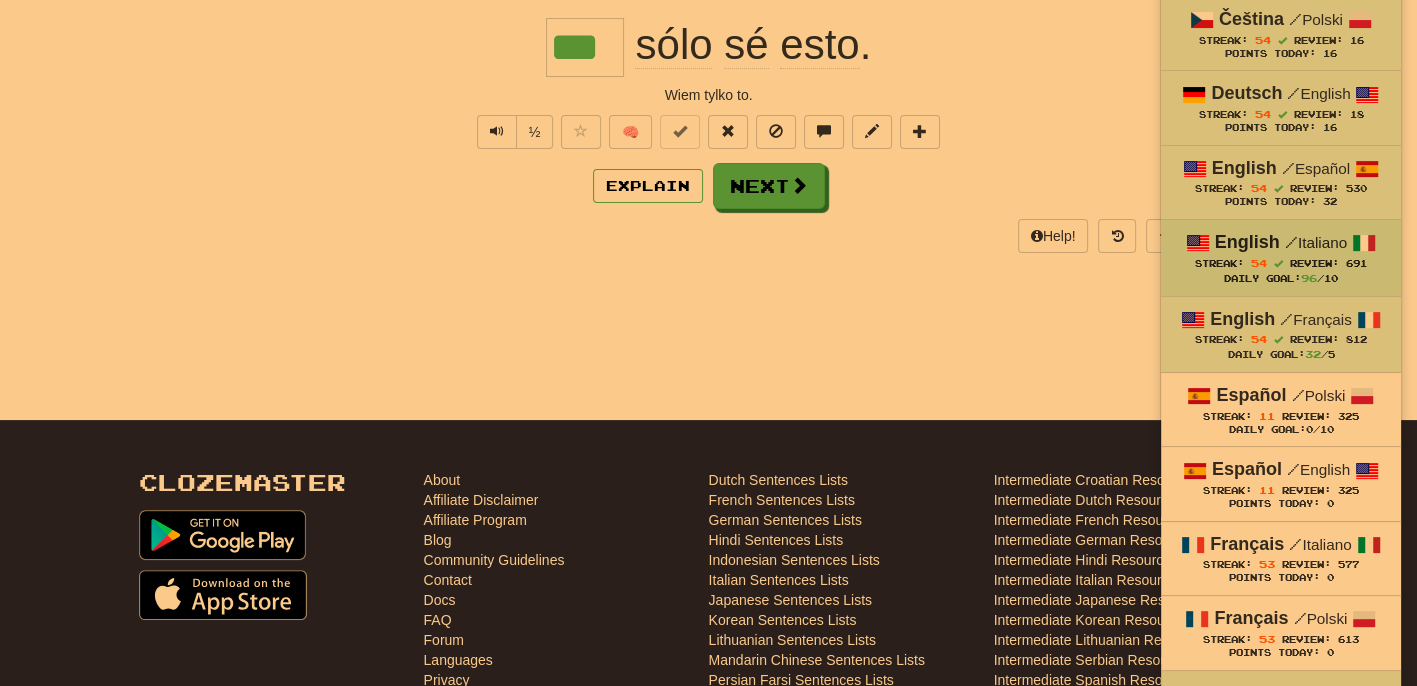 scroll, scrollTop: 320, scrollLeft: 0, axis: vertical 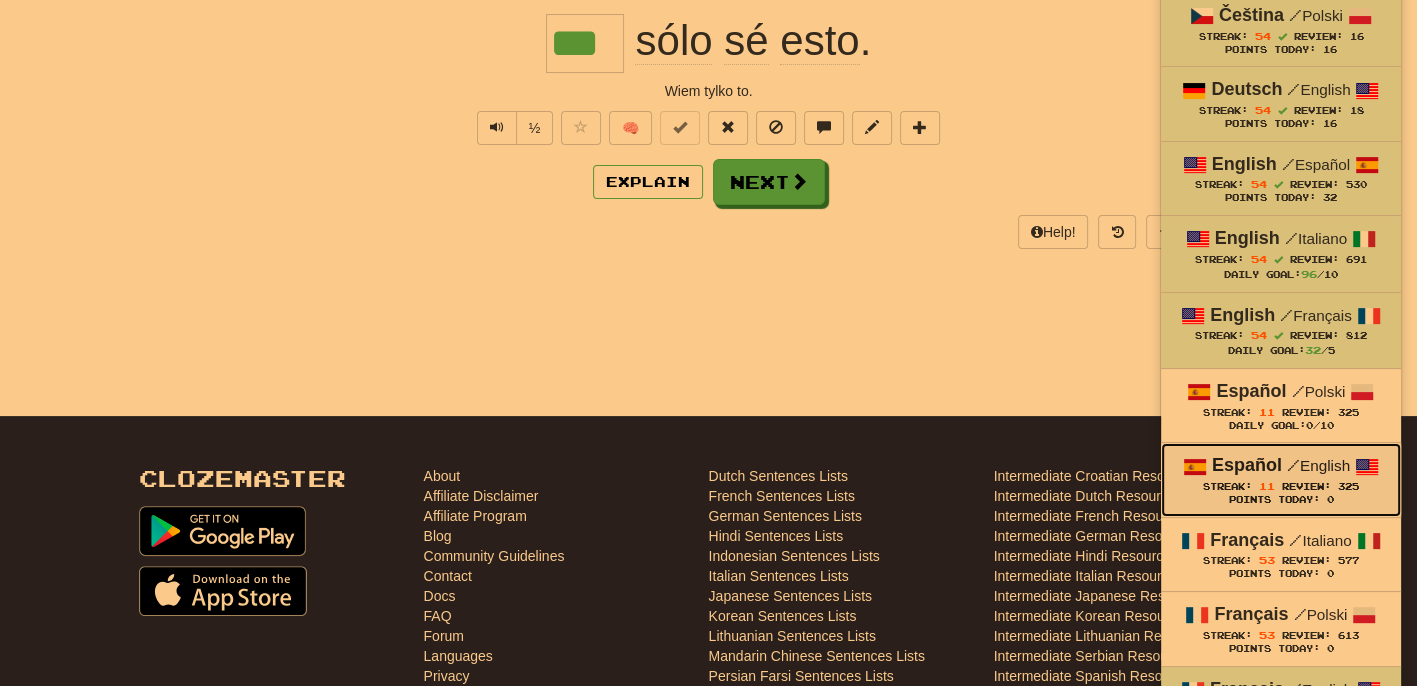 click on "Español" at bounding box center (1247, 465) 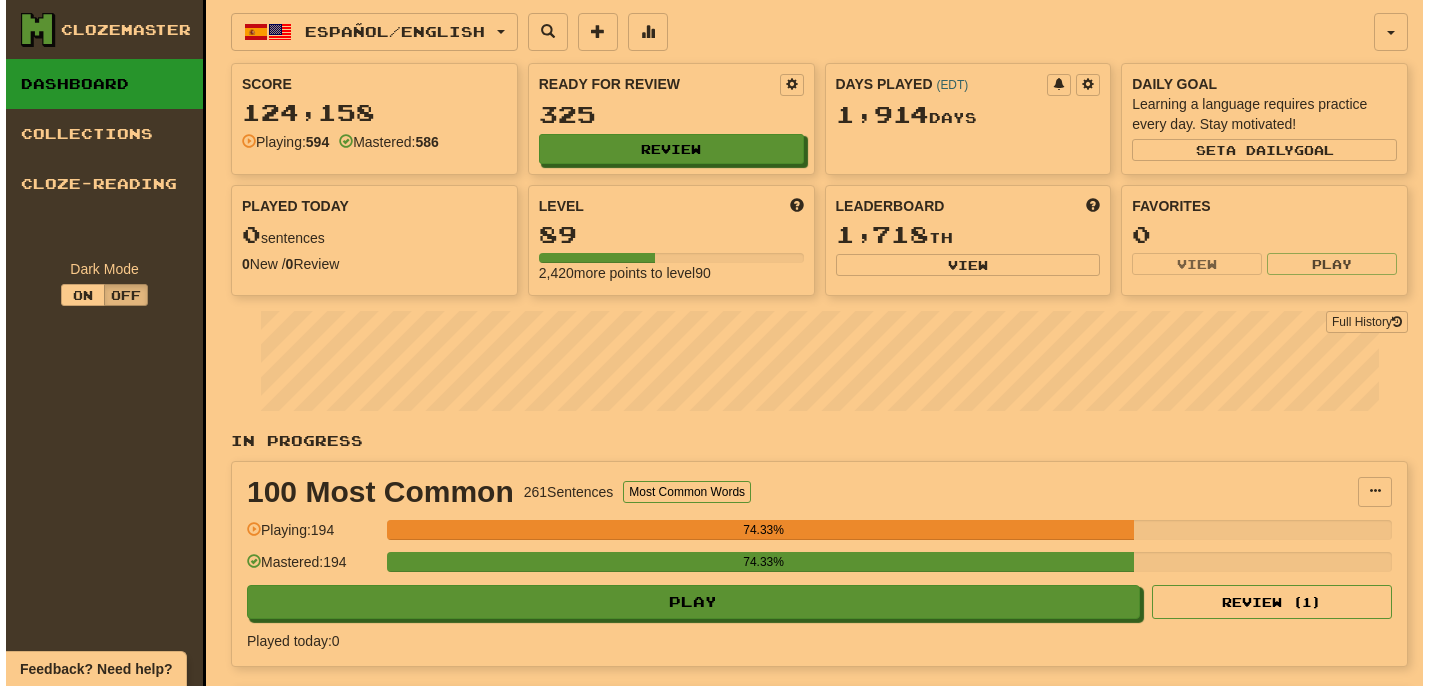 scroll, scrollTop: 0, scrollLeft: 0, axis: both 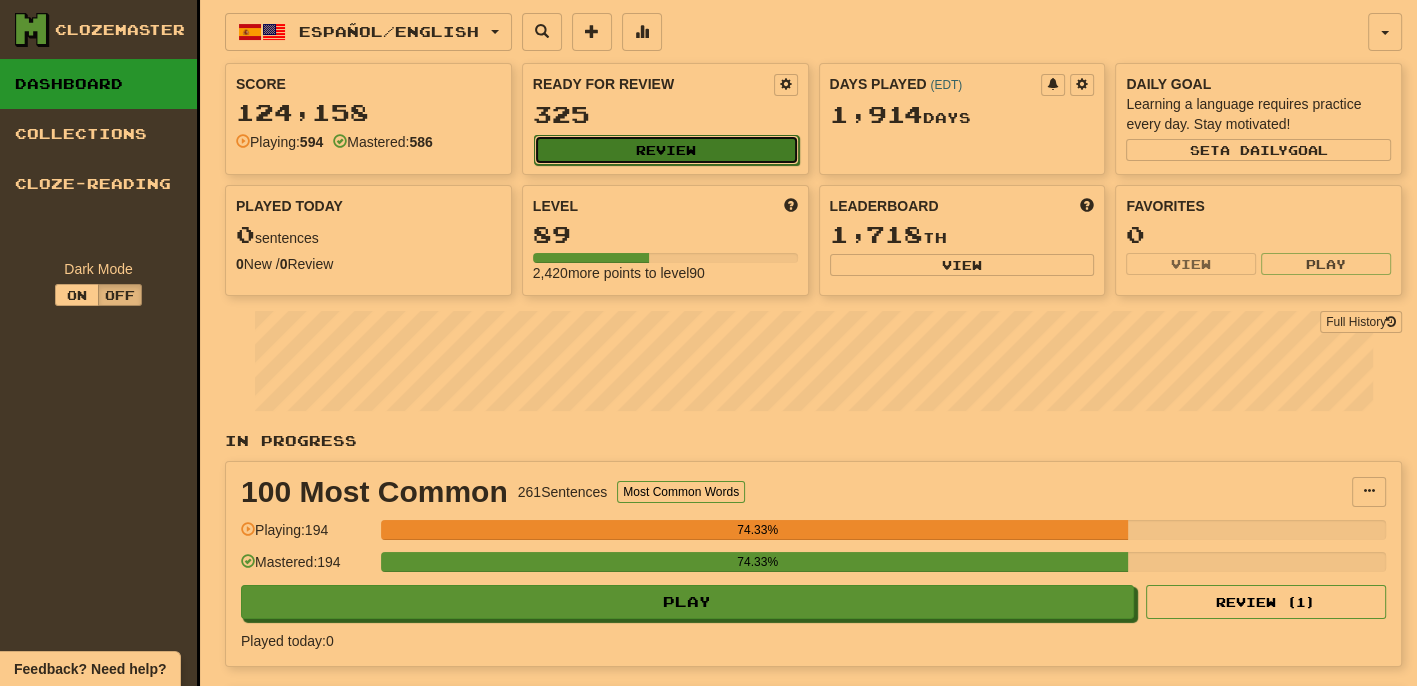 click on "Review" at bounding box center [666, 150] 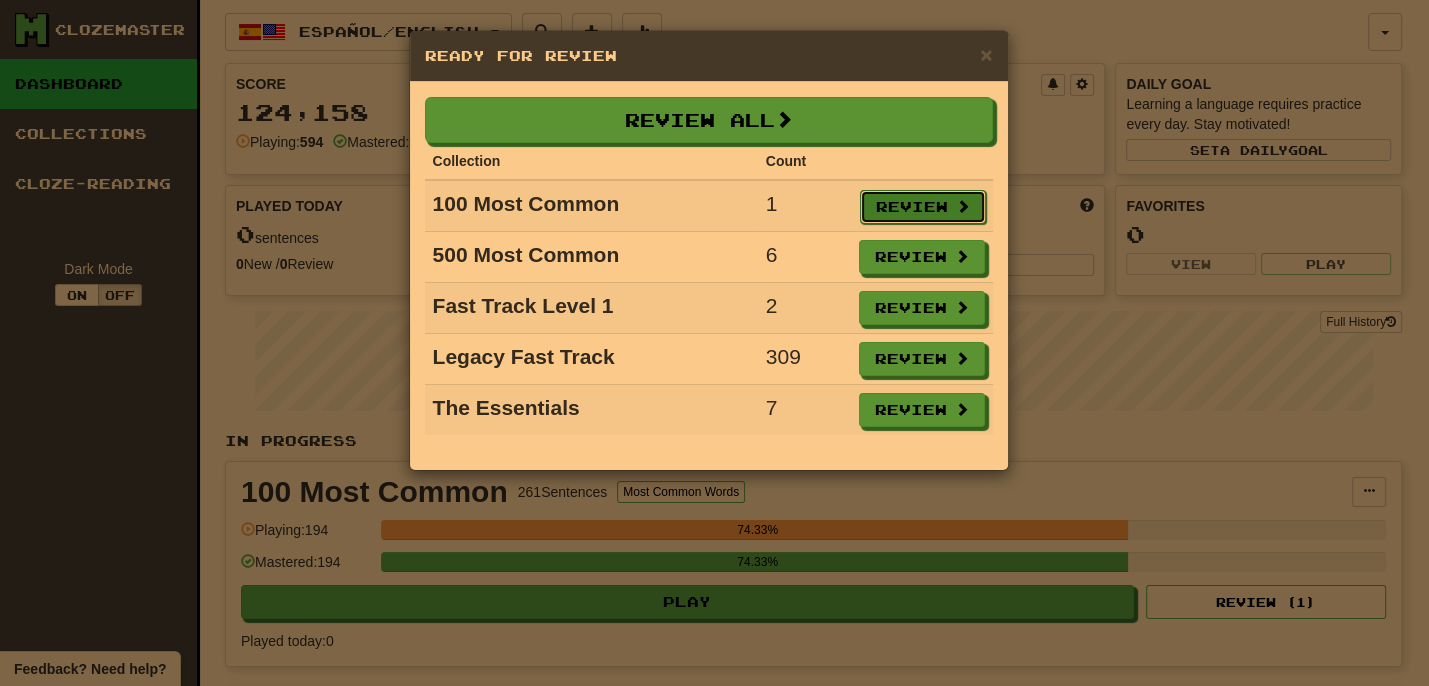click on "Review" at bounding box center [923, 207] 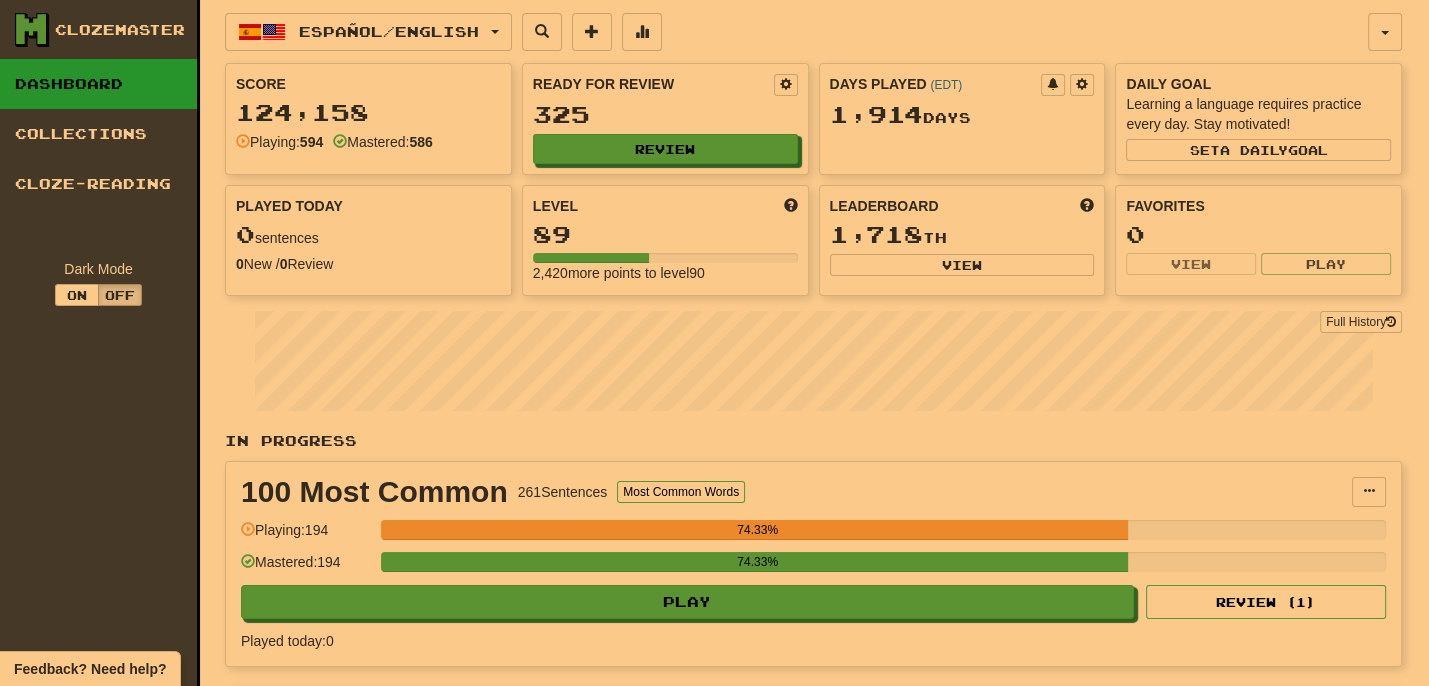 select on "**" 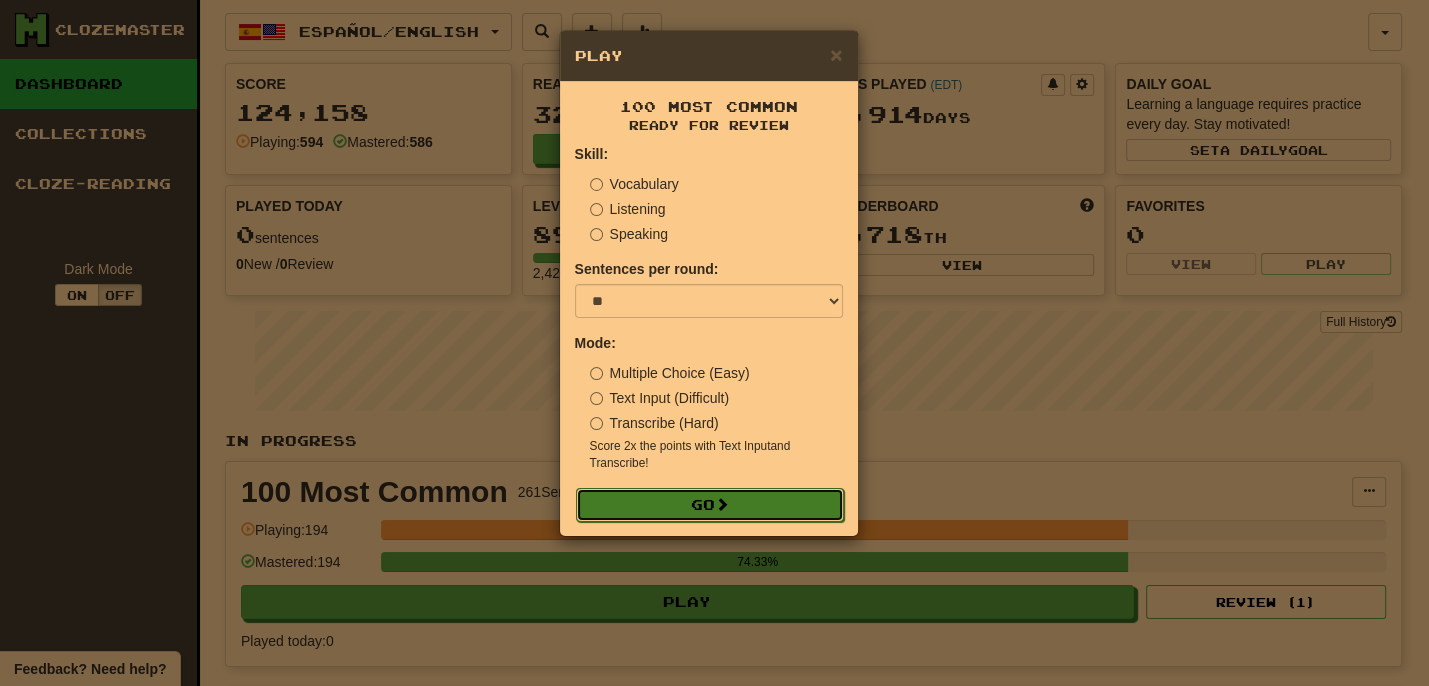 click on "Go" at bounding box center [710, 505] 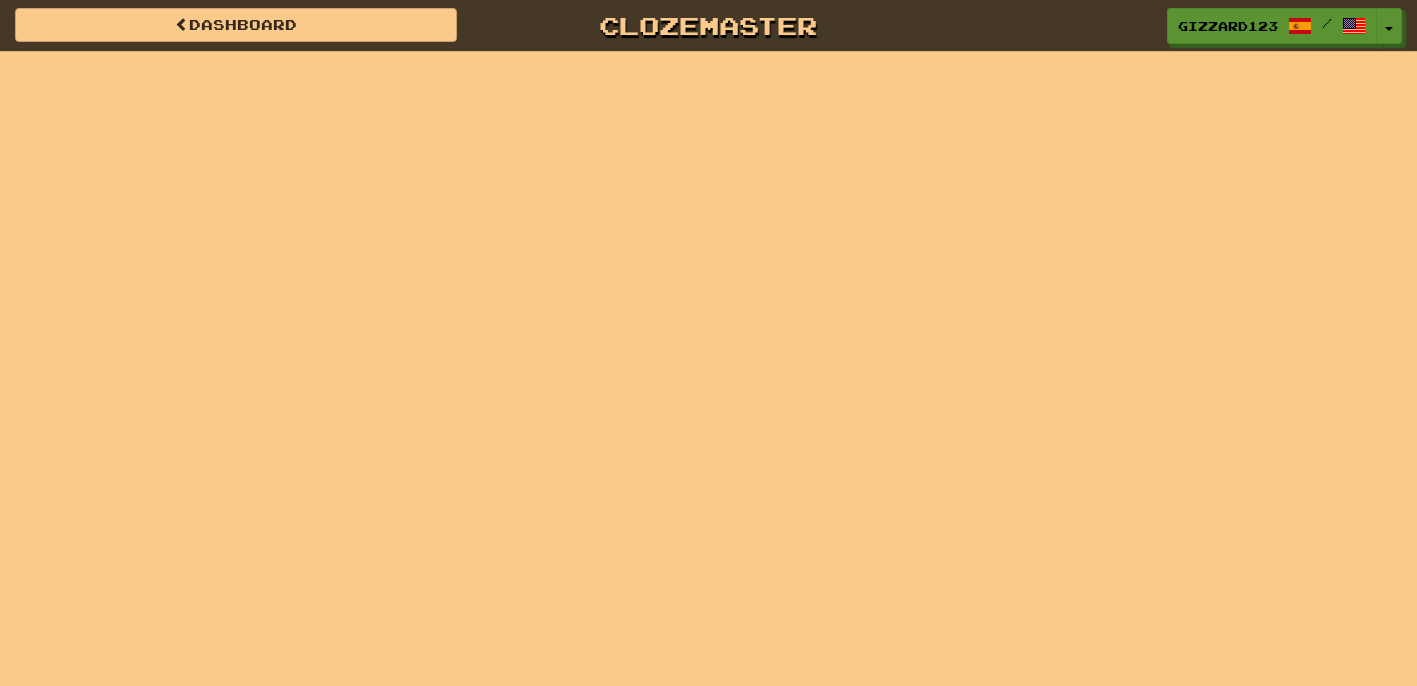 scroll, scrollTop: 0, scrollLeft: 0, axis: both 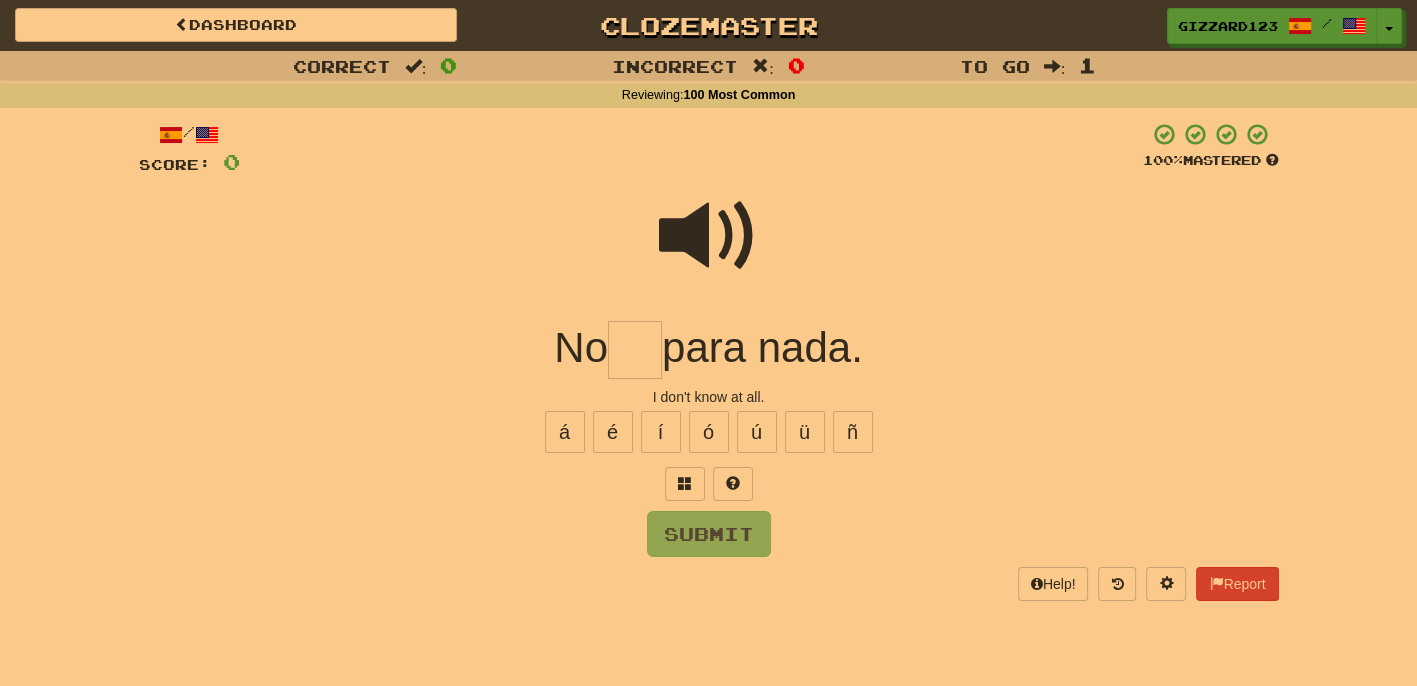 click at bounding box center (709, 236) 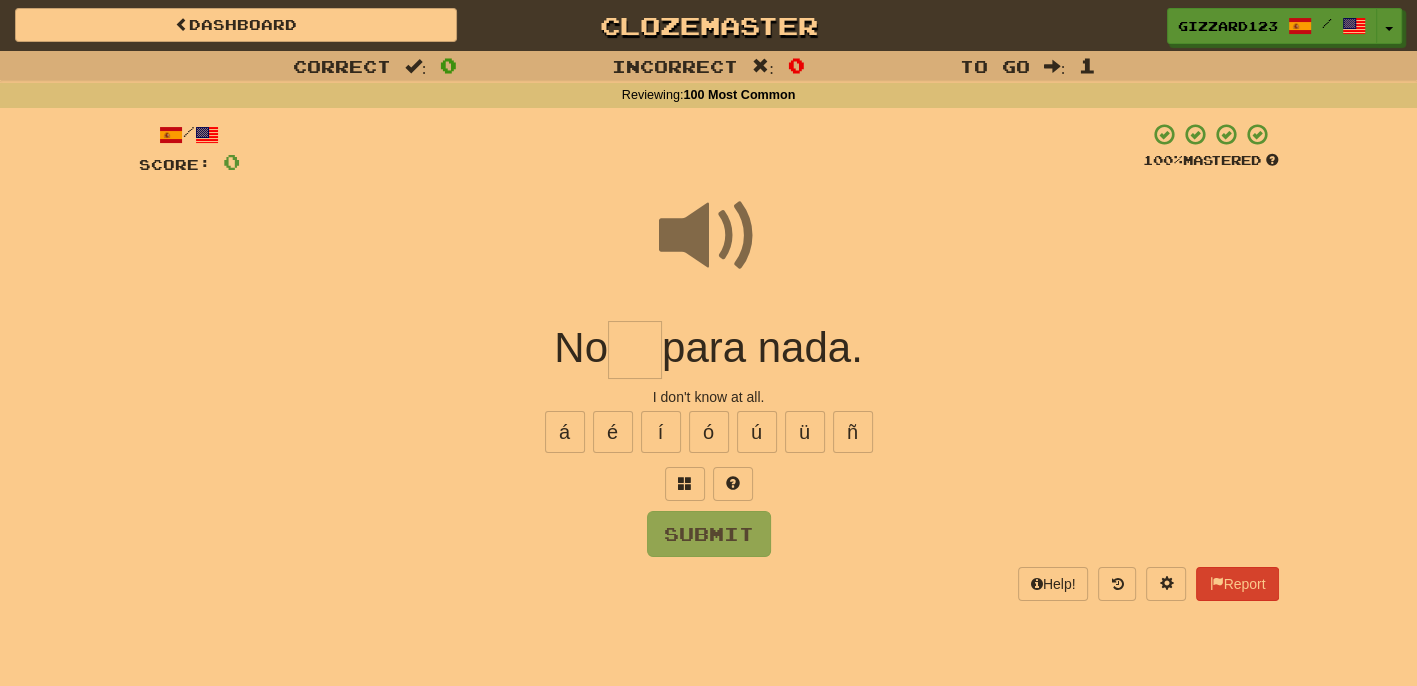 drag, startPoint x: 637, startPoint y: 351, endPoint x: 1045, endPoint y: 234, distance: 424.44434 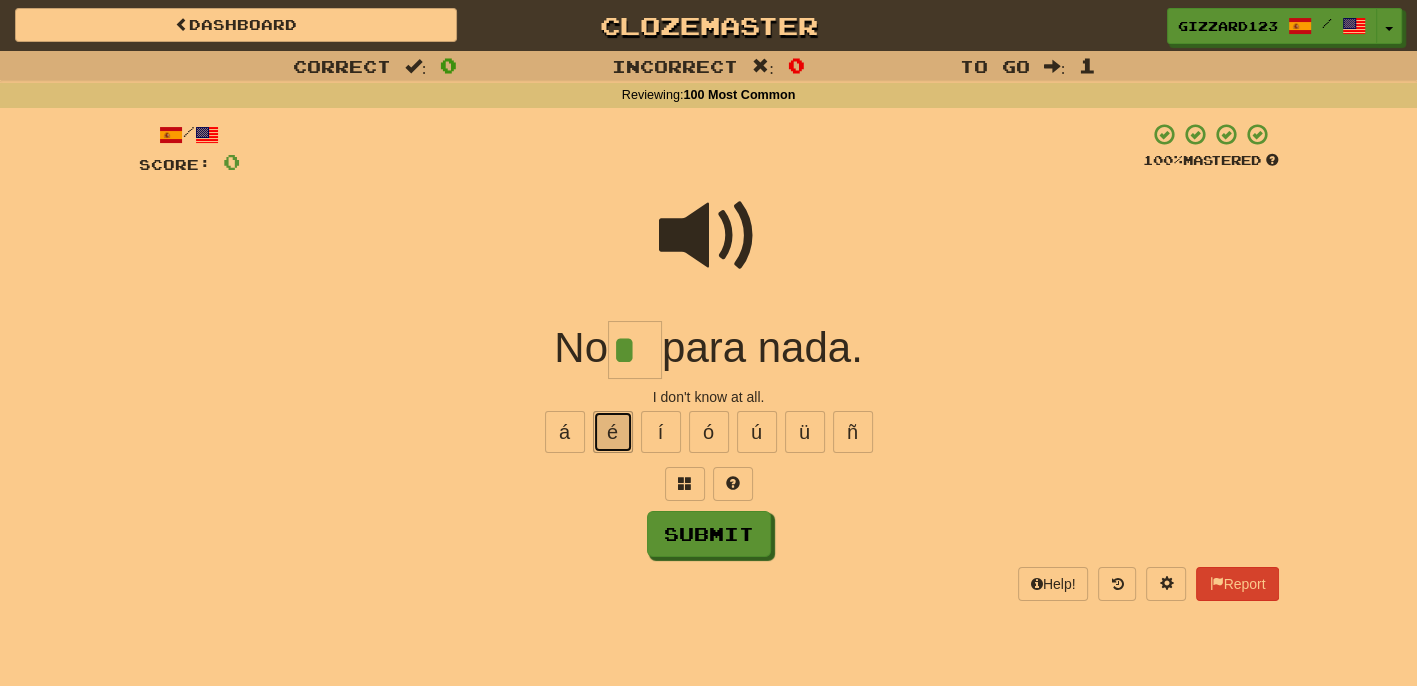 click on "é" at bounding box center (613, 432) 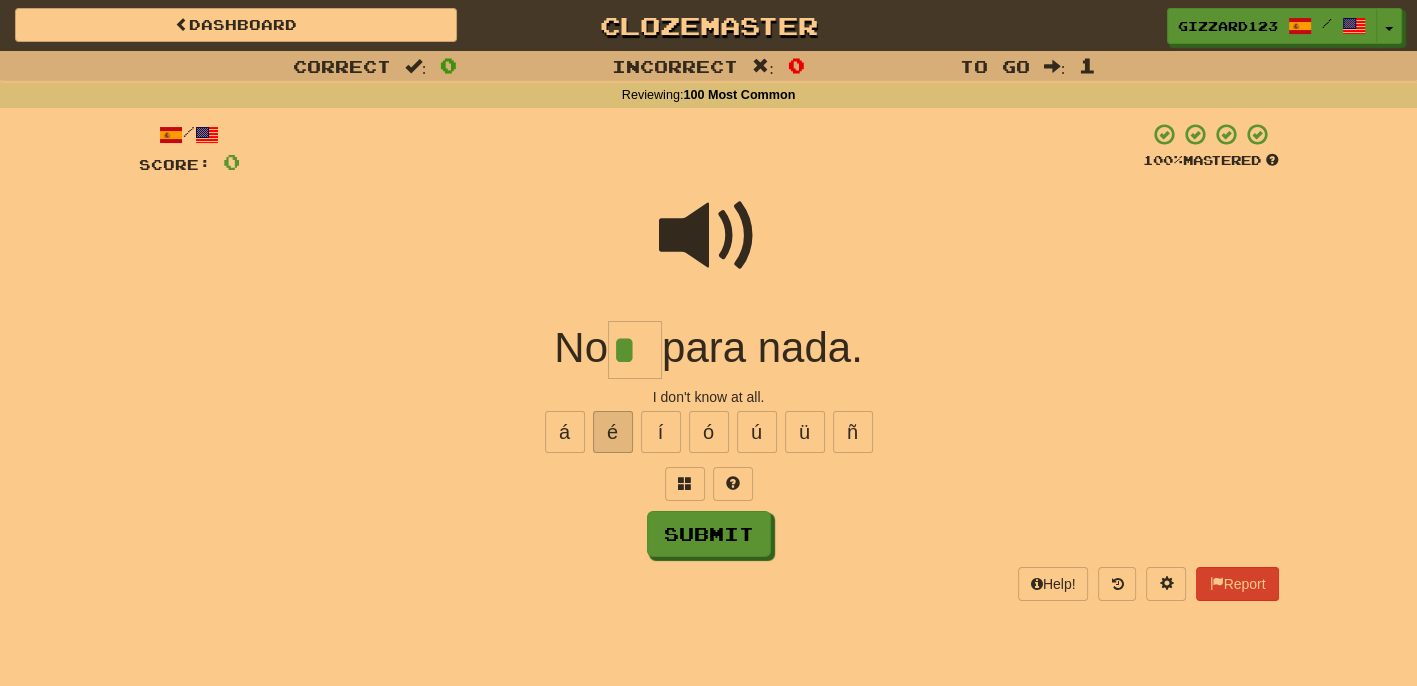 type on "**" 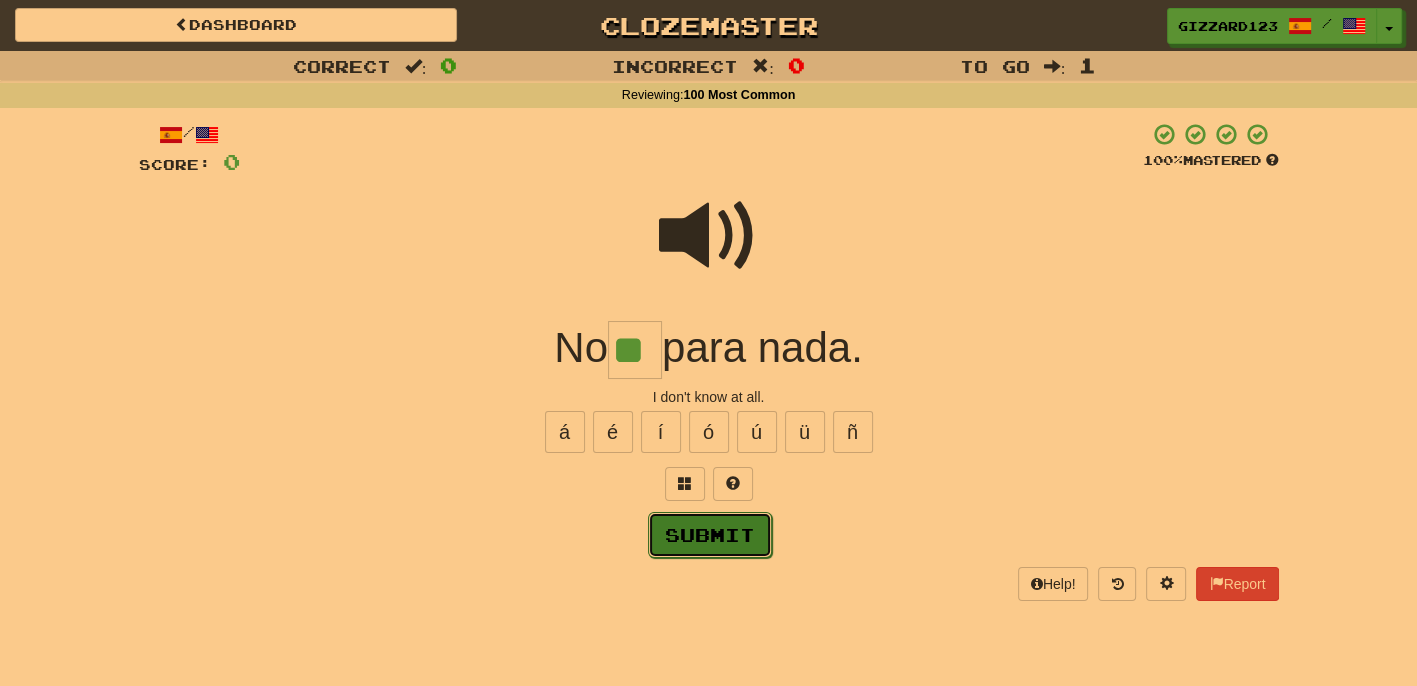 click on "Submit" at bounding box center [710, 535] 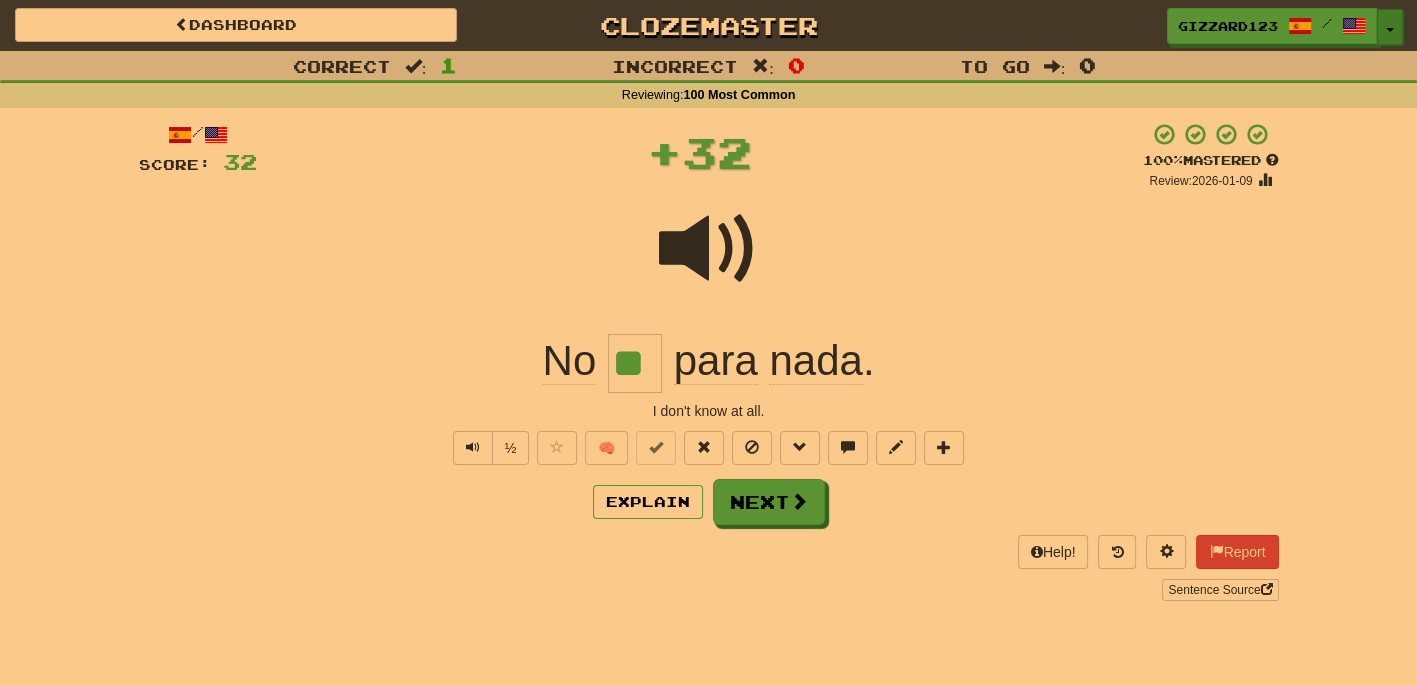 drag, startPoint x: 1390, startPoint y: 23, endPoint x: 1375, endPoint y: 155, distance: 132.84953 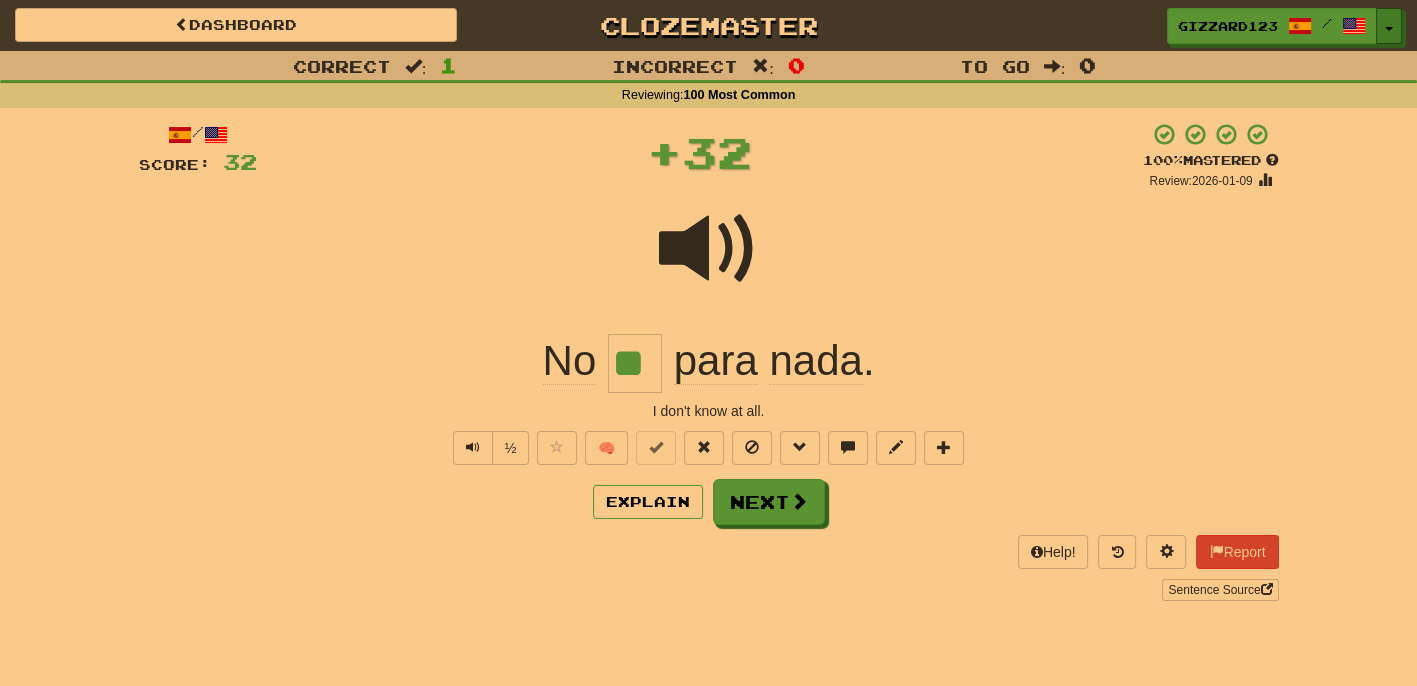 click on "Toggle Dropdown" at bounding box center [1389, 26] 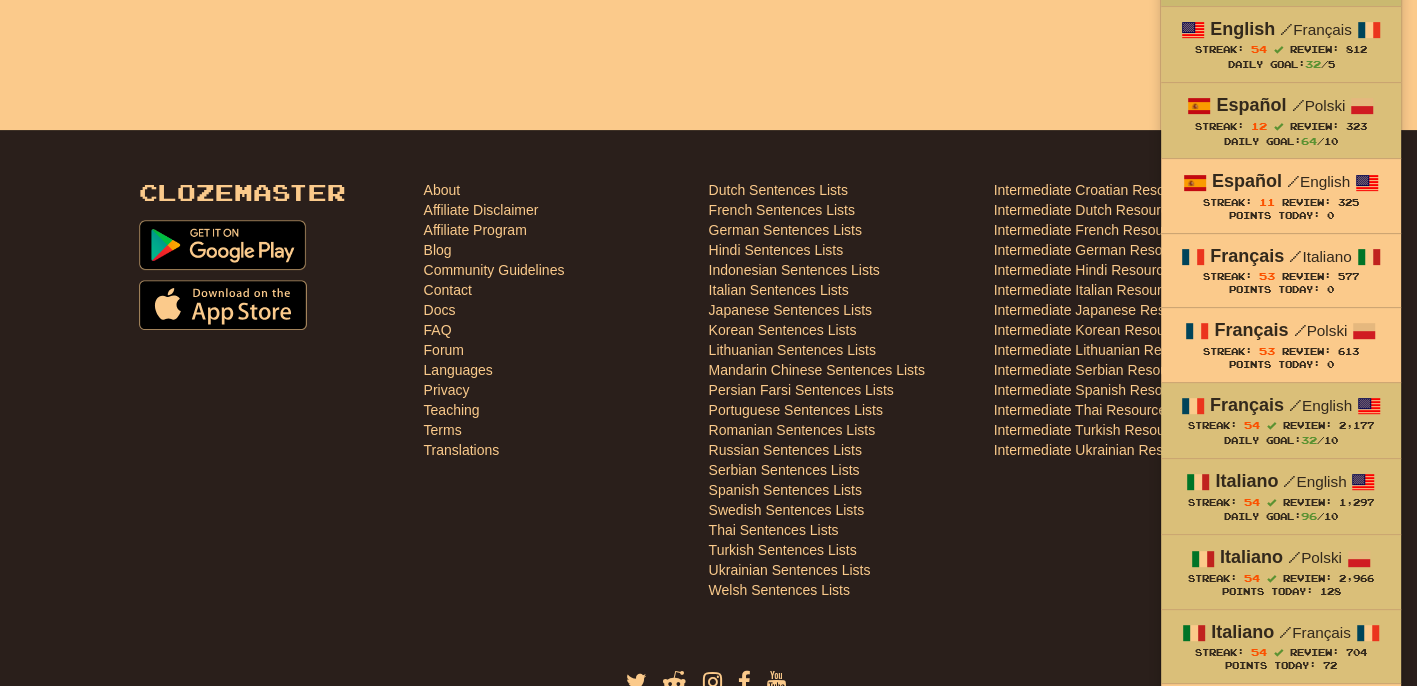 scroll, scrollTop: 640, scrollLeft: 0, axis: vertical 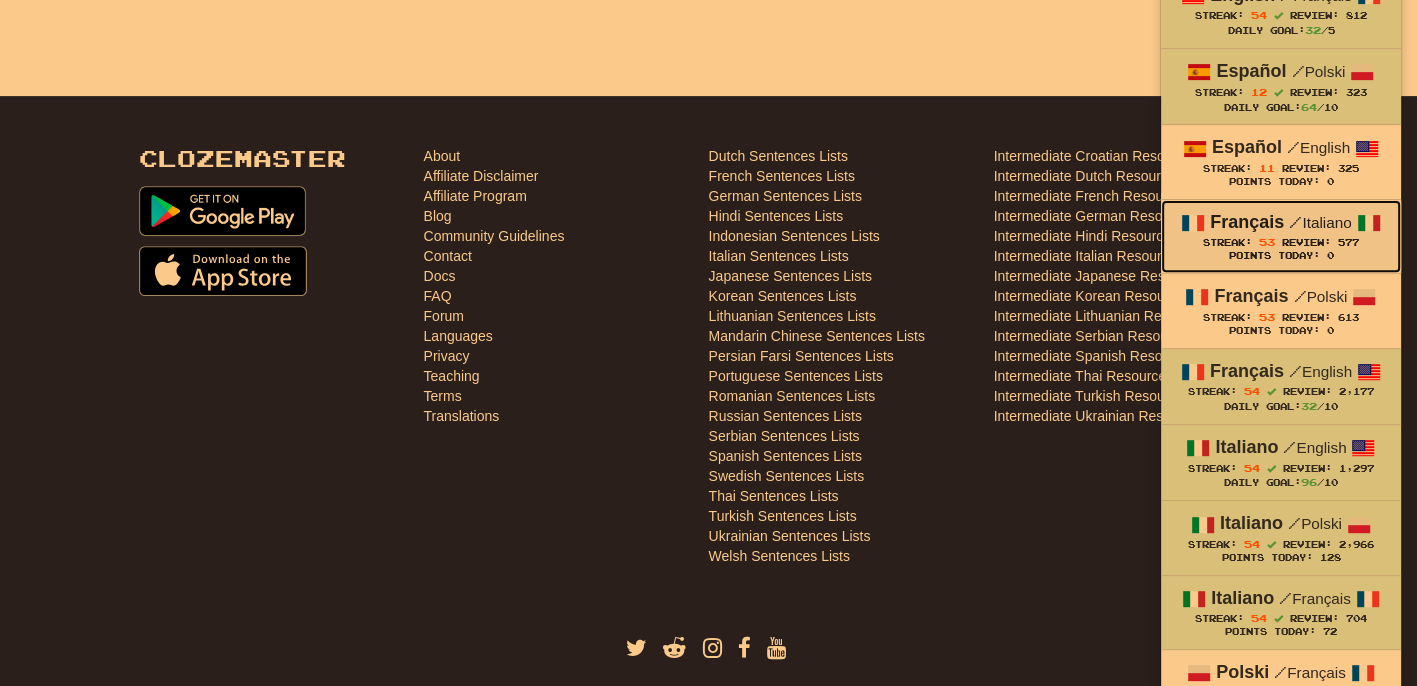 click on "Streak:" at bounding box center [1227, 242] 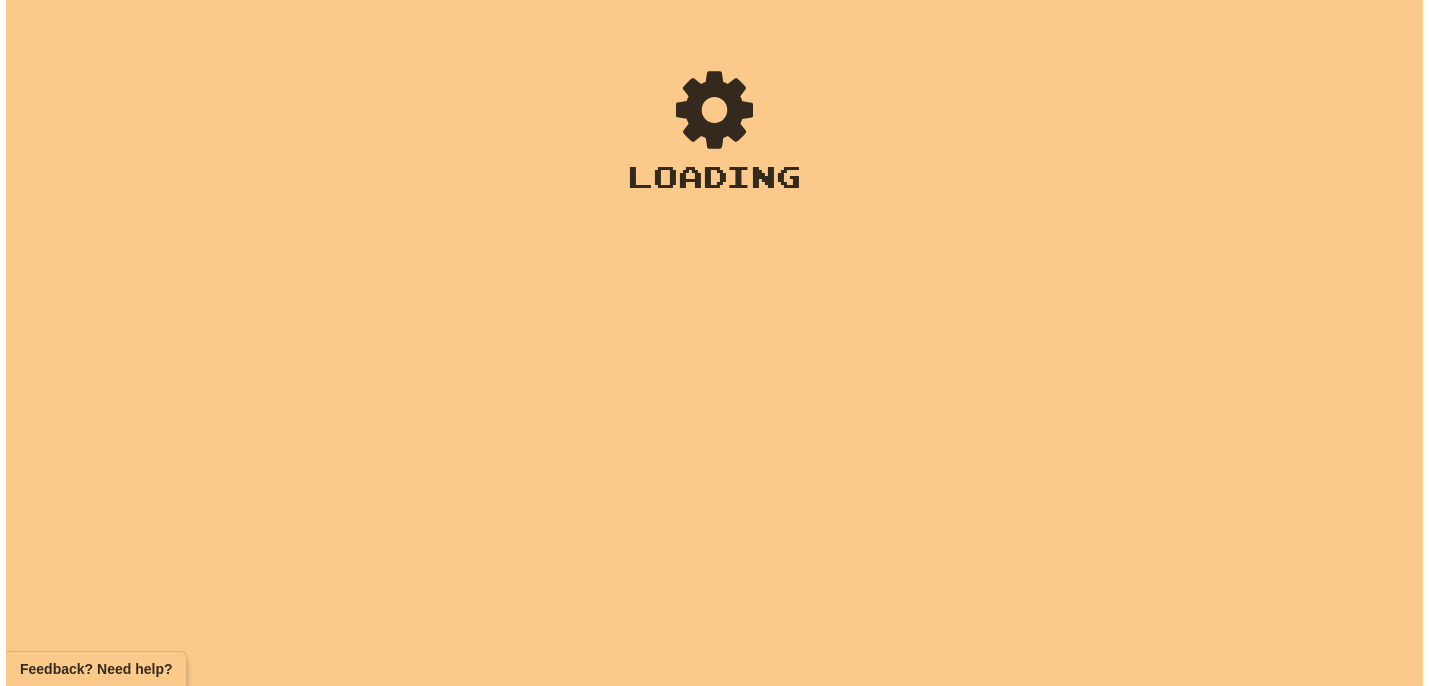 scroll, scrollTop: 0, scrollLeft: 0, axis: both 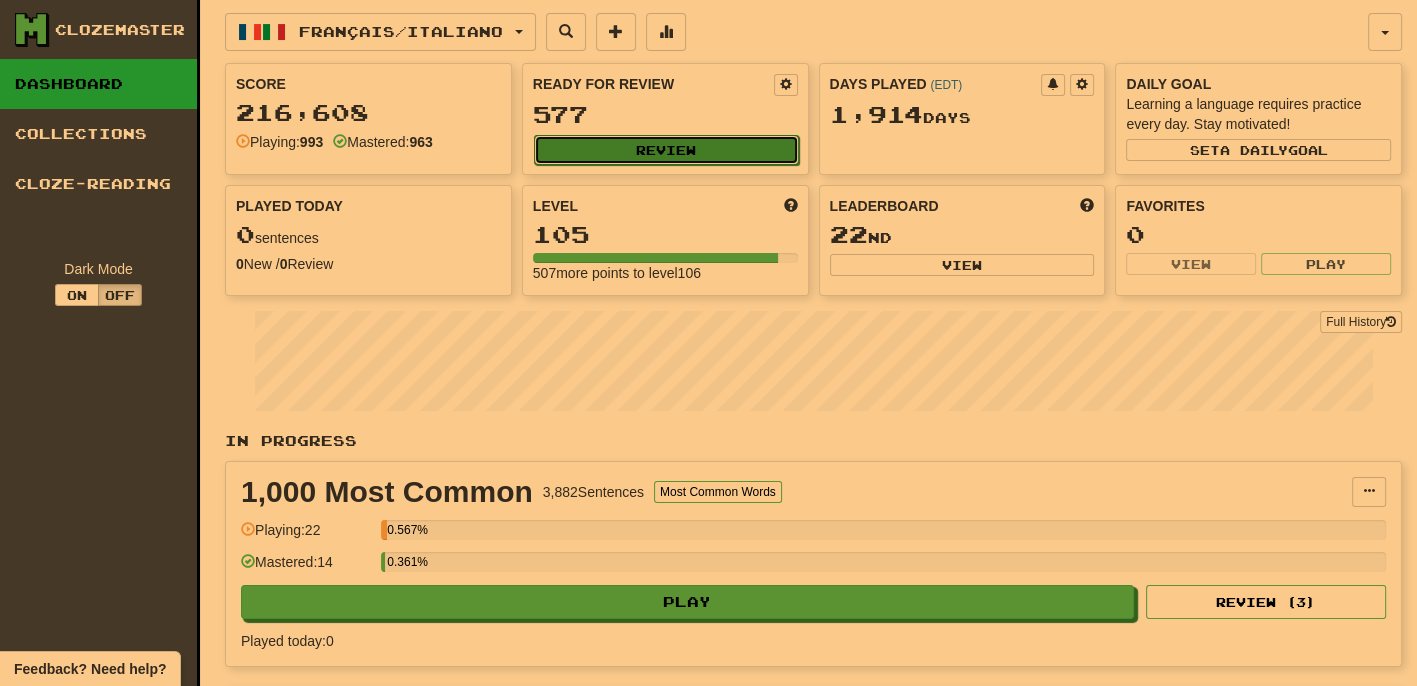 click on "Review" at bounding box center [666, 150] 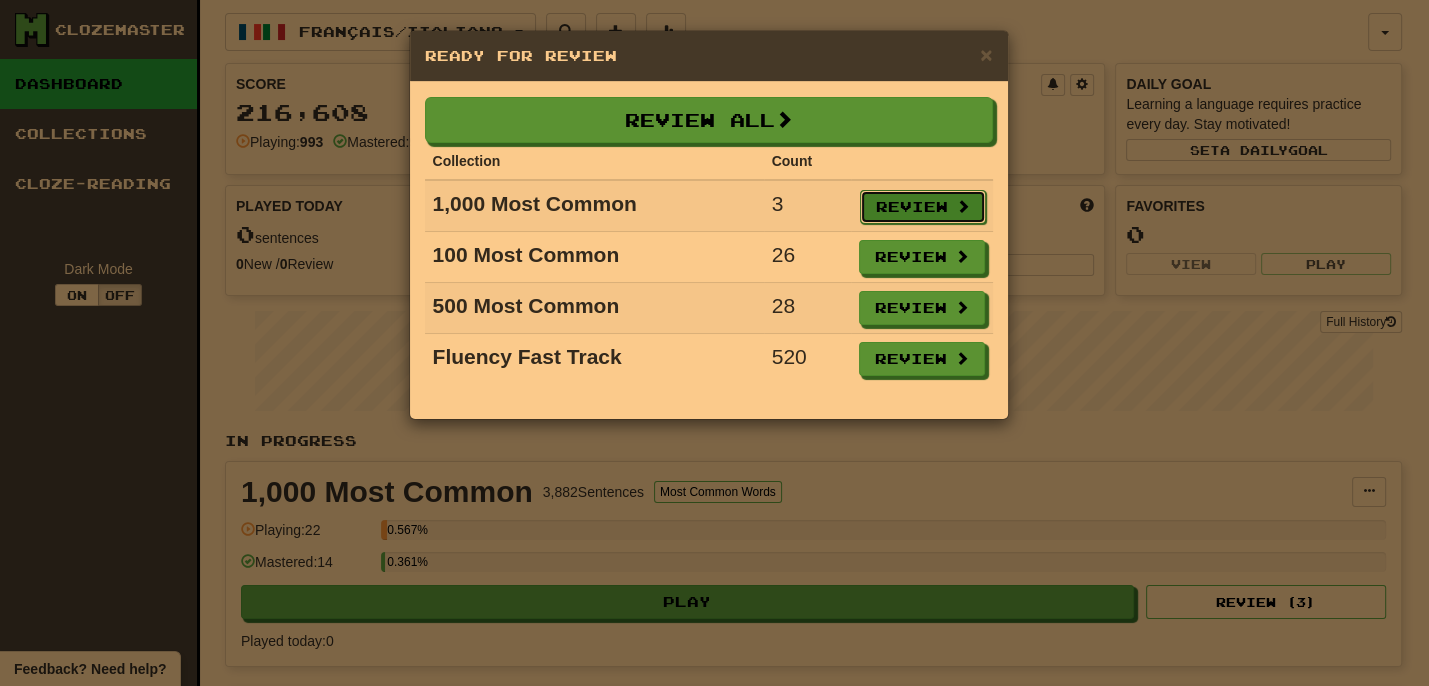 click on "Review" at bounding box center (923, 207) 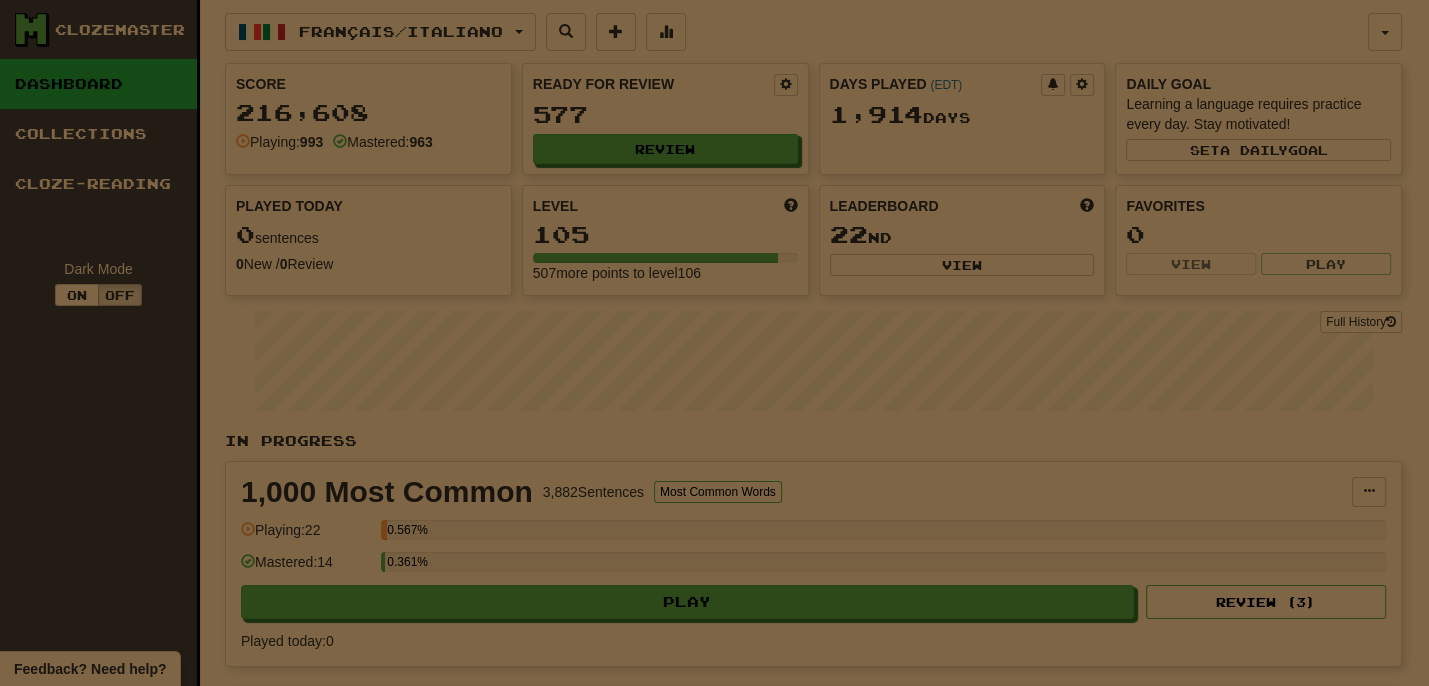 select on "**" 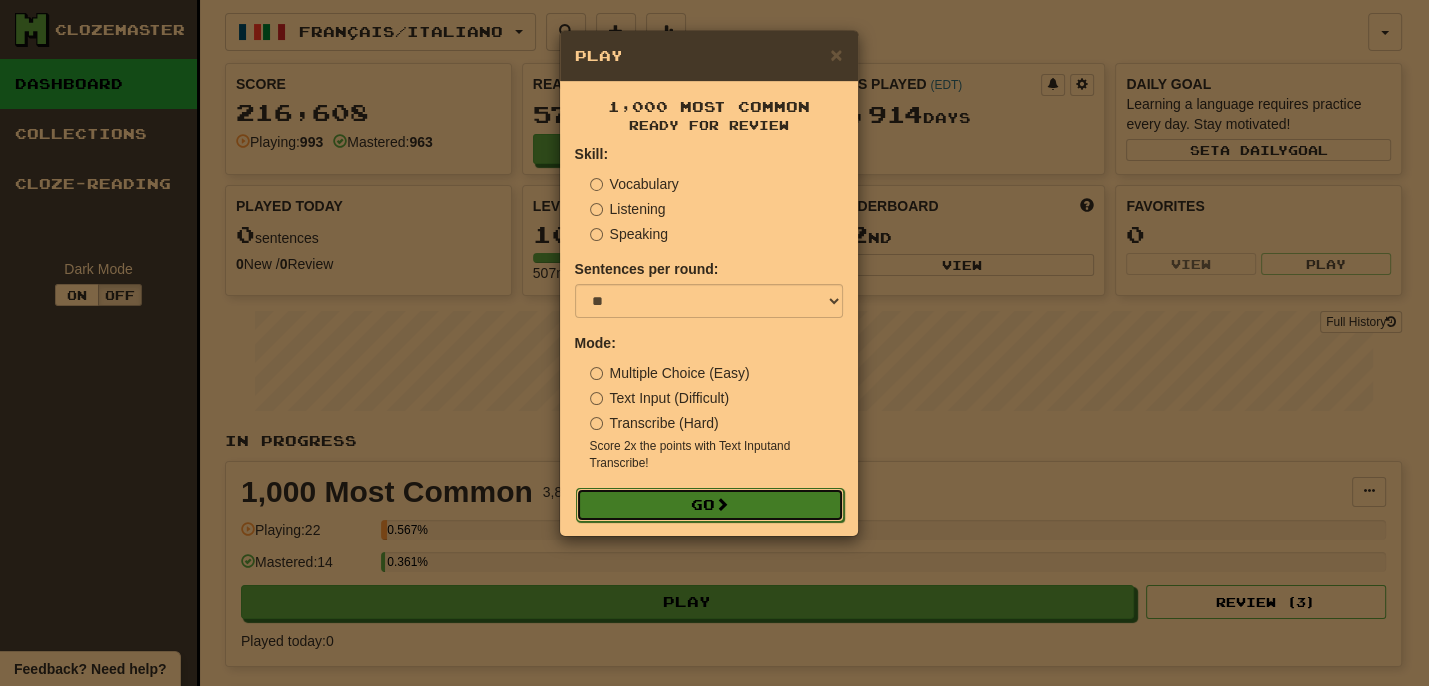 click on "Go" at bounding box center (710, 505) 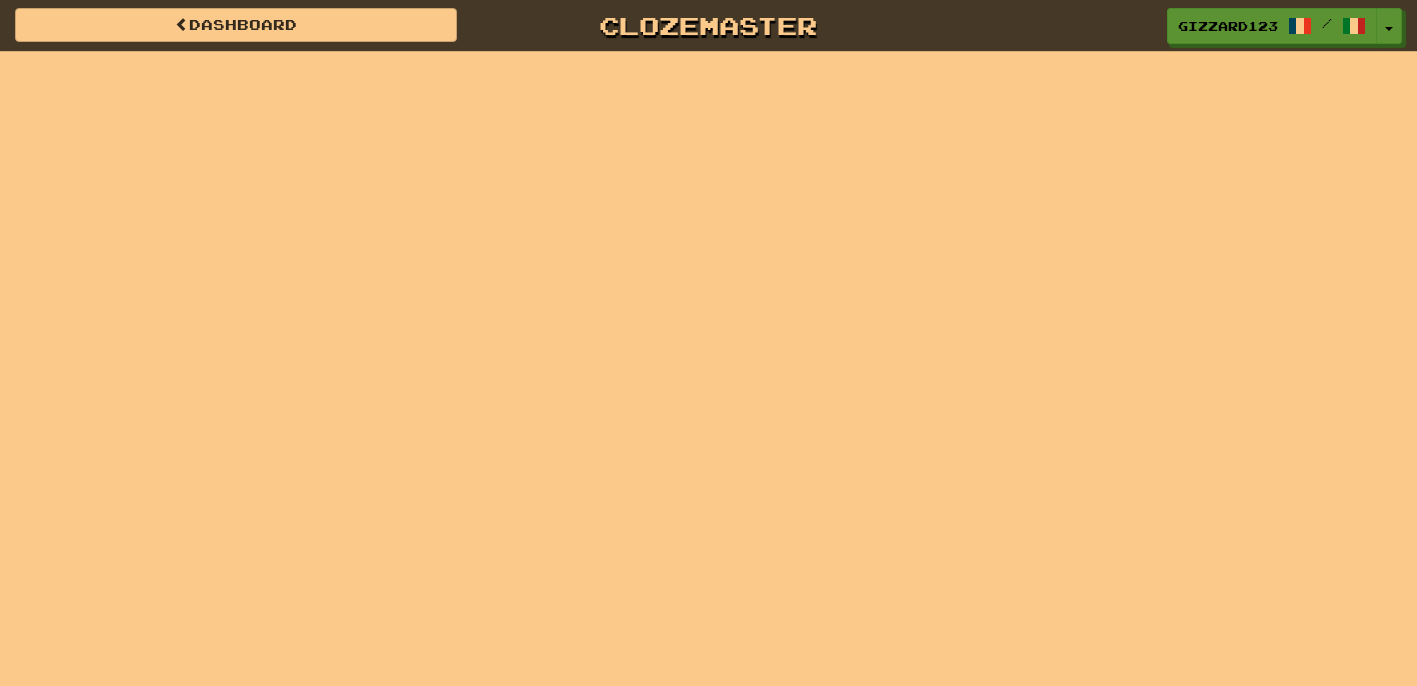 scroll, scrollTop: 0, scrollLeft: 0, axis: both 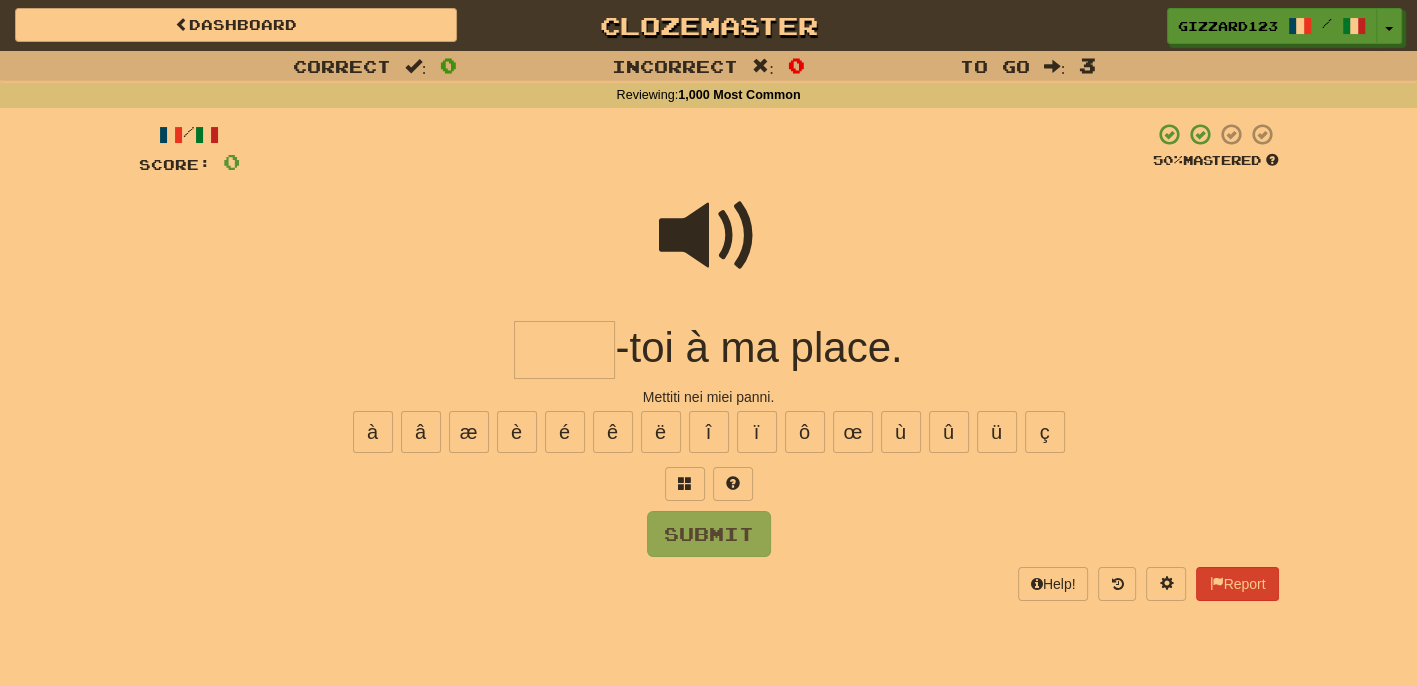 click at bounding box center [564, 350] 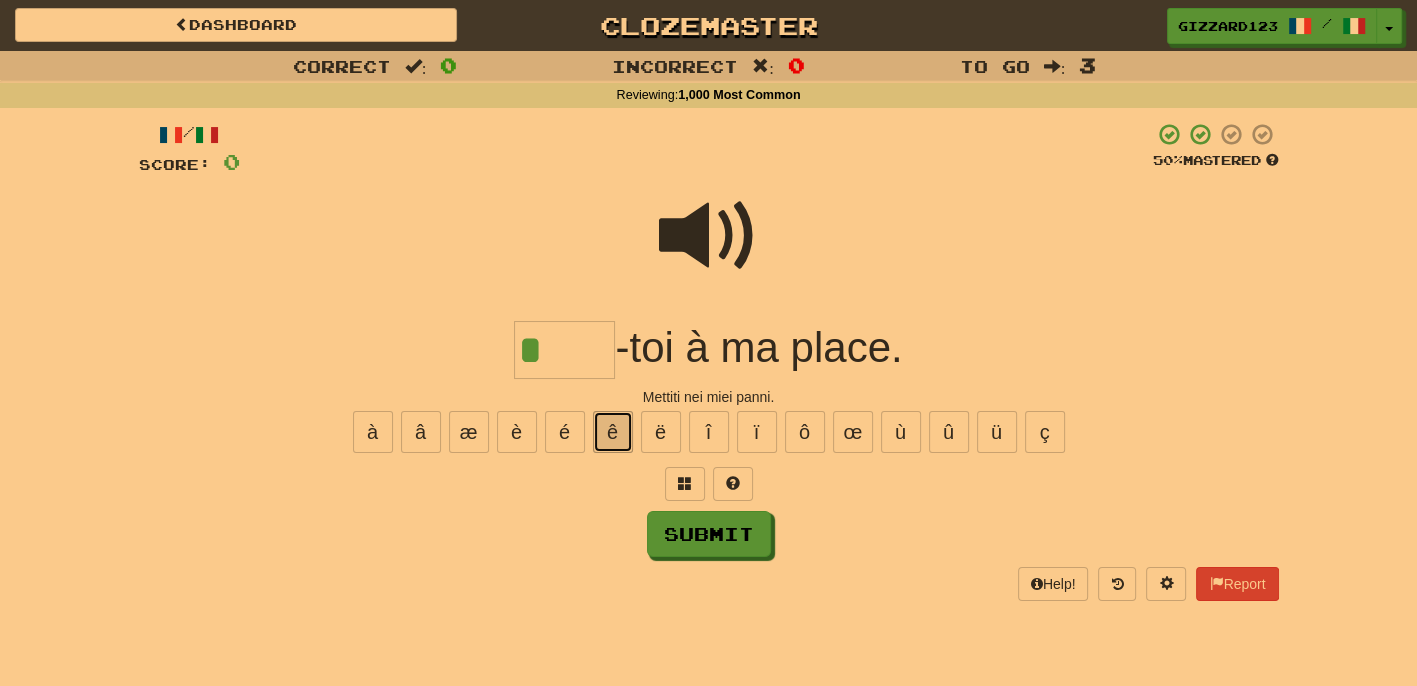 click on "ê" at bounding box center (613, 432) 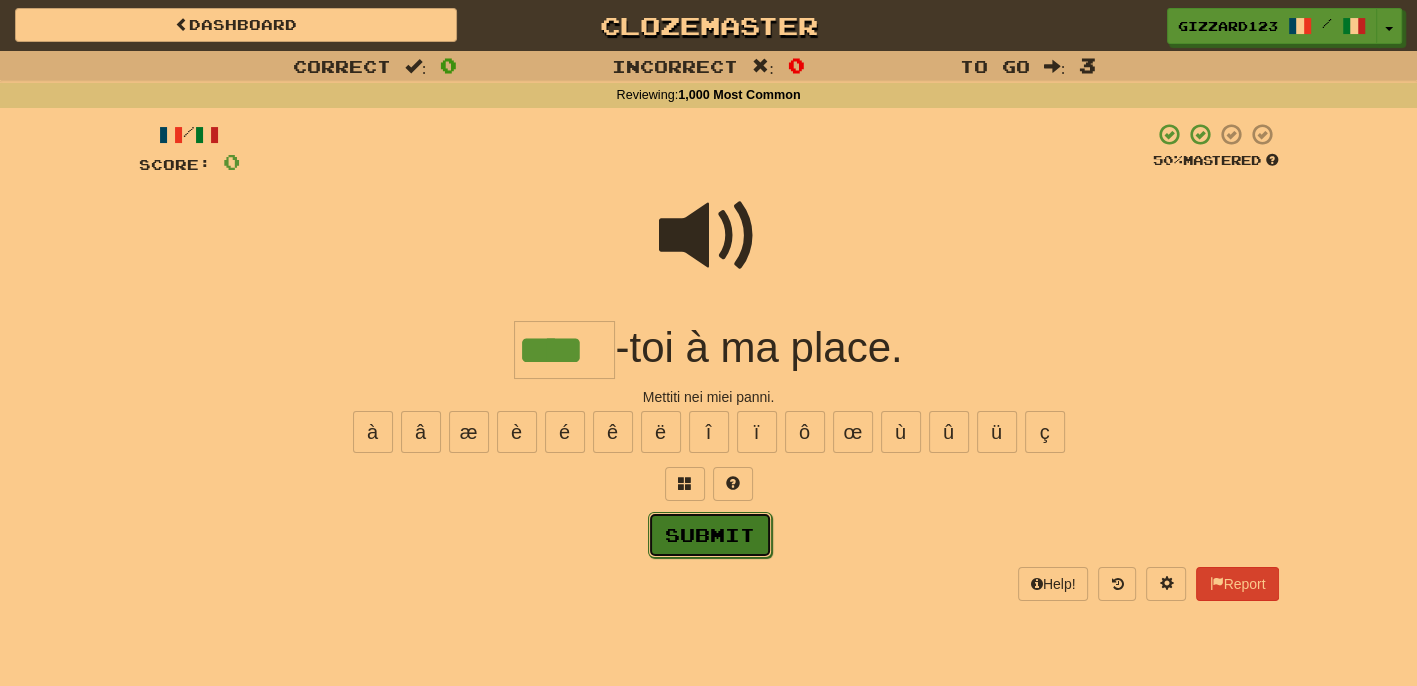 click on "Submit" at bounding box center (710, 535) 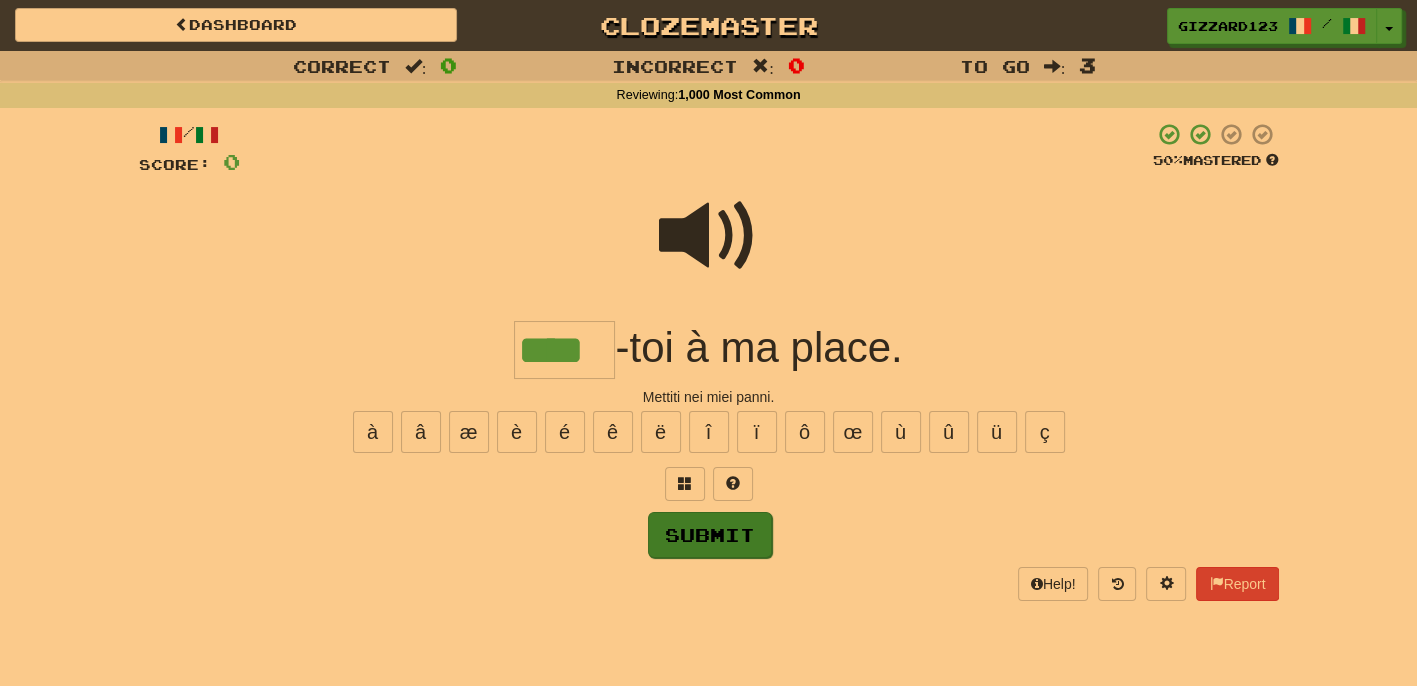 type on "****" 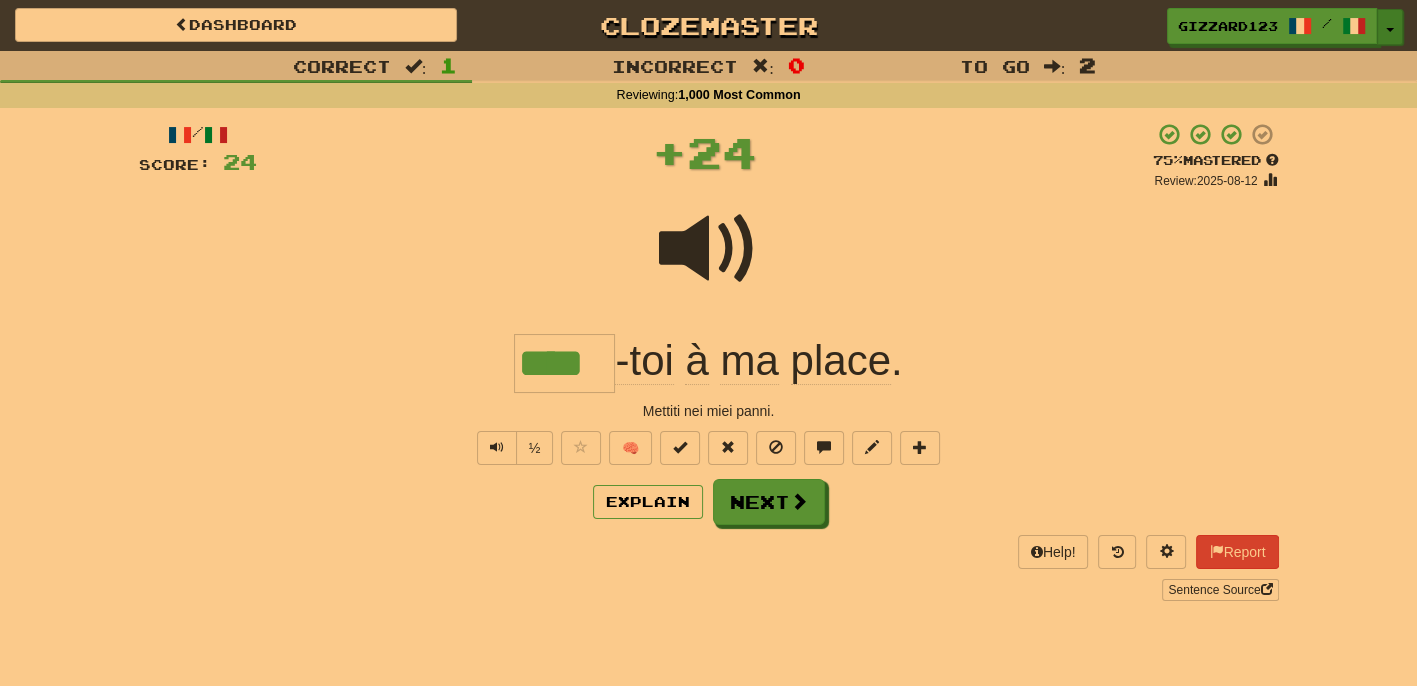 click on "Toggle Dropdown" at bounding box center (1390, 27) 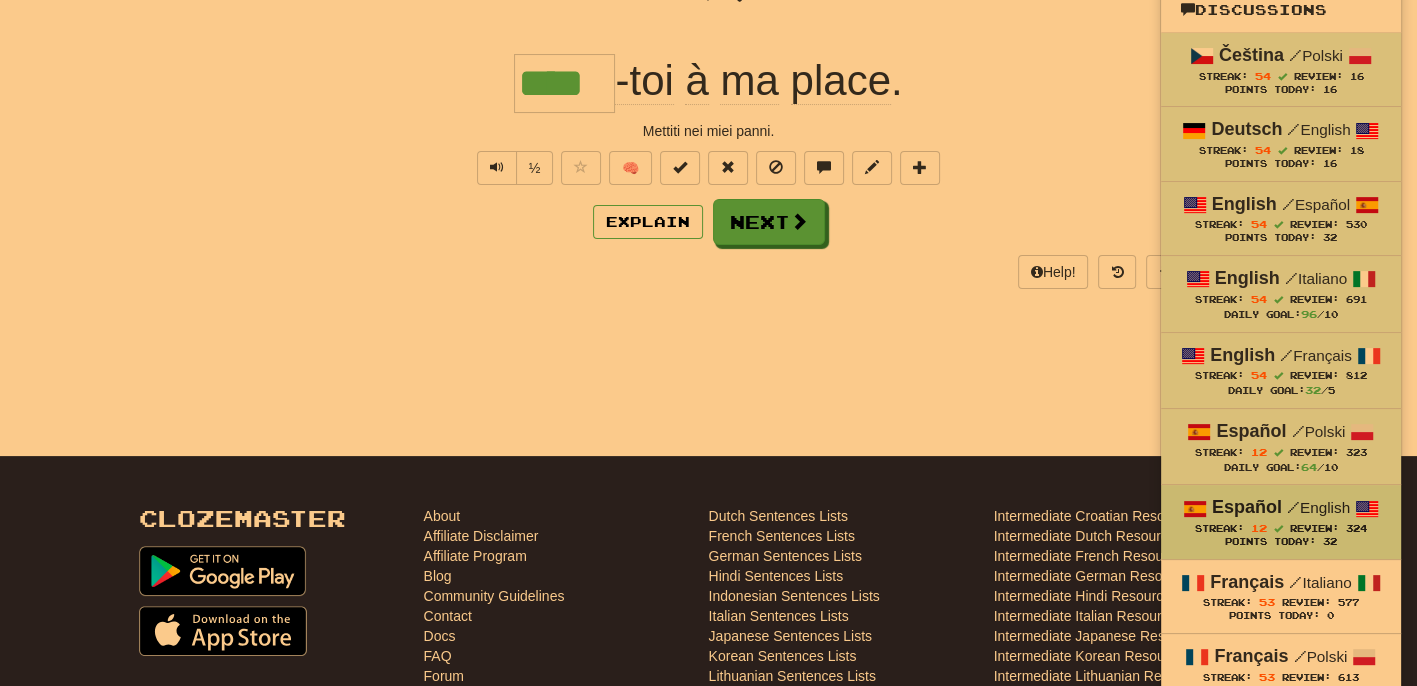 scroll, scrollTop: 320, scrollLeft: 0, axis: vertical 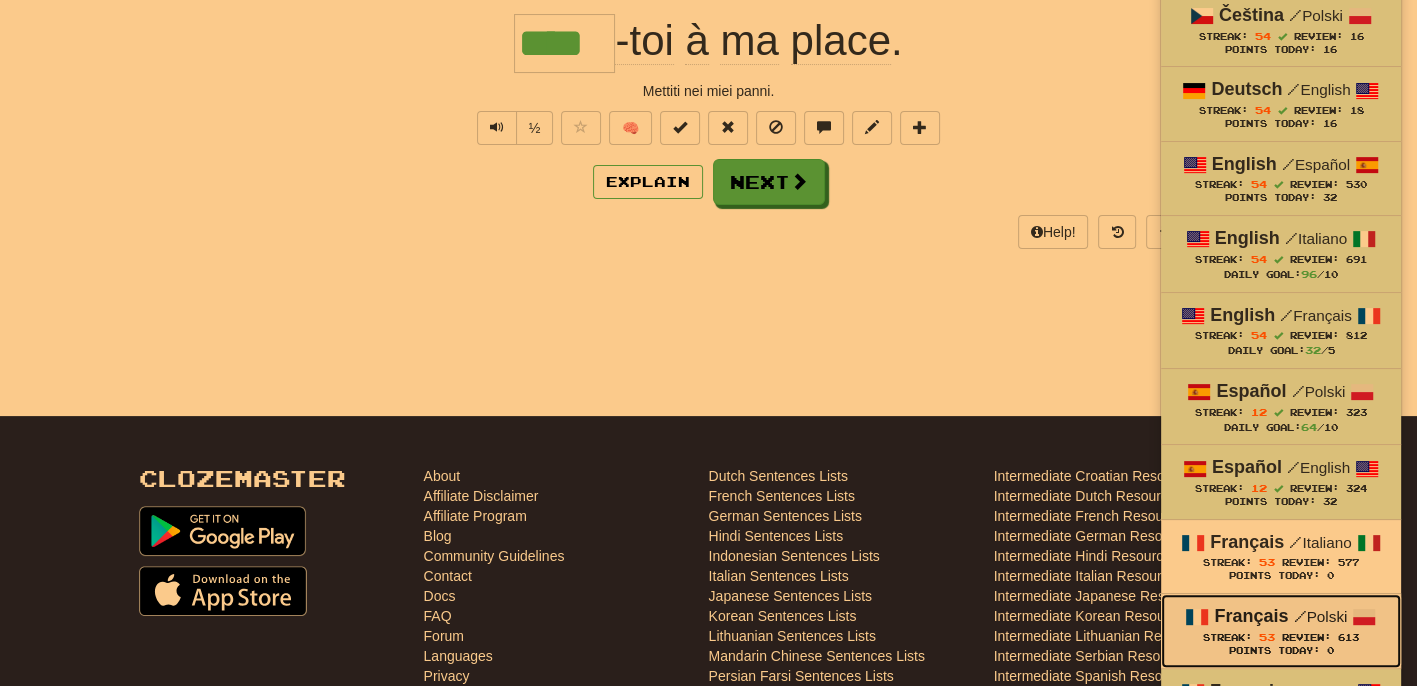 click on "Streak:
53
Review:
613" at bounding box center [1281, 637] 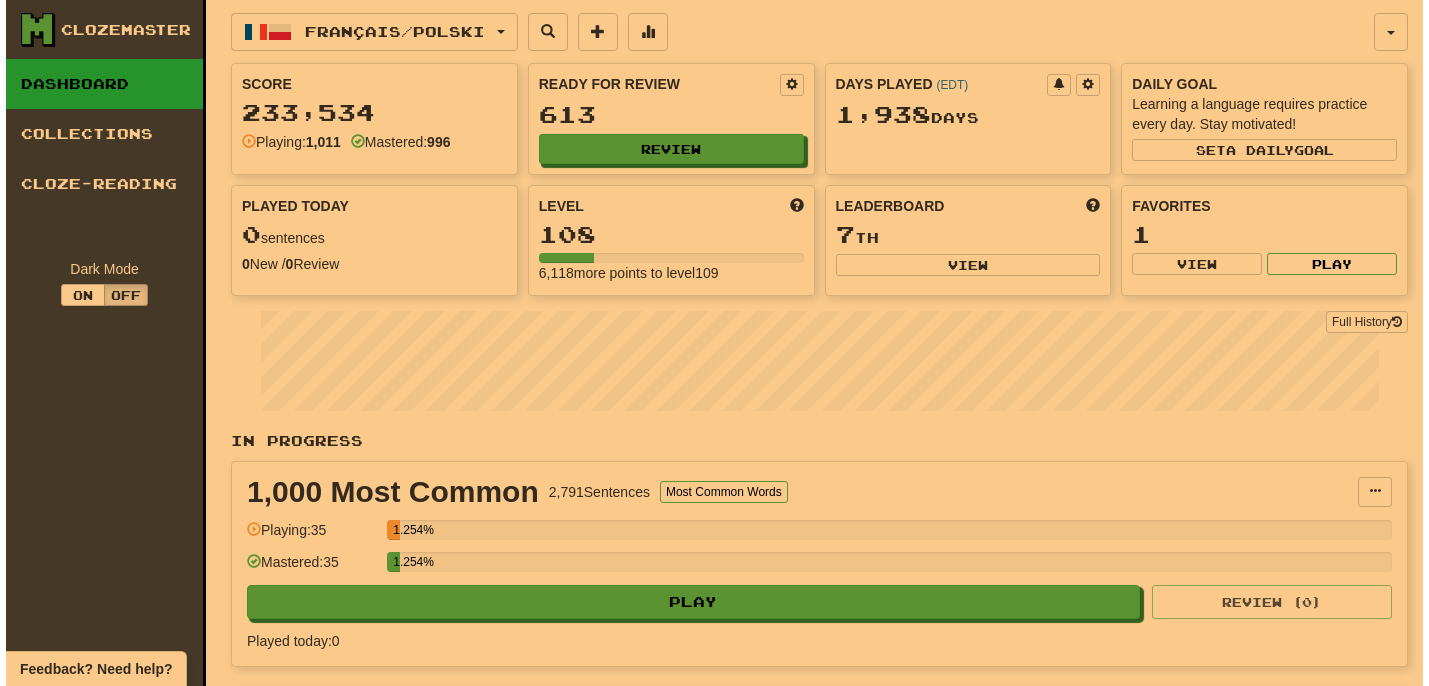 scroll, scrollTop: 0, scrollLeft: 0, axis: both 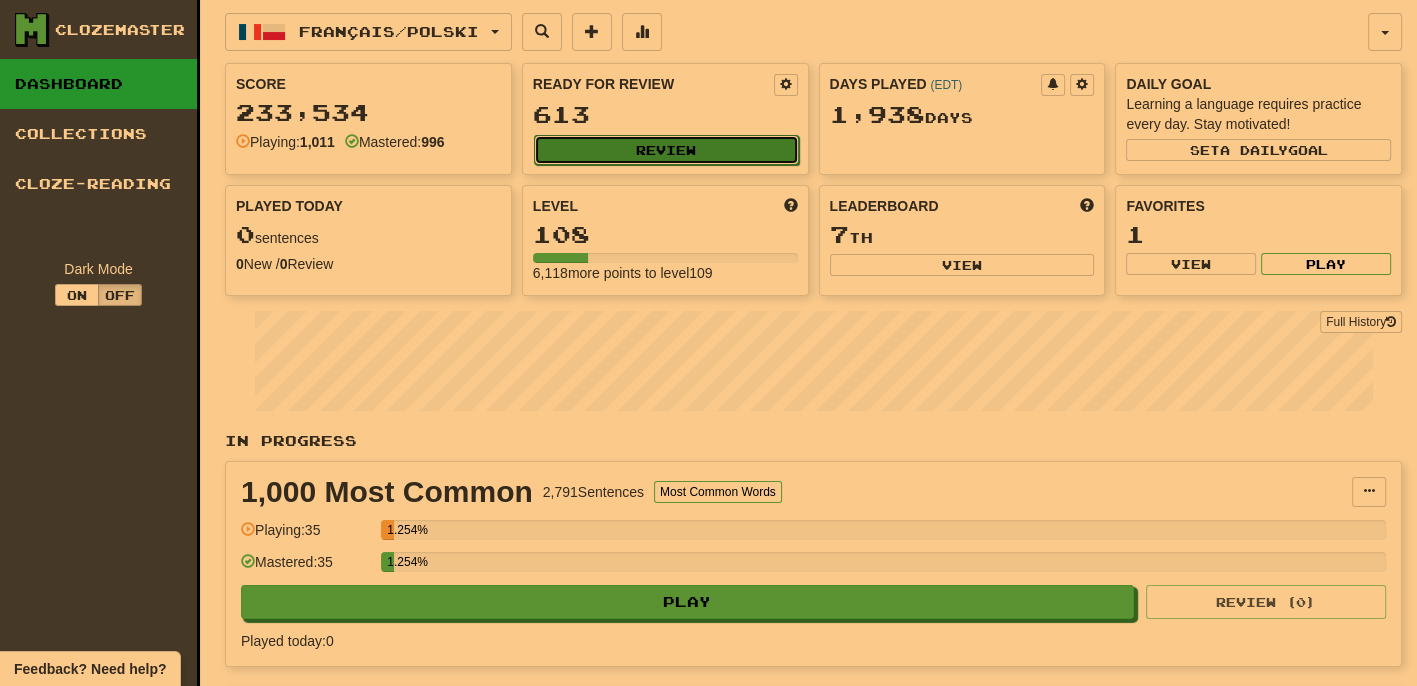 click on "Review" at bounding box center [666, 150] 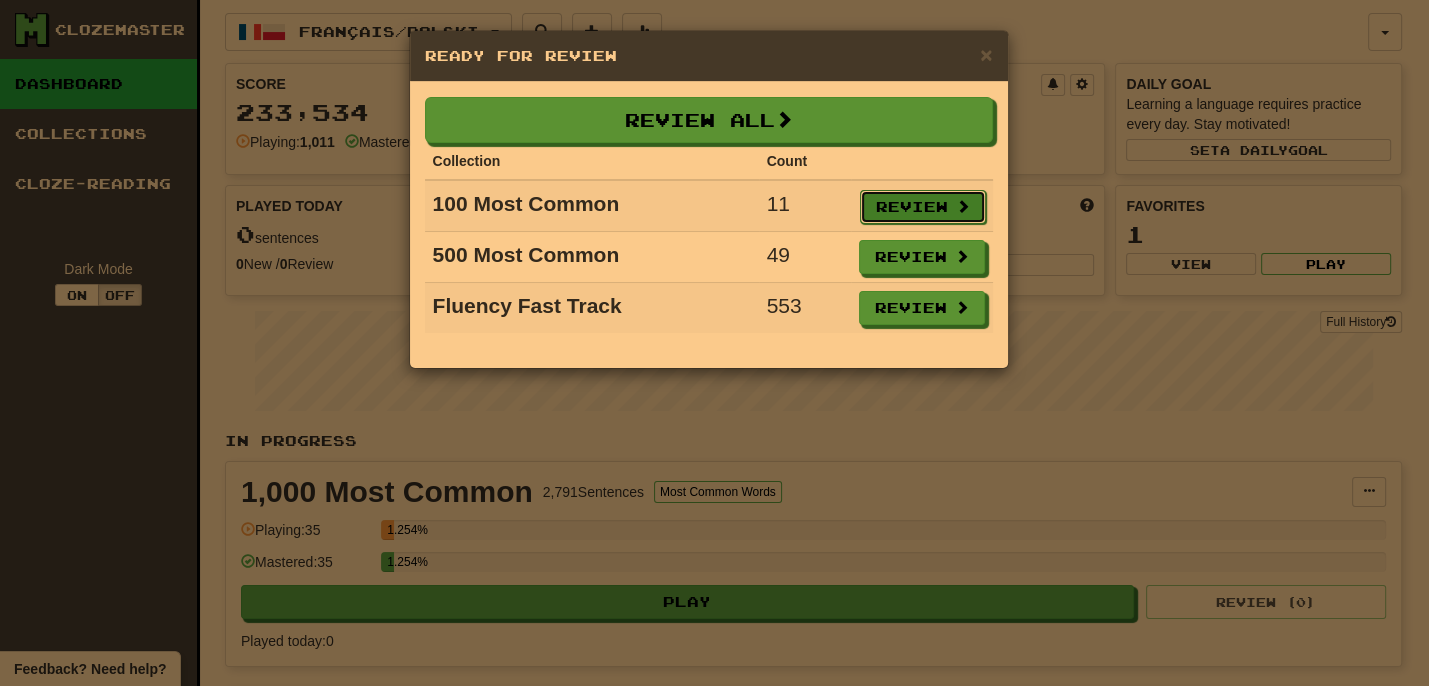 click on "Review" at bounding box center [923, 207] 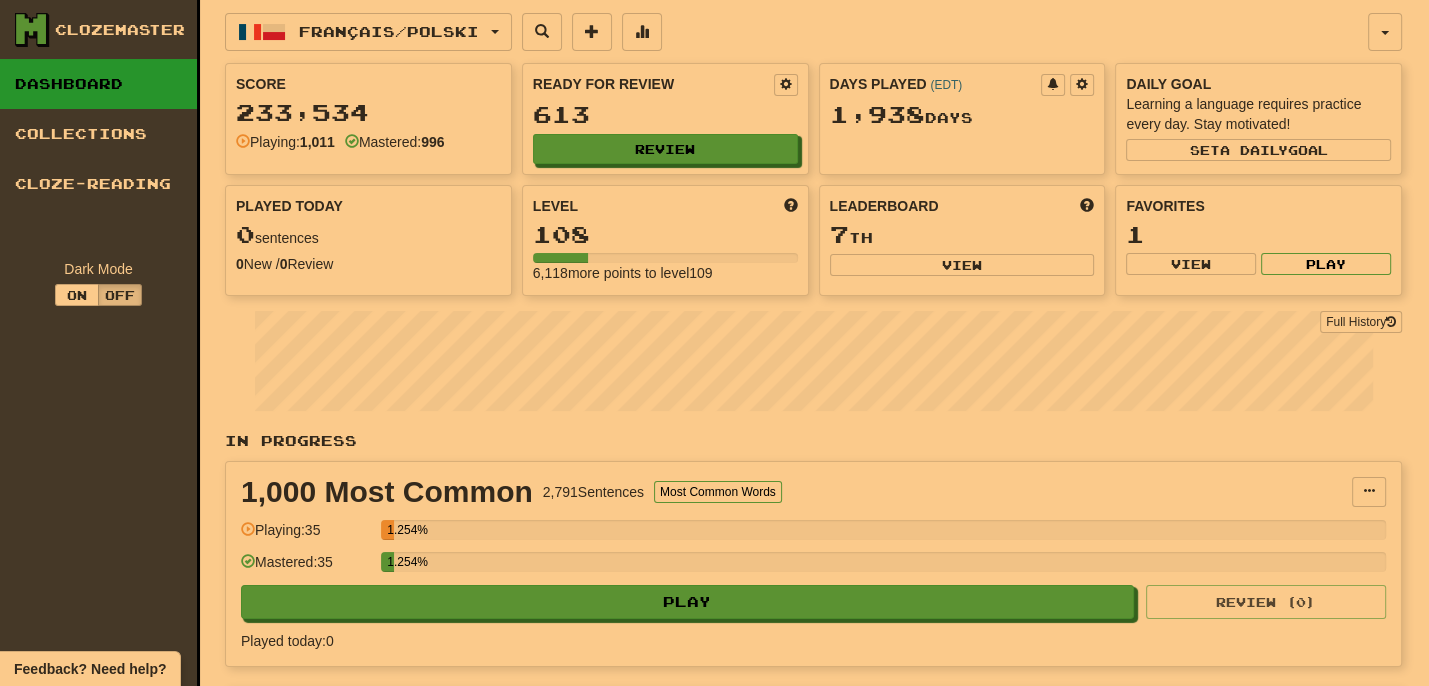 select on "**" 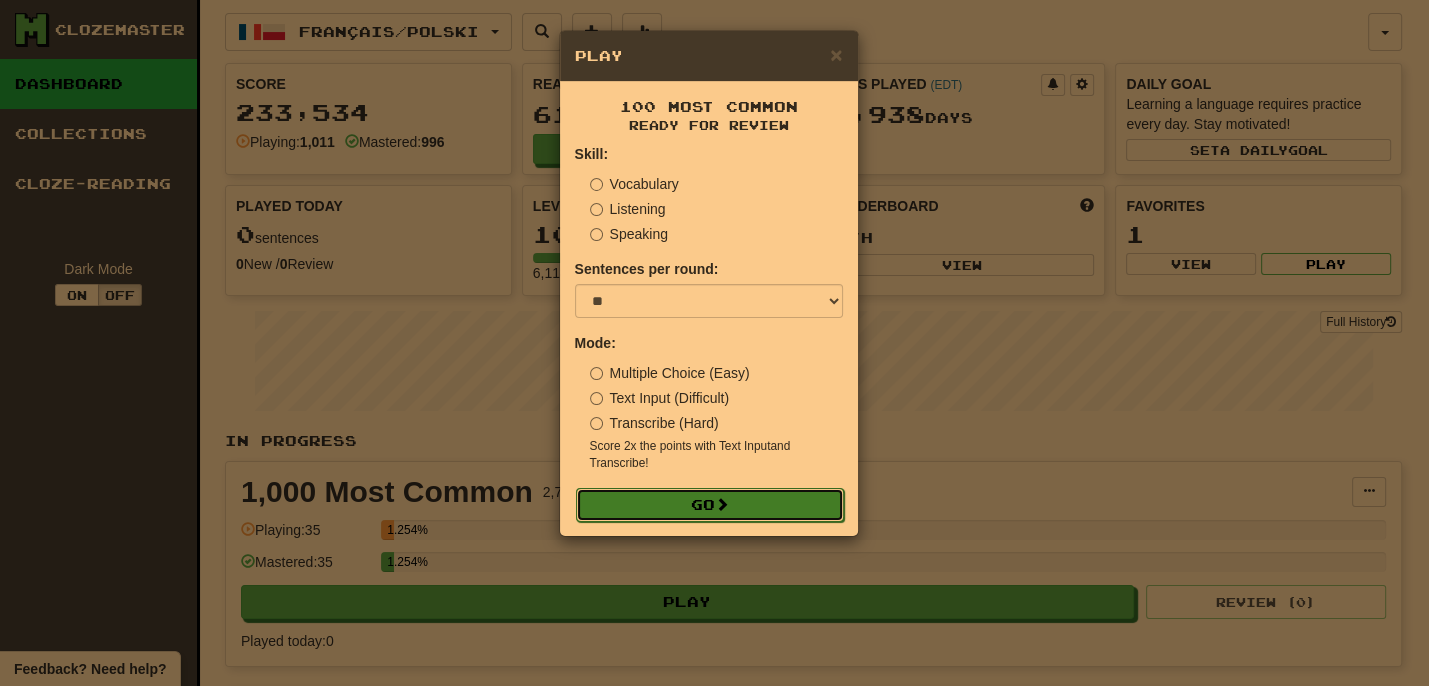 click on "Go" at bounding box center [710, 505] 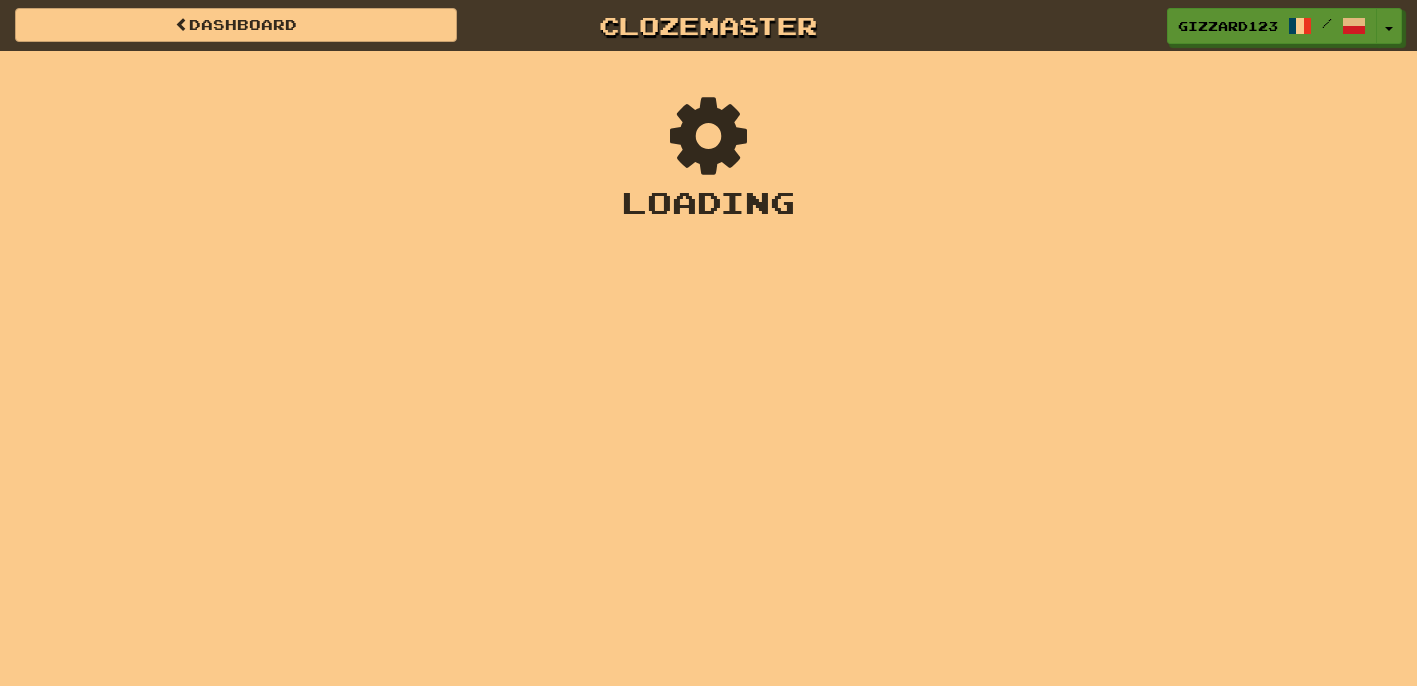 scroll, scrollTop: 0, scrollLeft: 0, axis: both 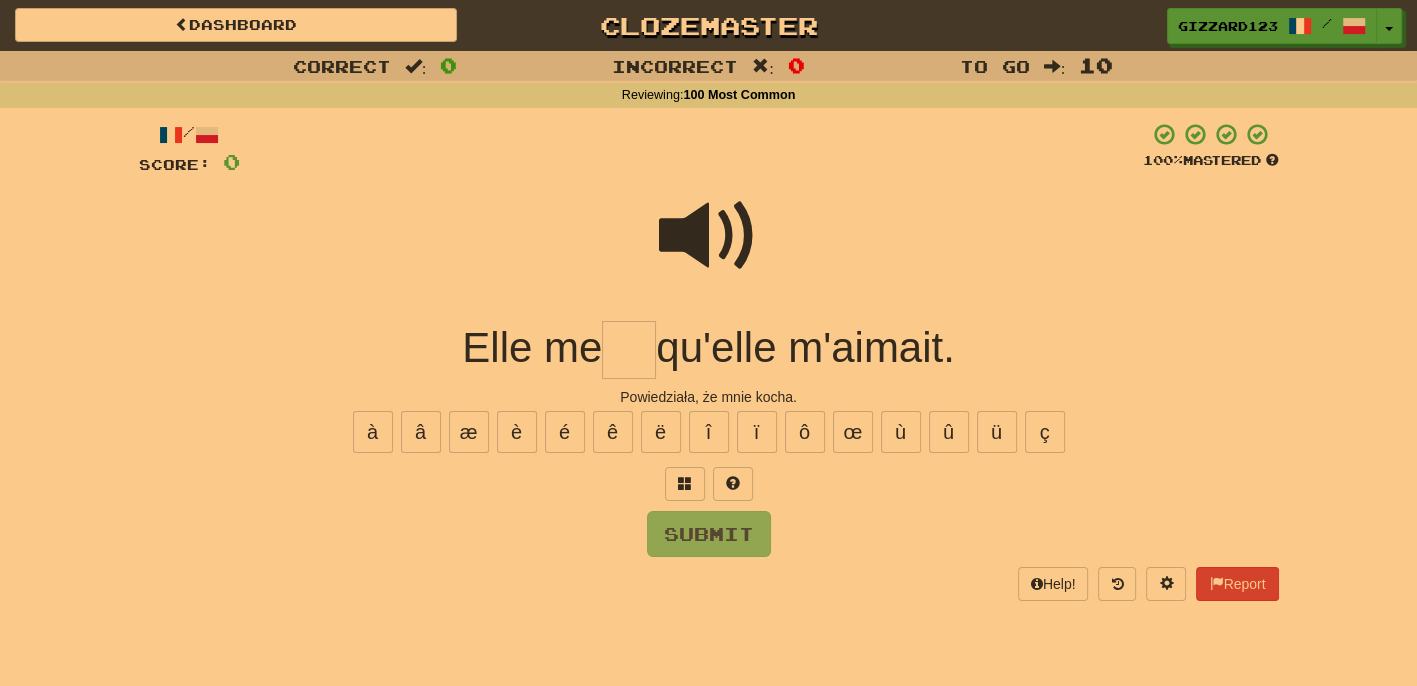 drag, startPoint x: 631, startPoint y: 371, endPoint x: 922, endPoint y: 303, distance: 298.83942 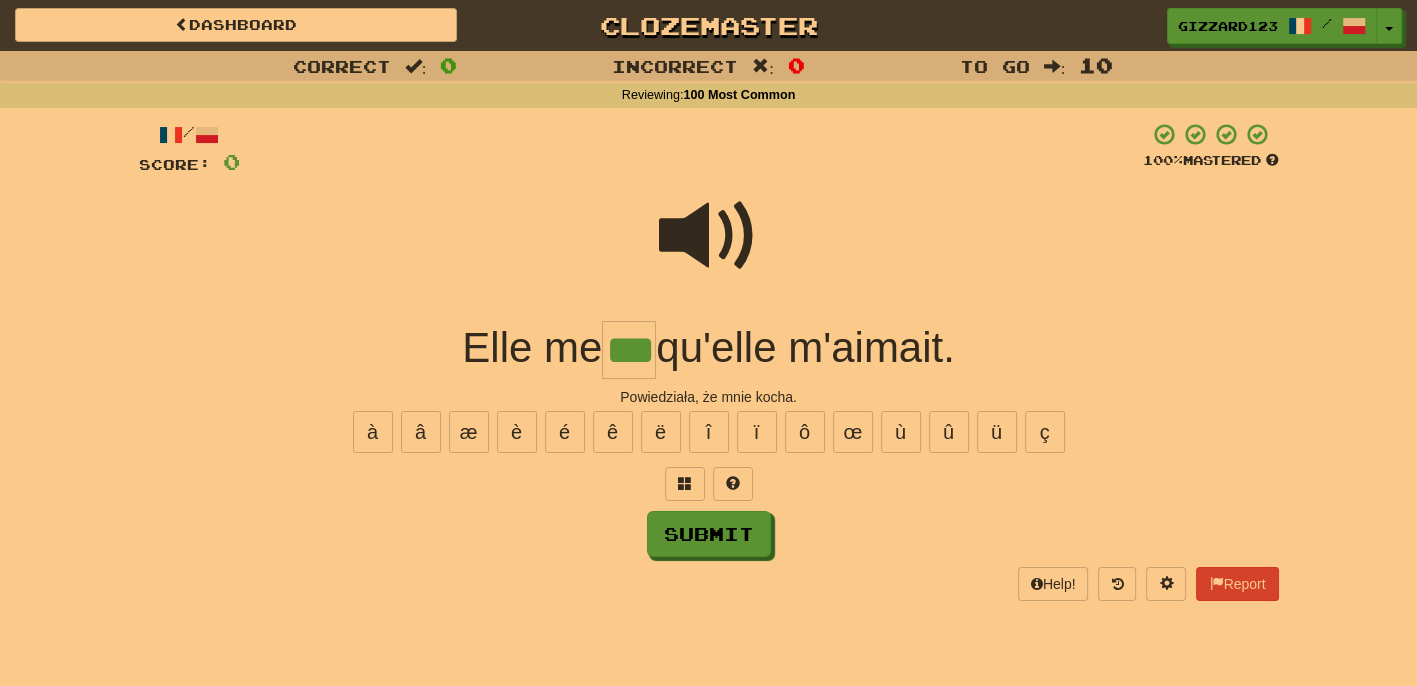 type on "***" 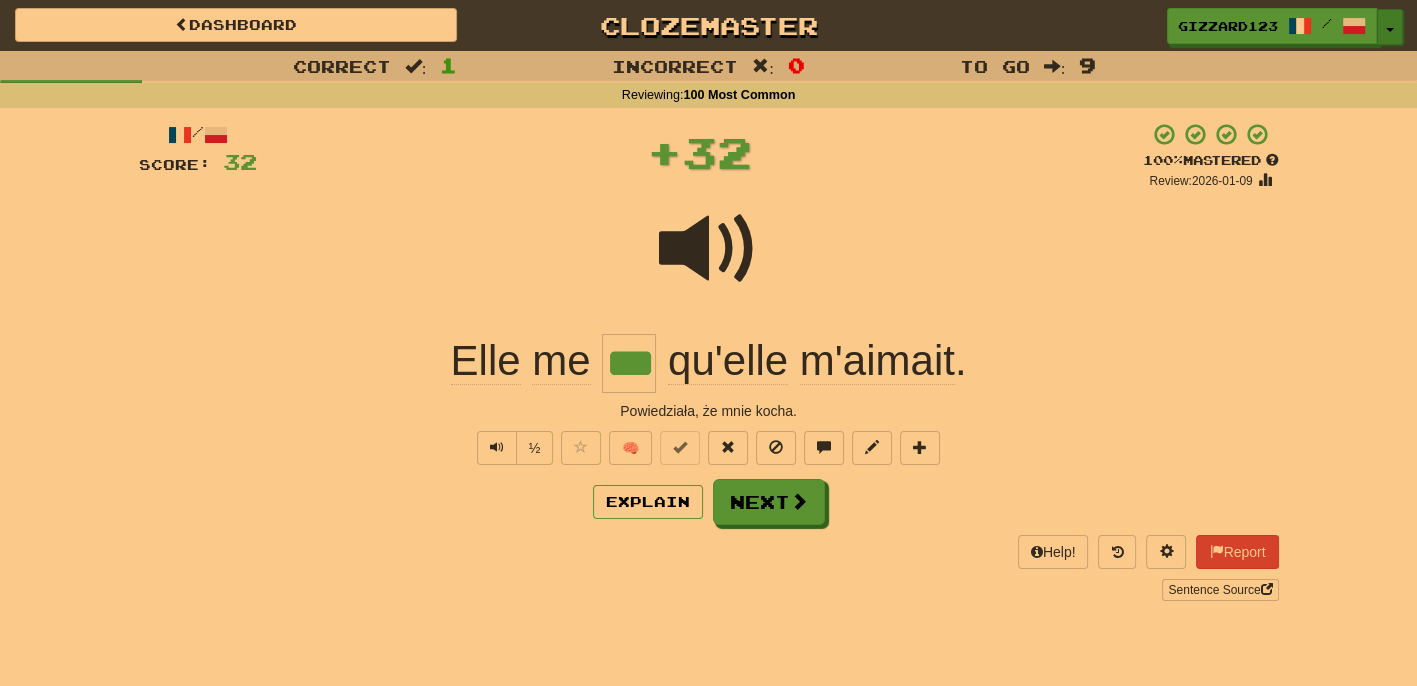 drag, startPoint x: 1391, startPoint y: 30, endPoint x: 1348, endPoint y: 382, distance: 354.6167 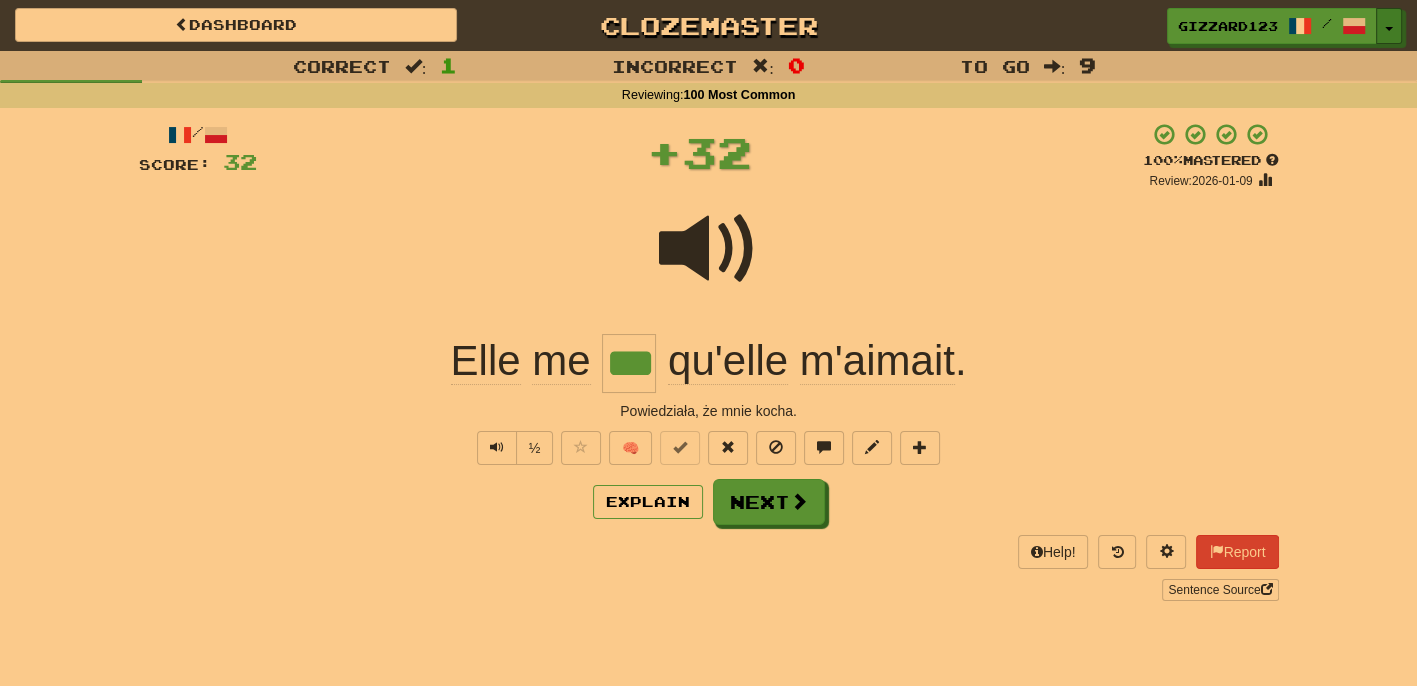 click on "Toggle Dropdown" at bounding box center [1389, 26] 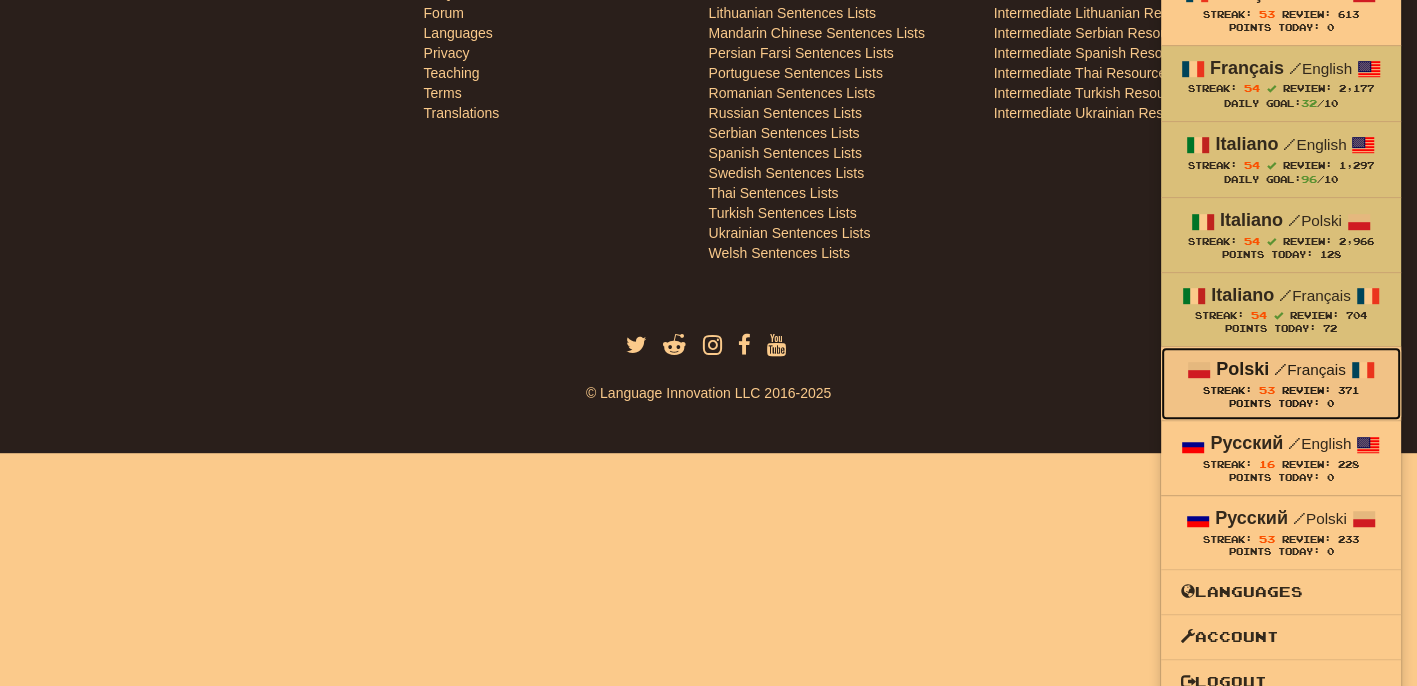 click on "Points Today: 0" at bounding box center (1281, 404) 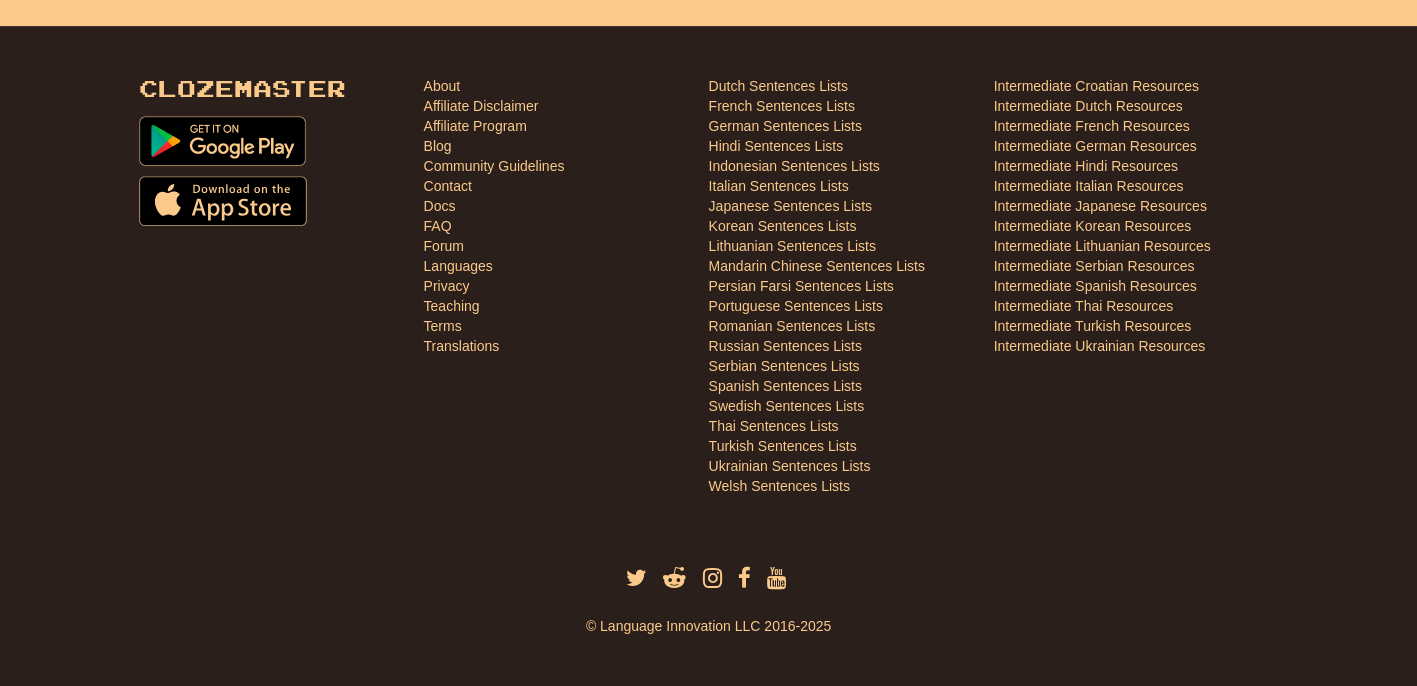 scroll, scrollTop: 710, scrollLeft: 0, axis: vertical 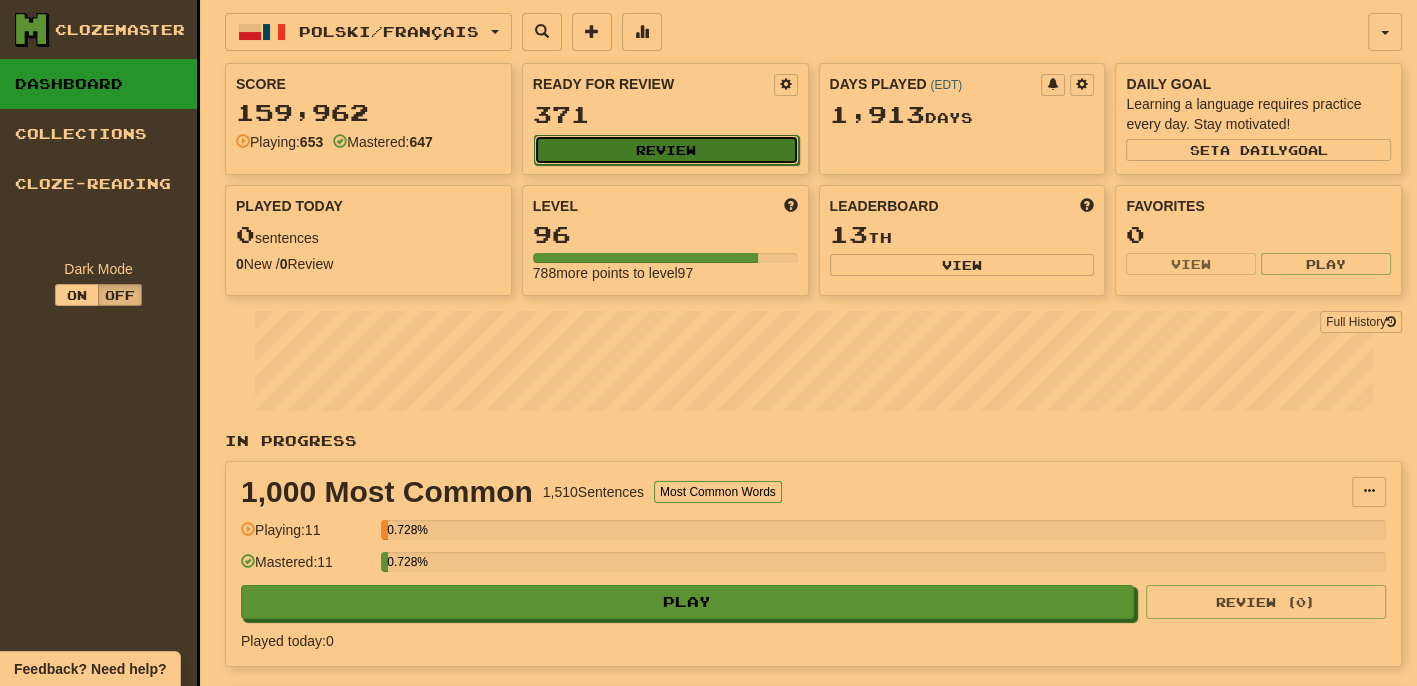click on "Review" at bounding box center (666, 150) 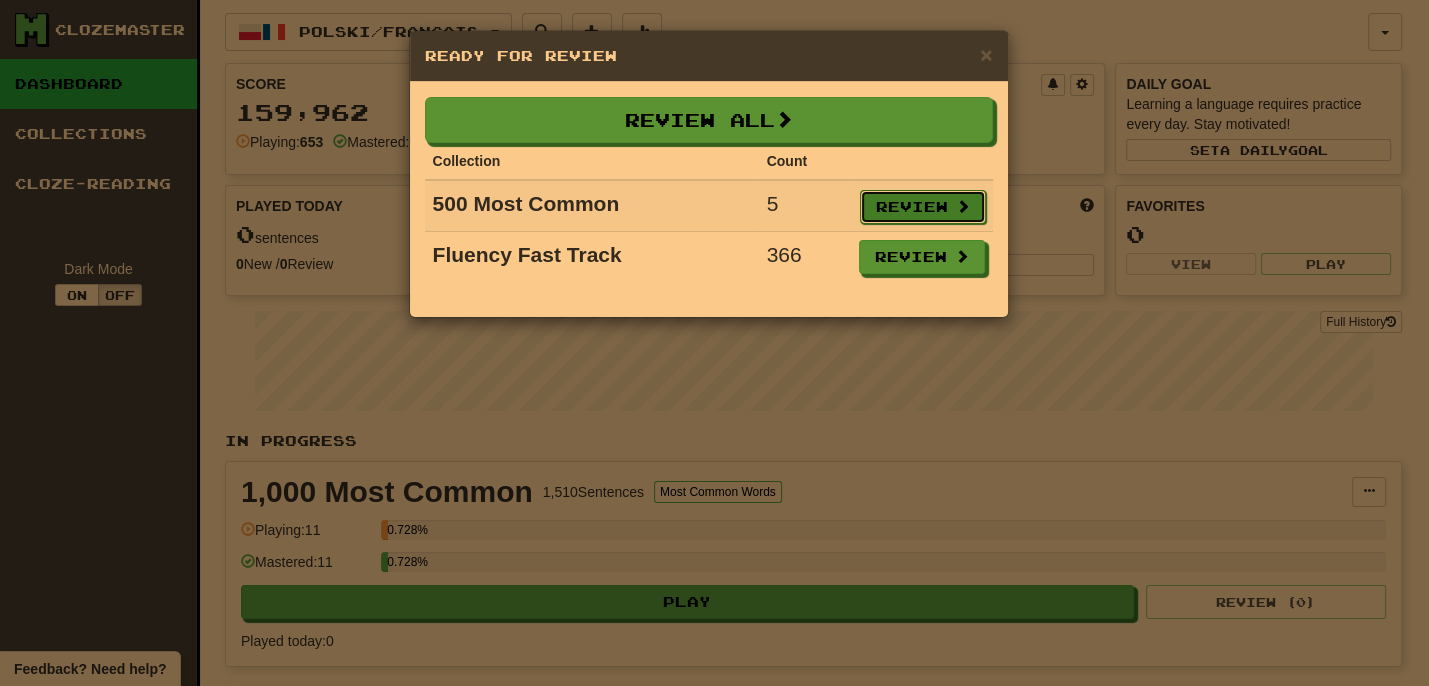 click on "Review" at bounding box center [923, 207] 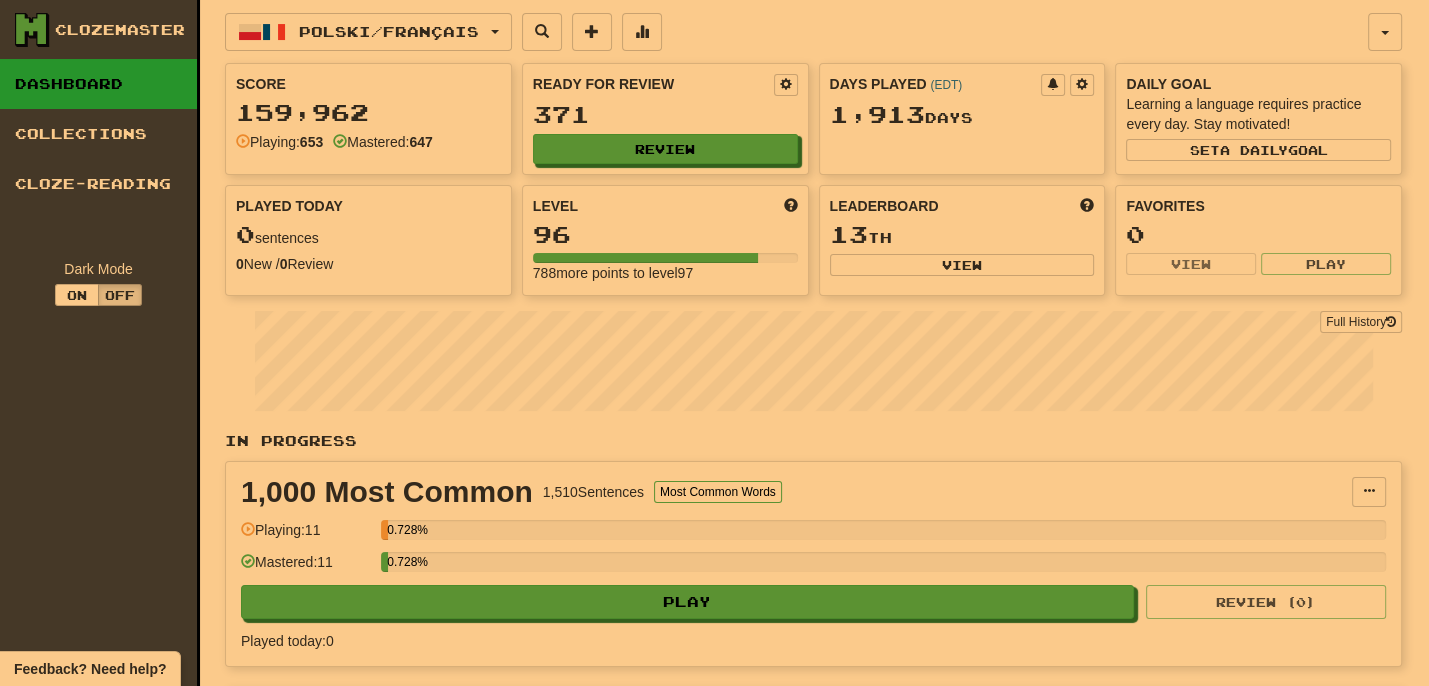 select on "**" 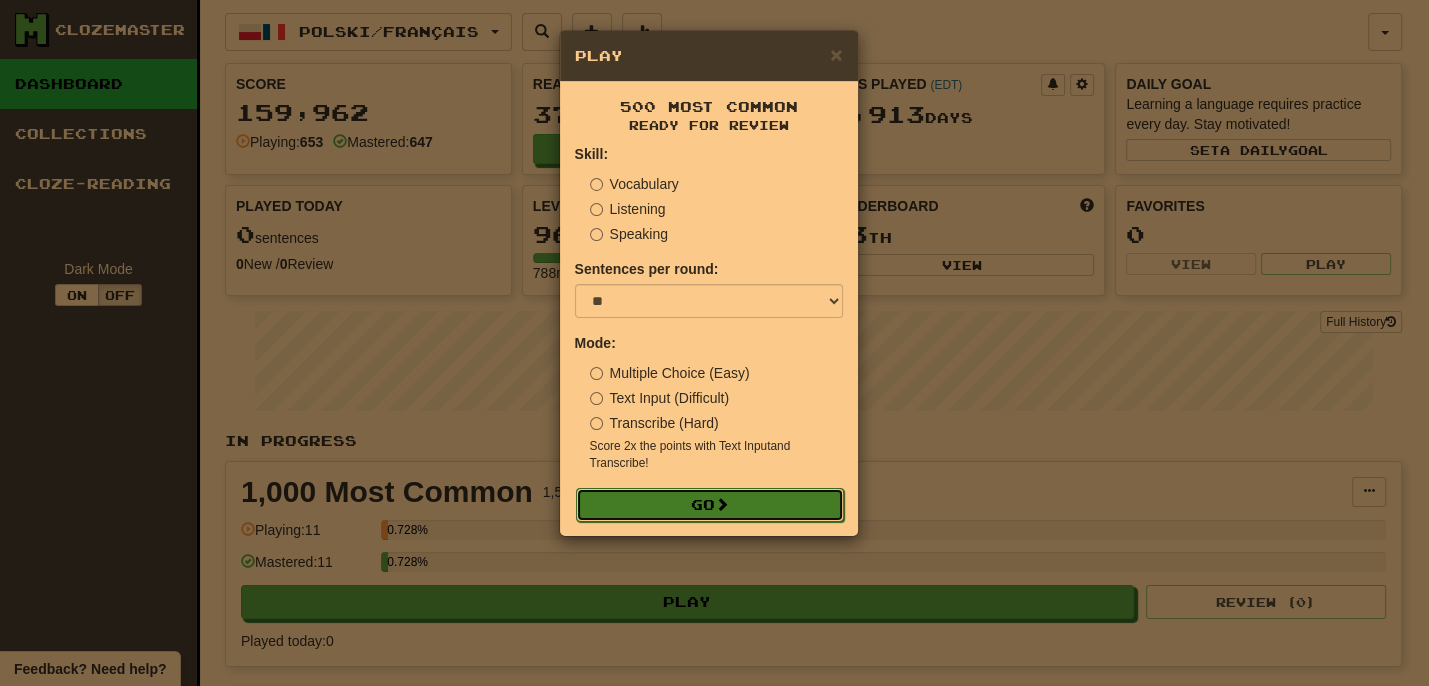 click on "Go" at bounding box center [710, 505] 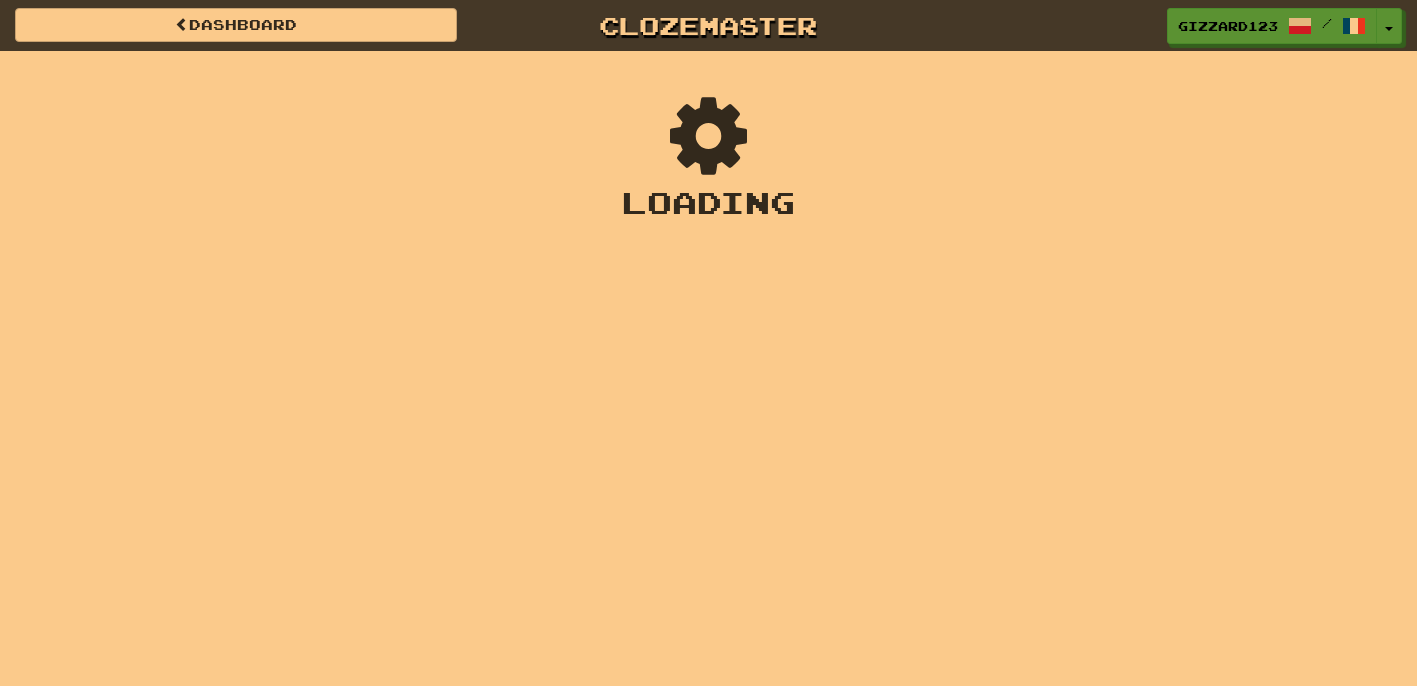 scroll, scrollTop: 0, scrollLeft: 0, axis: both 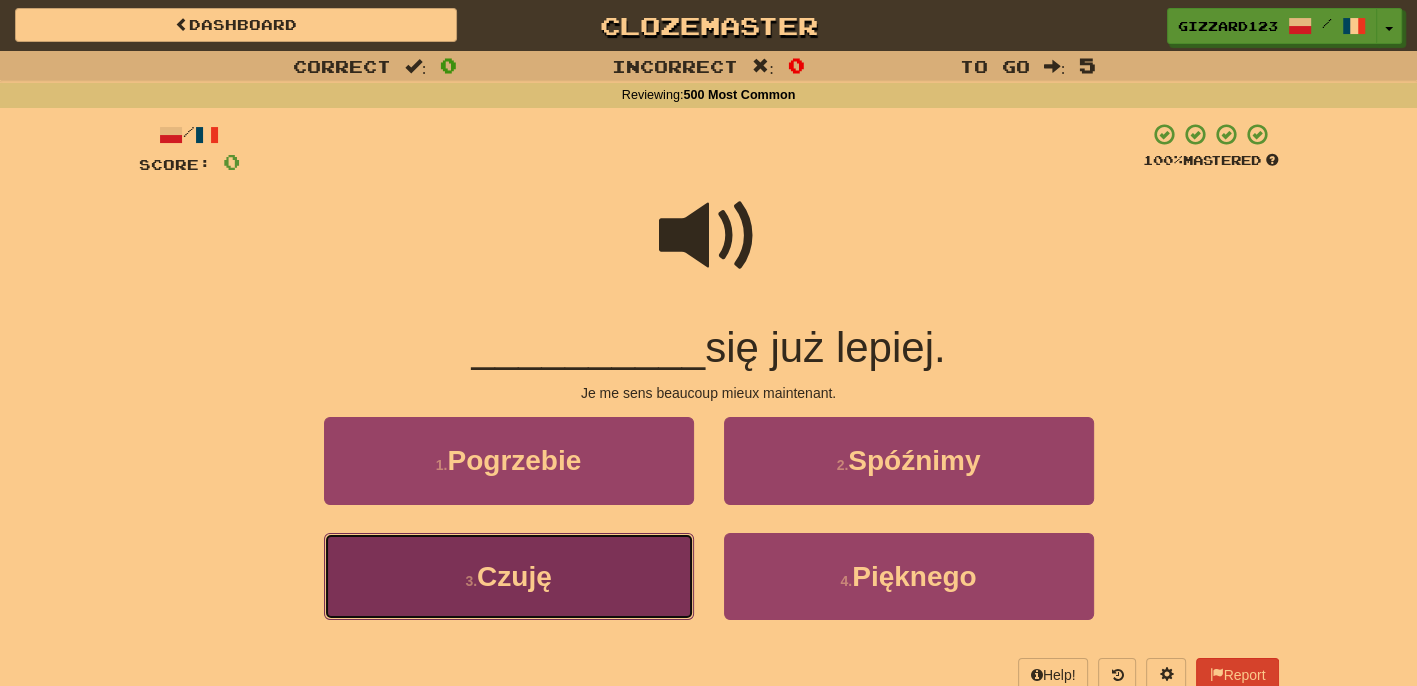 click on "Czuję" at bounding box center (514, 576) 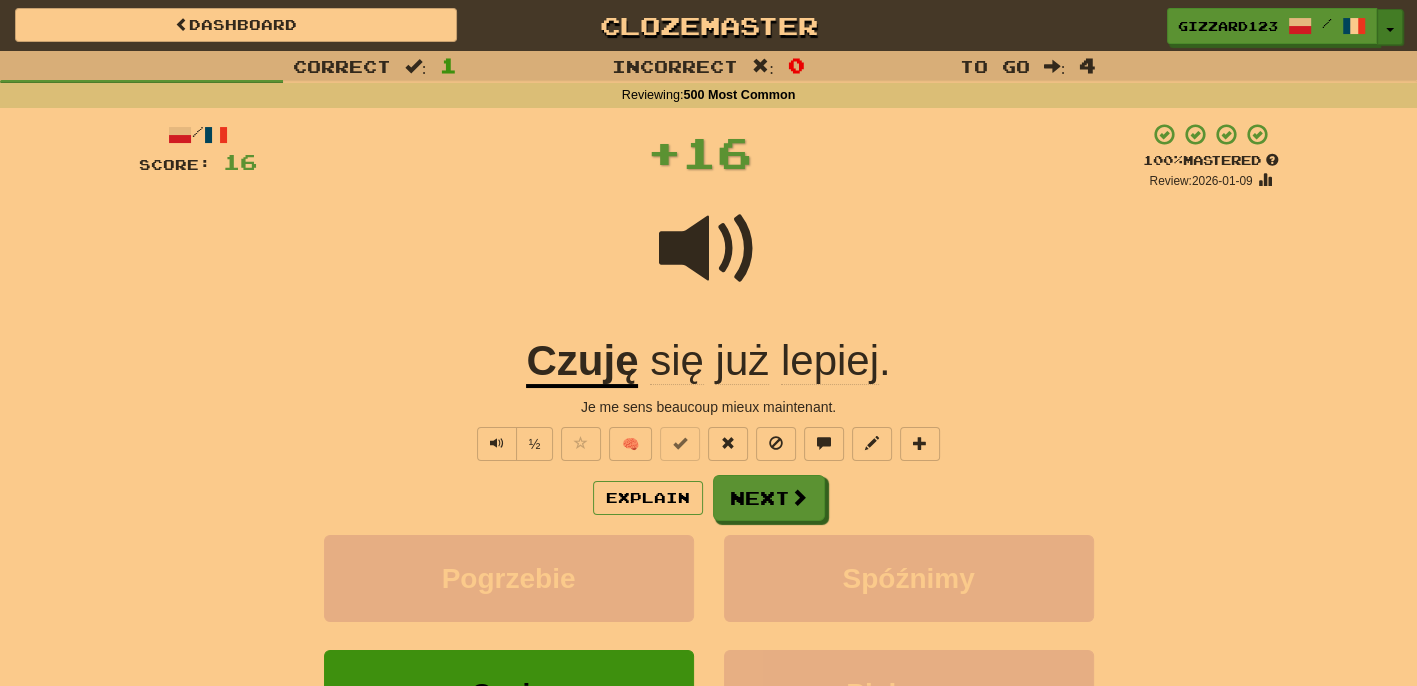 click on "Toggle Dropdown" at bounding box center [1390, 27] 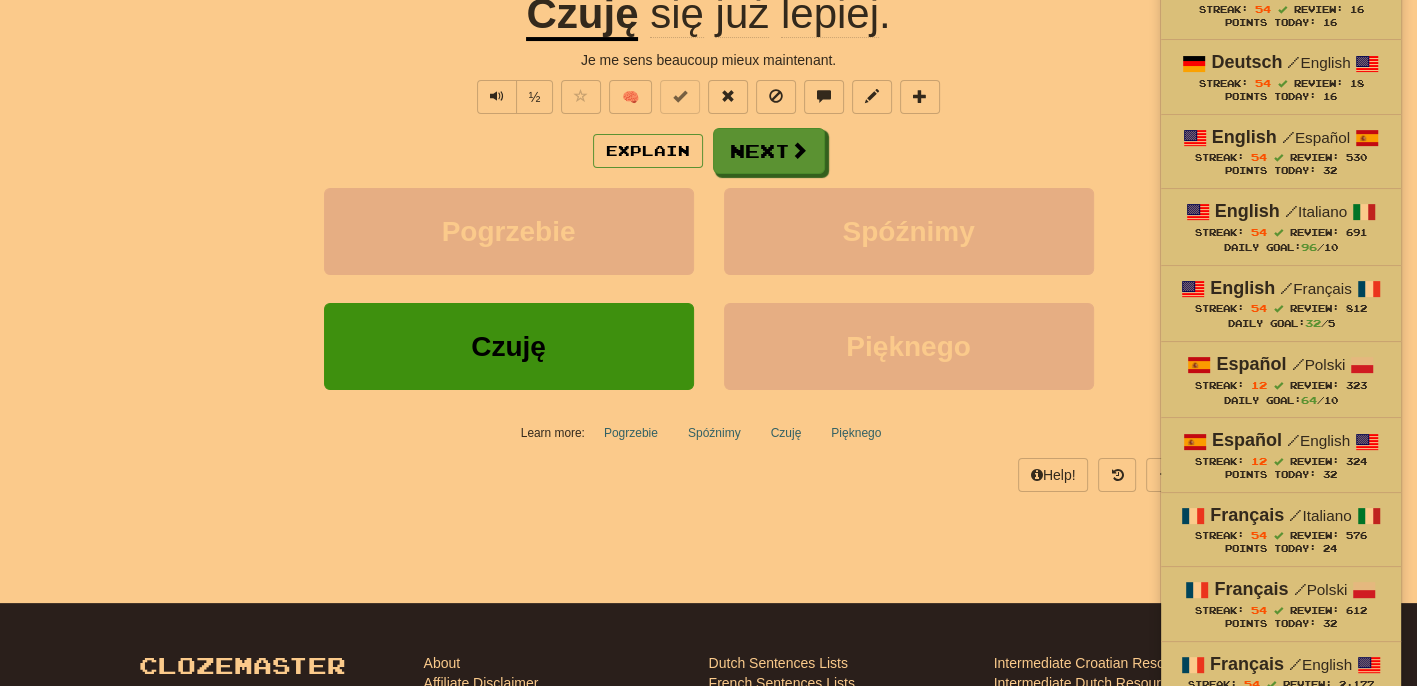 scroll, scrollTop: 943, scrollLeft: 0, axis: vertical 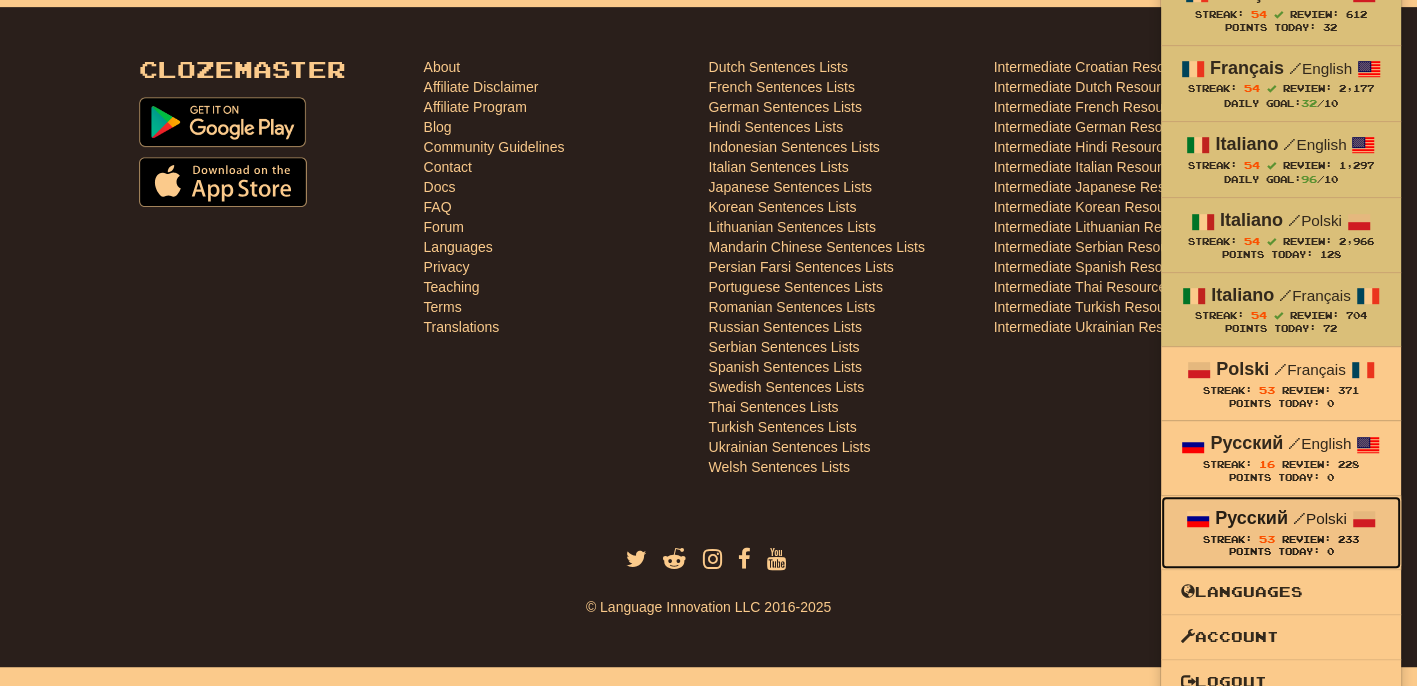 click on "53" at bounding box center (1267, 539) 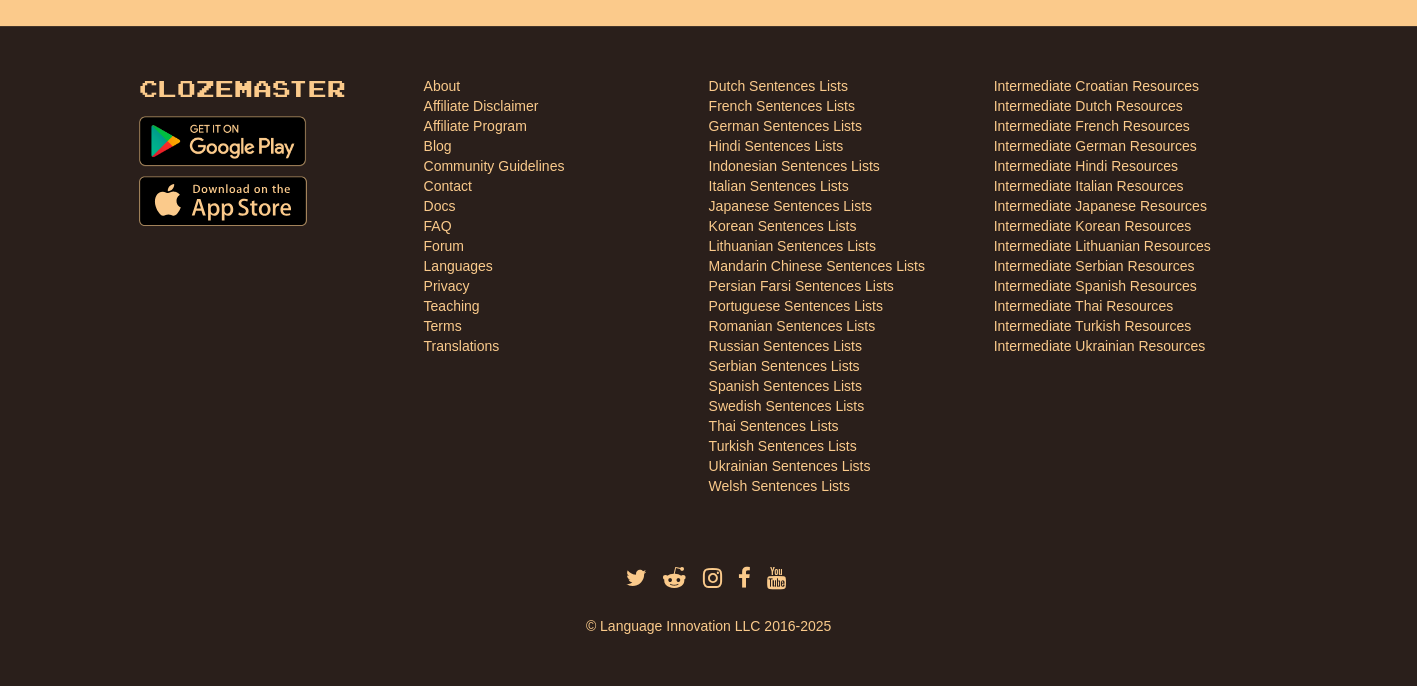 scroll, scrollTop: 920, scrollLeft: 0, axis: vertical 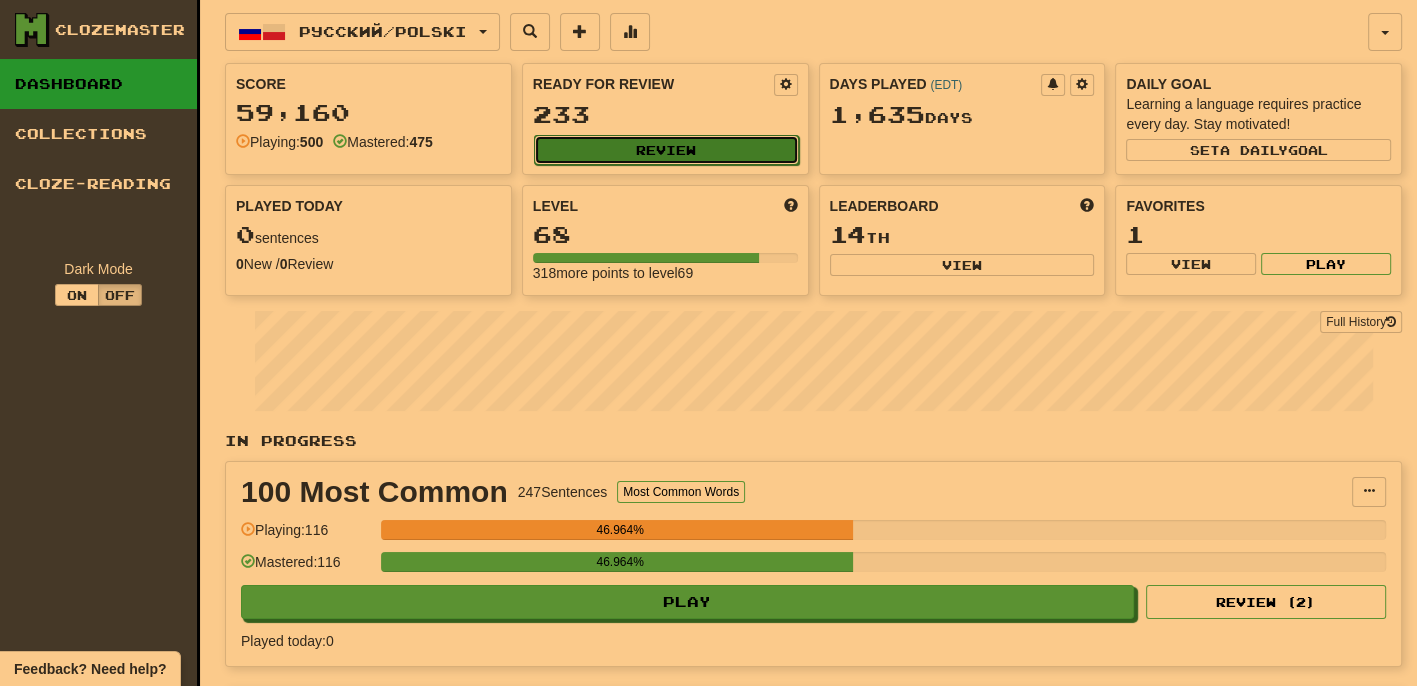 click on "Review" at bounding box center [666, 150] 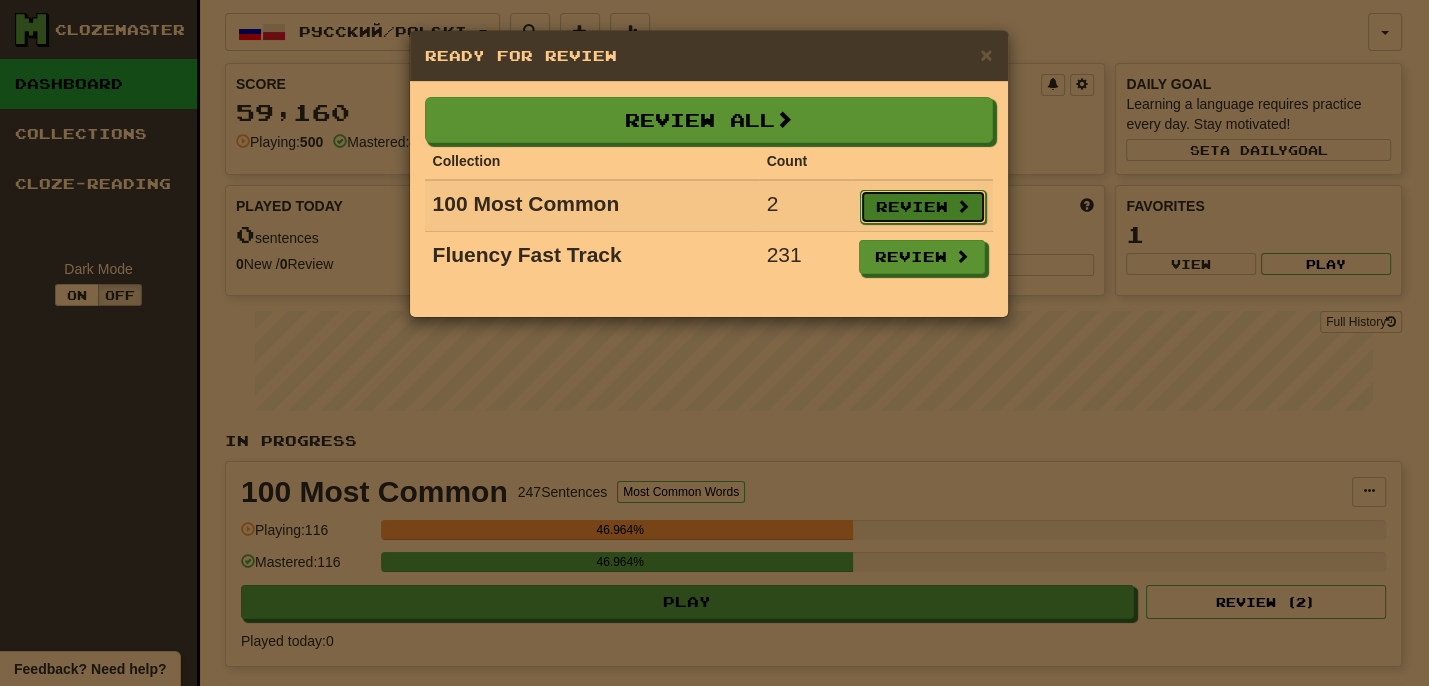 click on "Review" at bounding box center (923, 207) 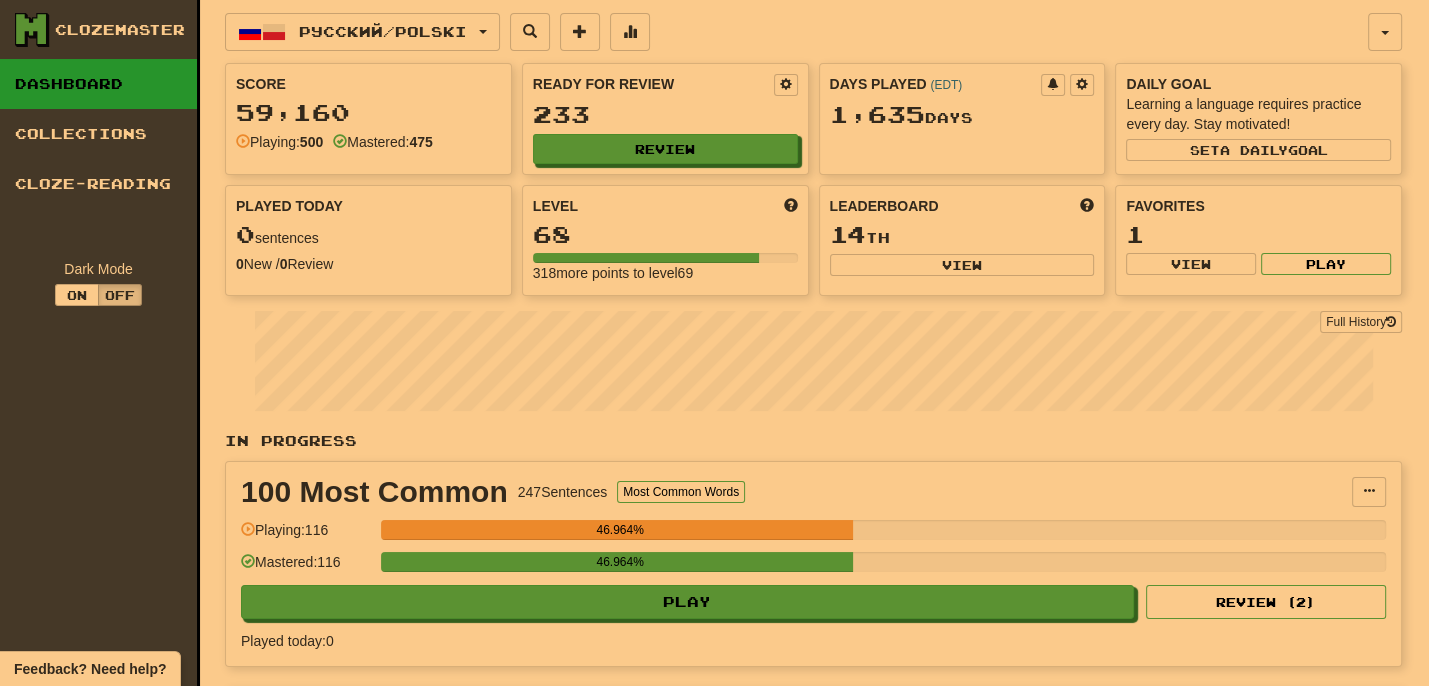 select on "**" 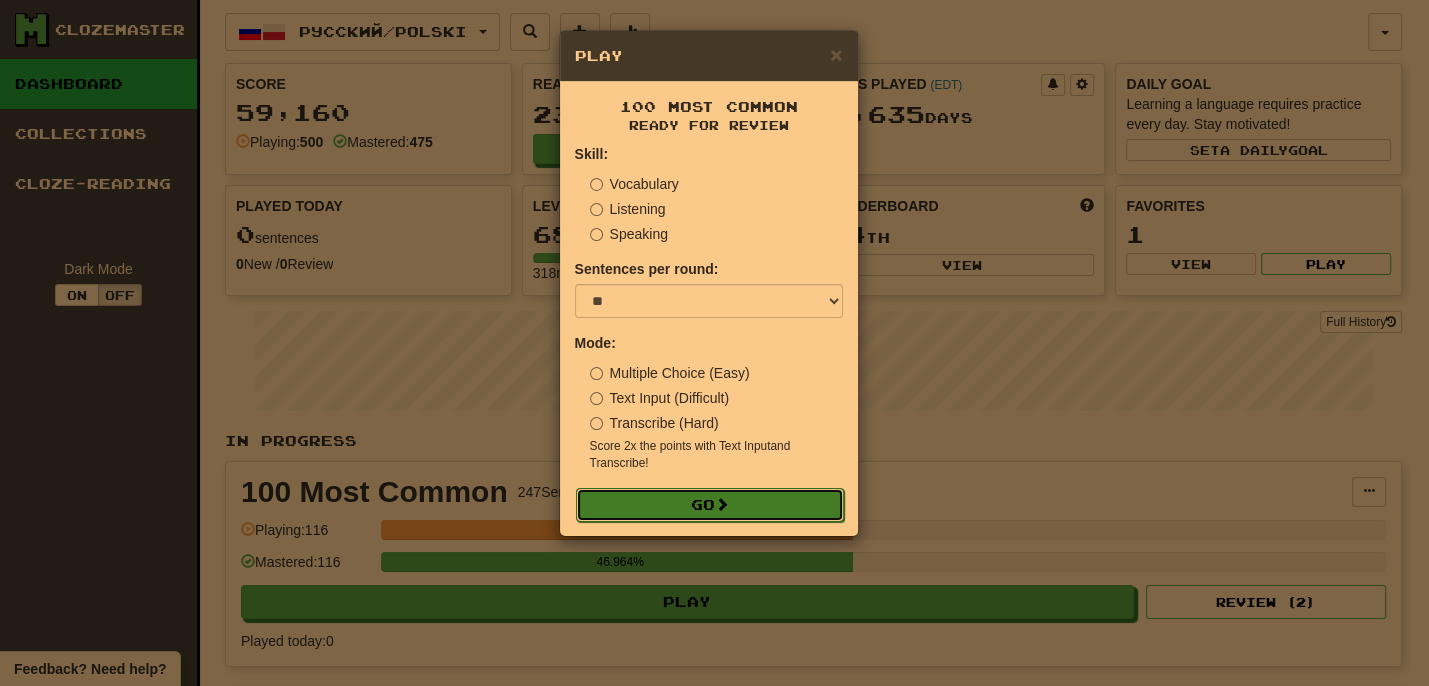 click on "Go" at bounding box center [710, 505] 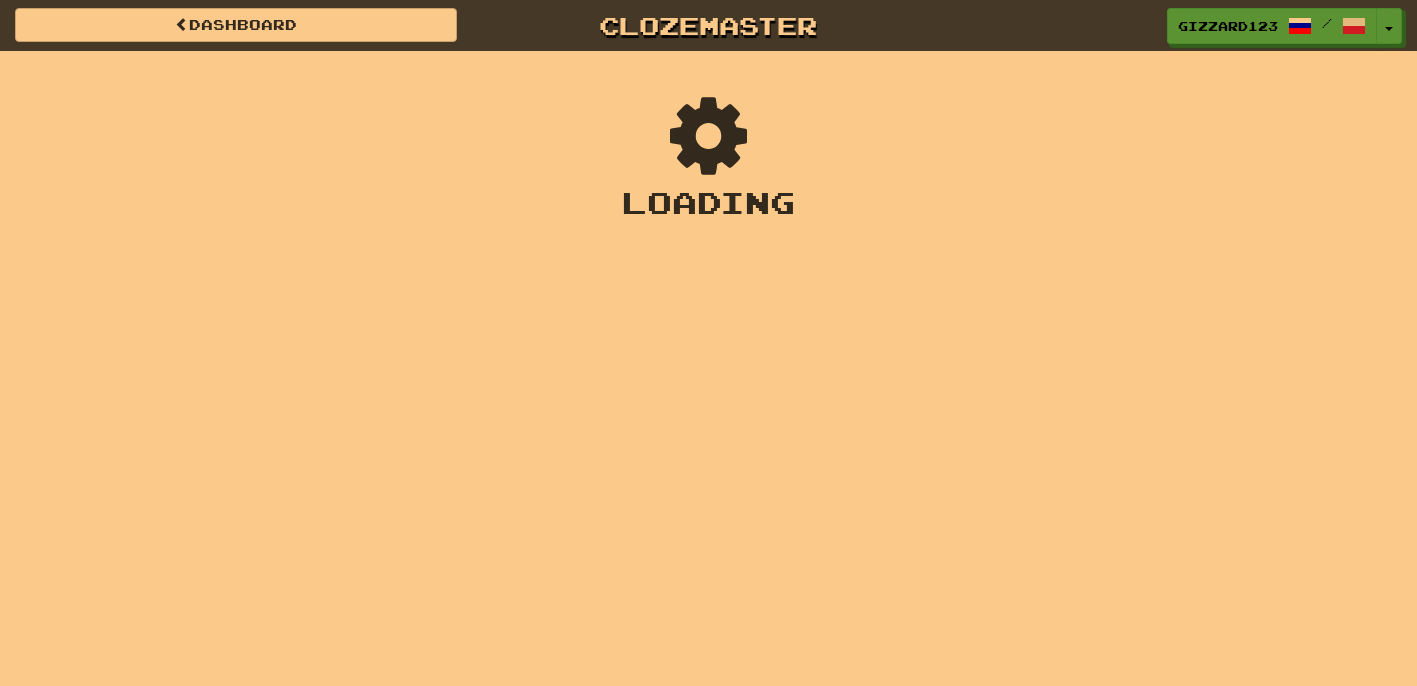 scroll, scrollTop: 0, scrollLeft: 0, axis: both 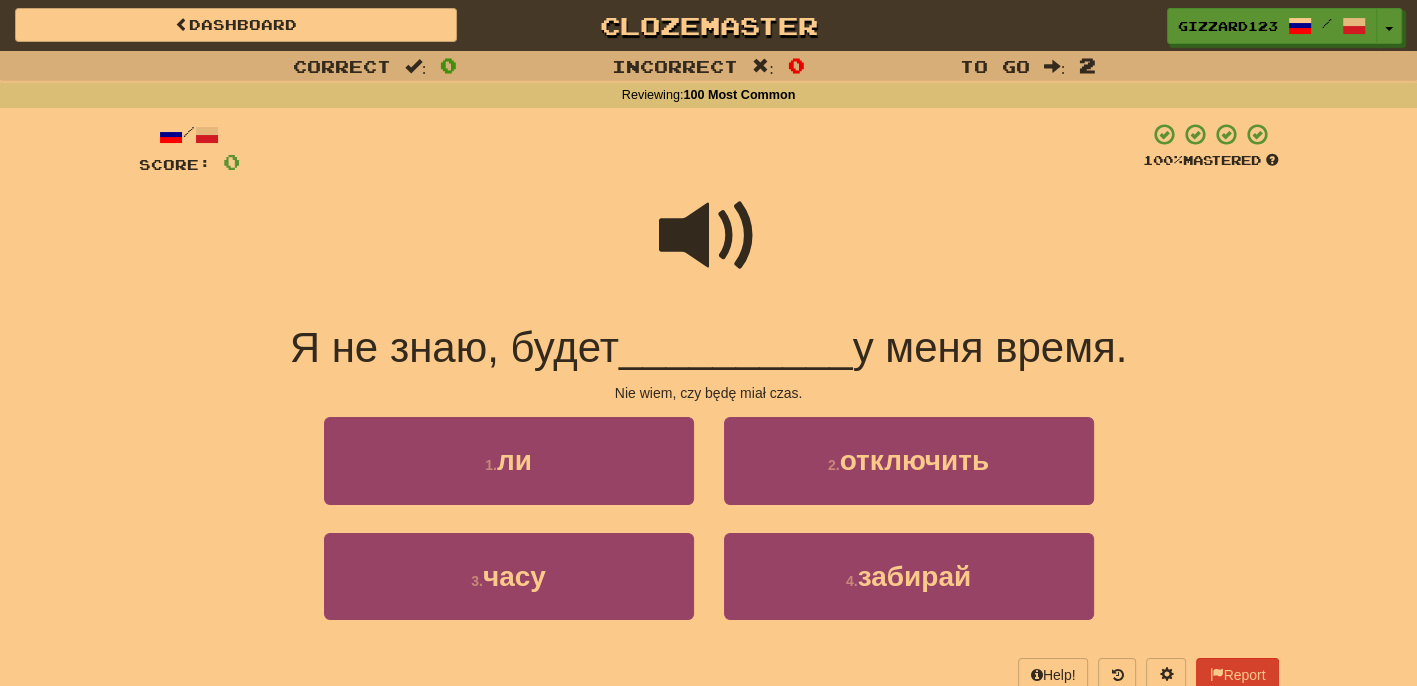 click at bounding box center [709, 236] 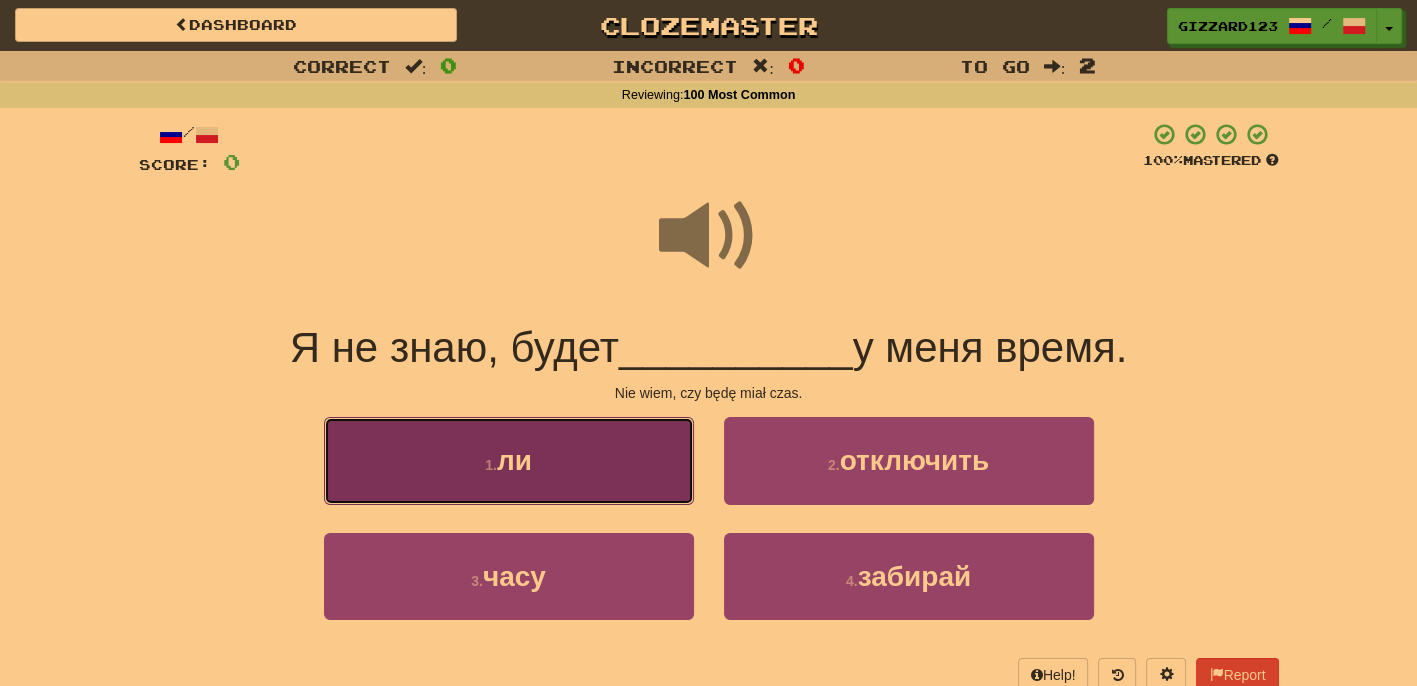 click on "1 .  ли" at bounding box center (509, 460) 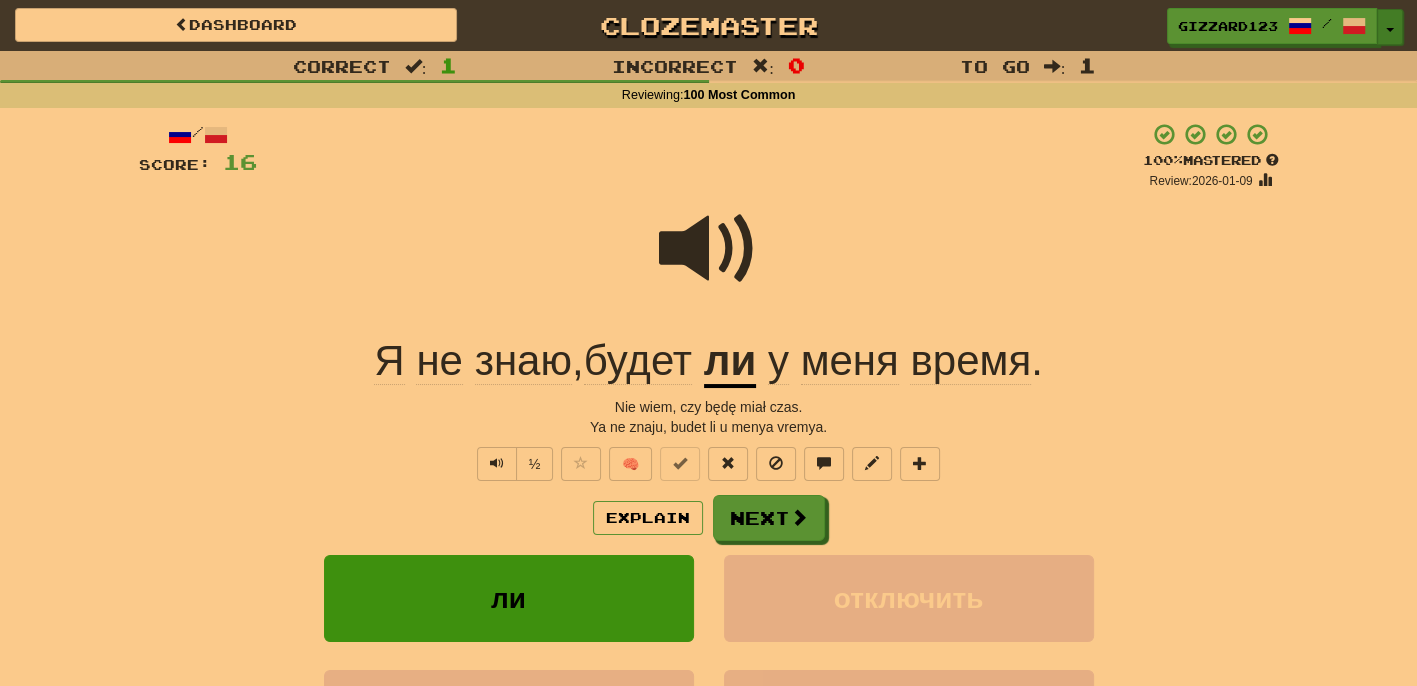 click on "Toggle Dropdown" at bounding box center (1390, 27) 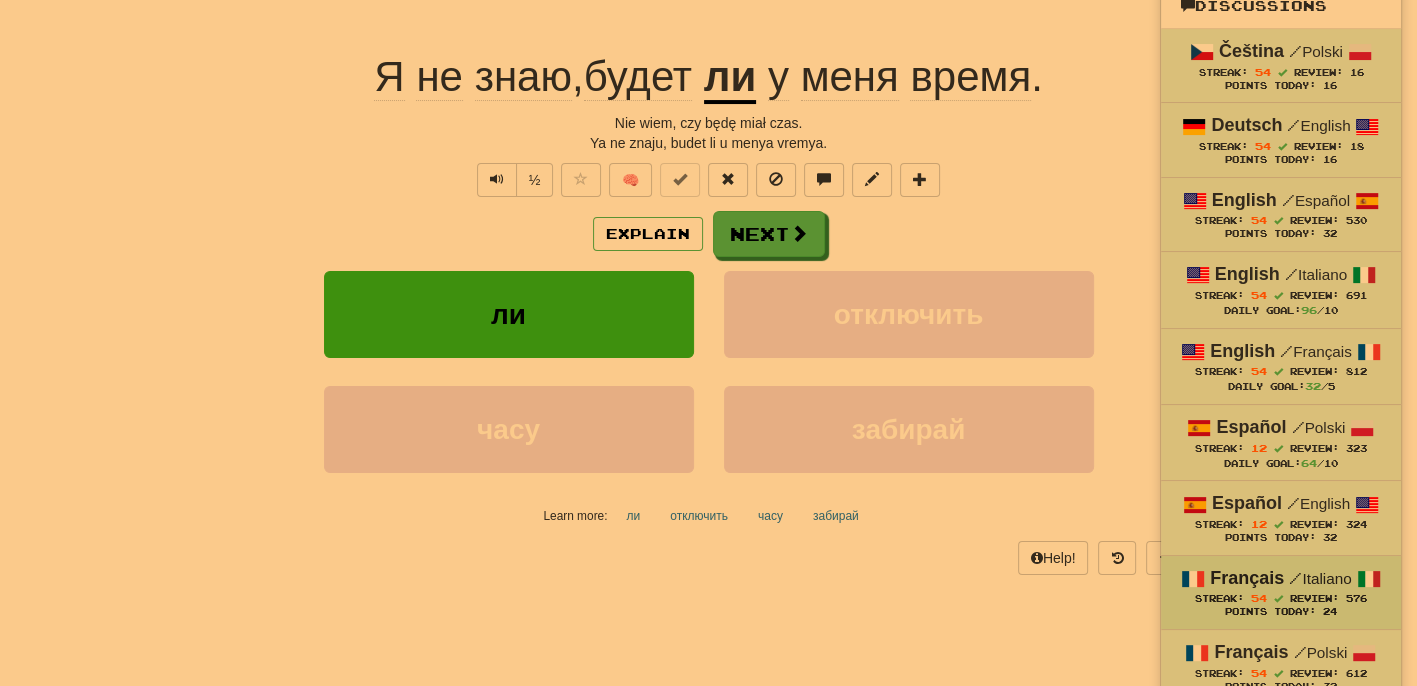 scroll, scrollTop: 320, scrollLeft: 0, axis: vertical 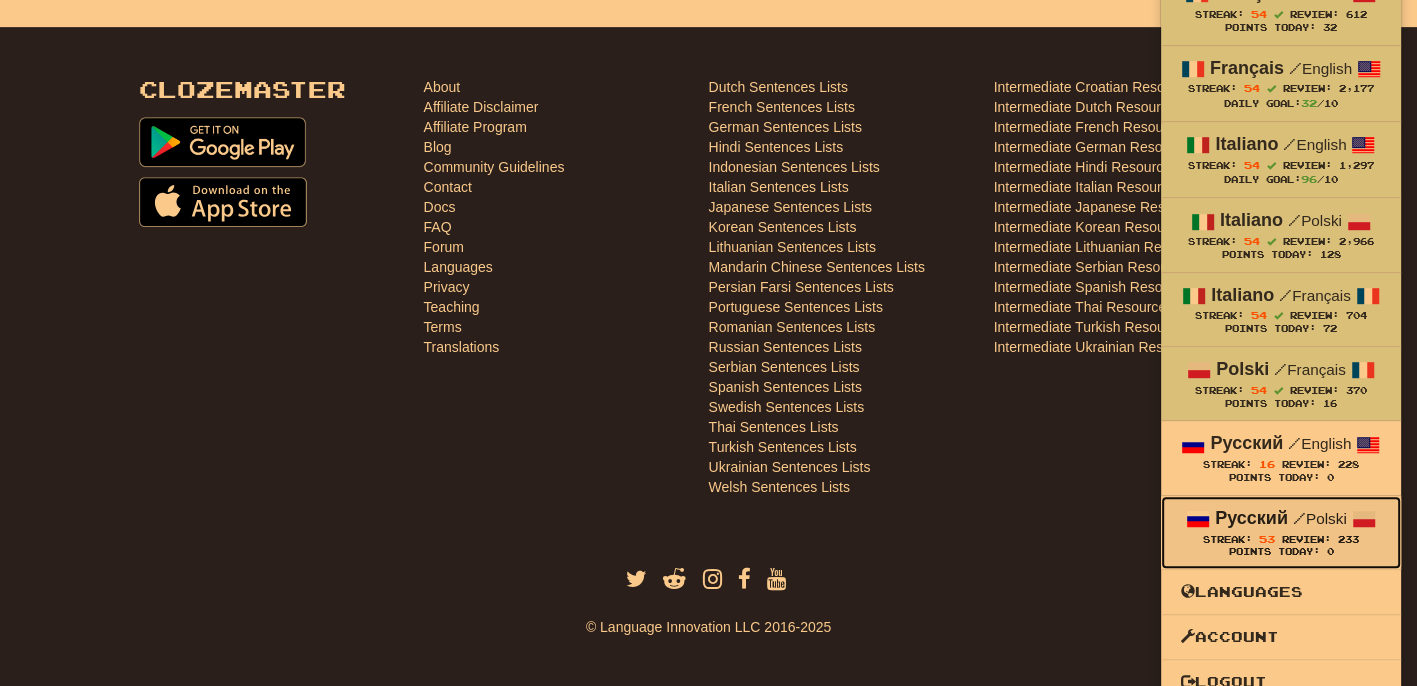 drag, startPoint x: 1272, startPoint y: 529, endPoint x: 1239, endPoint y: 539, distance: 34.48188 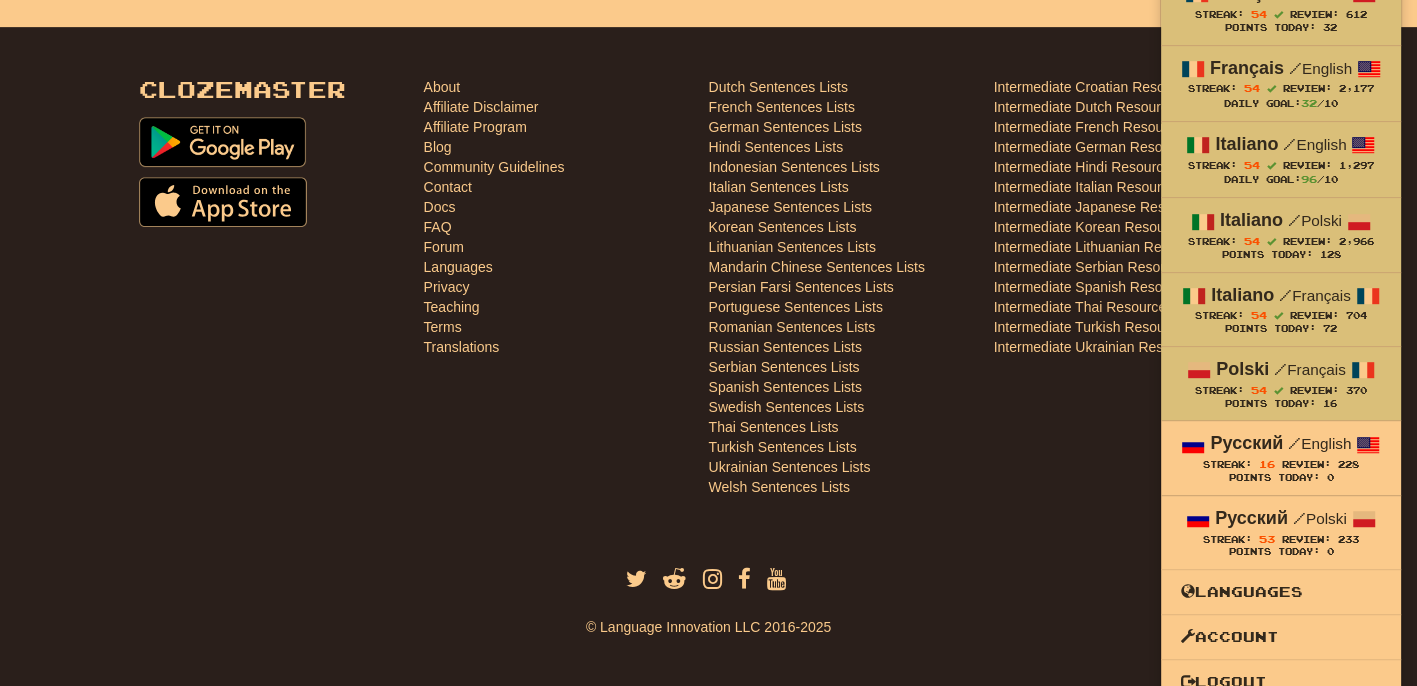 scroll, scrollTop: 940, scrollLeft: 0, axis: vertical 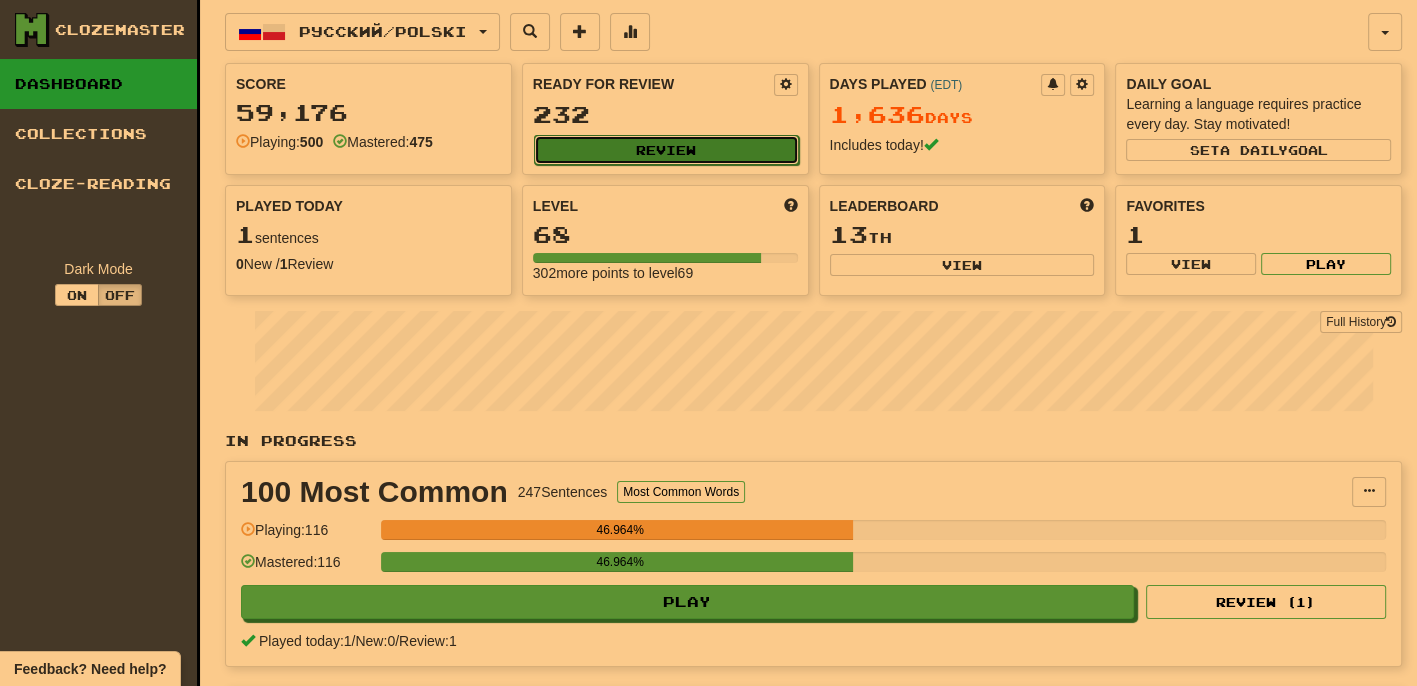 click on "Review" at bounding box center [666, 150] 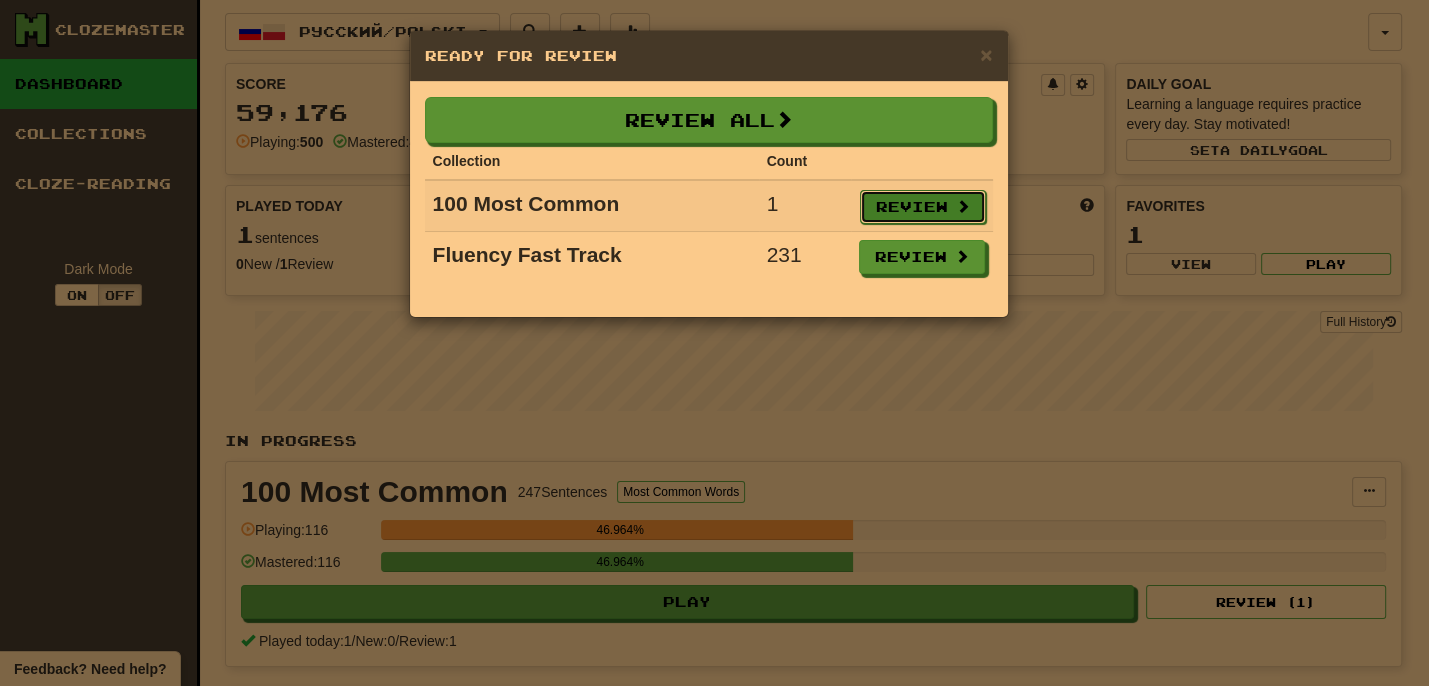 click on "Review" at bounding box center [923, 207] 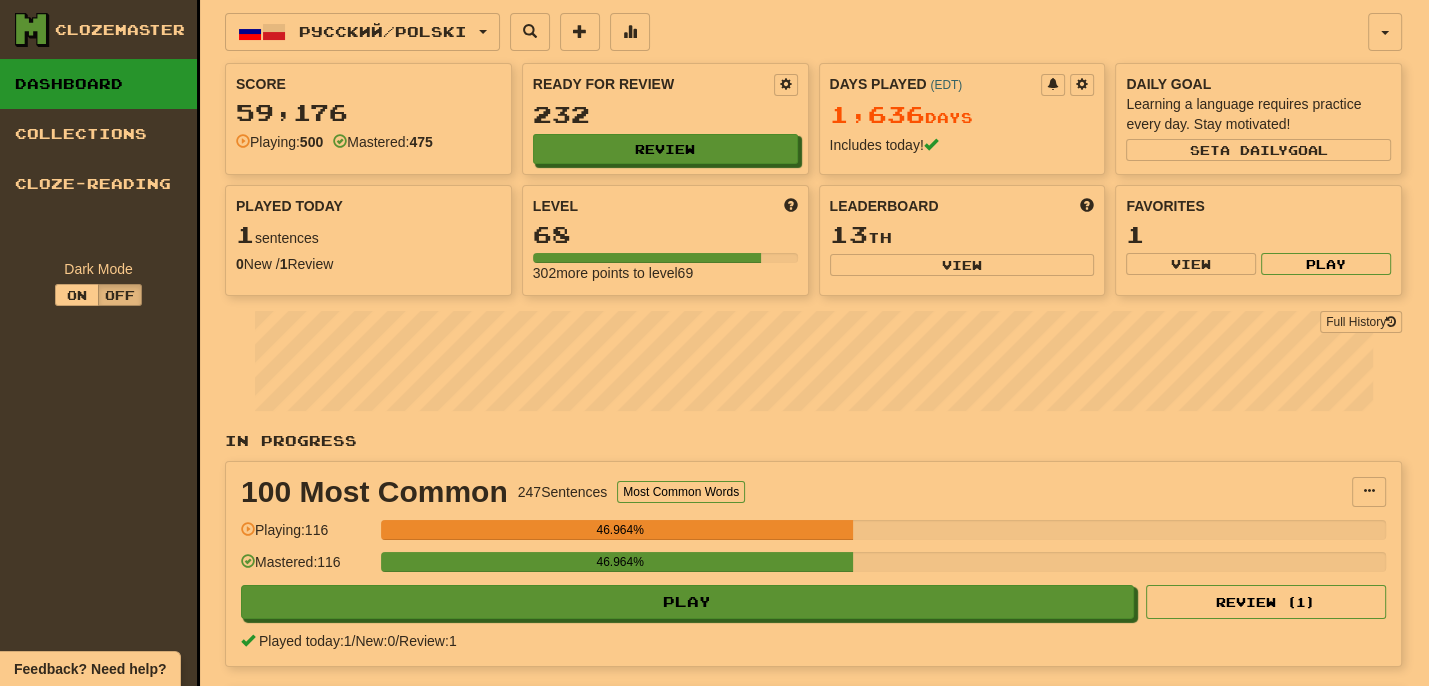 select on "**" 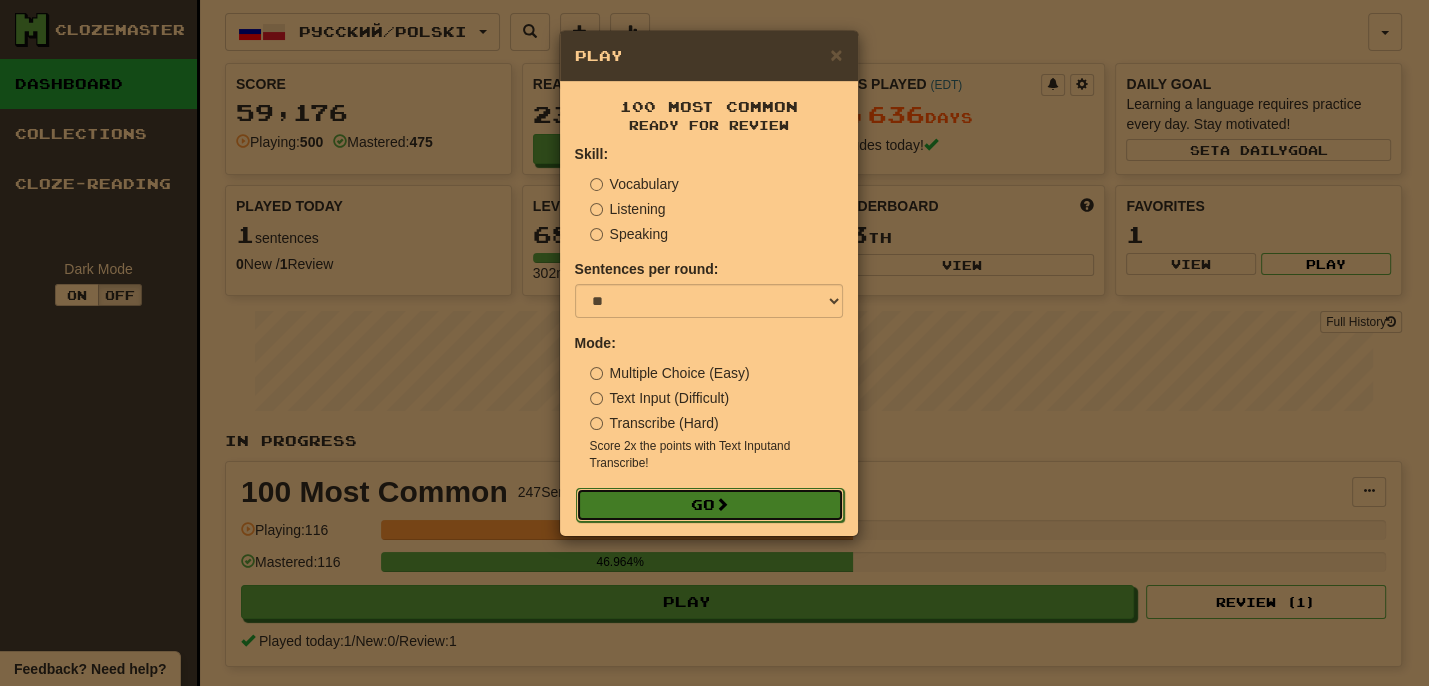 click at bounding box center (722, 504) 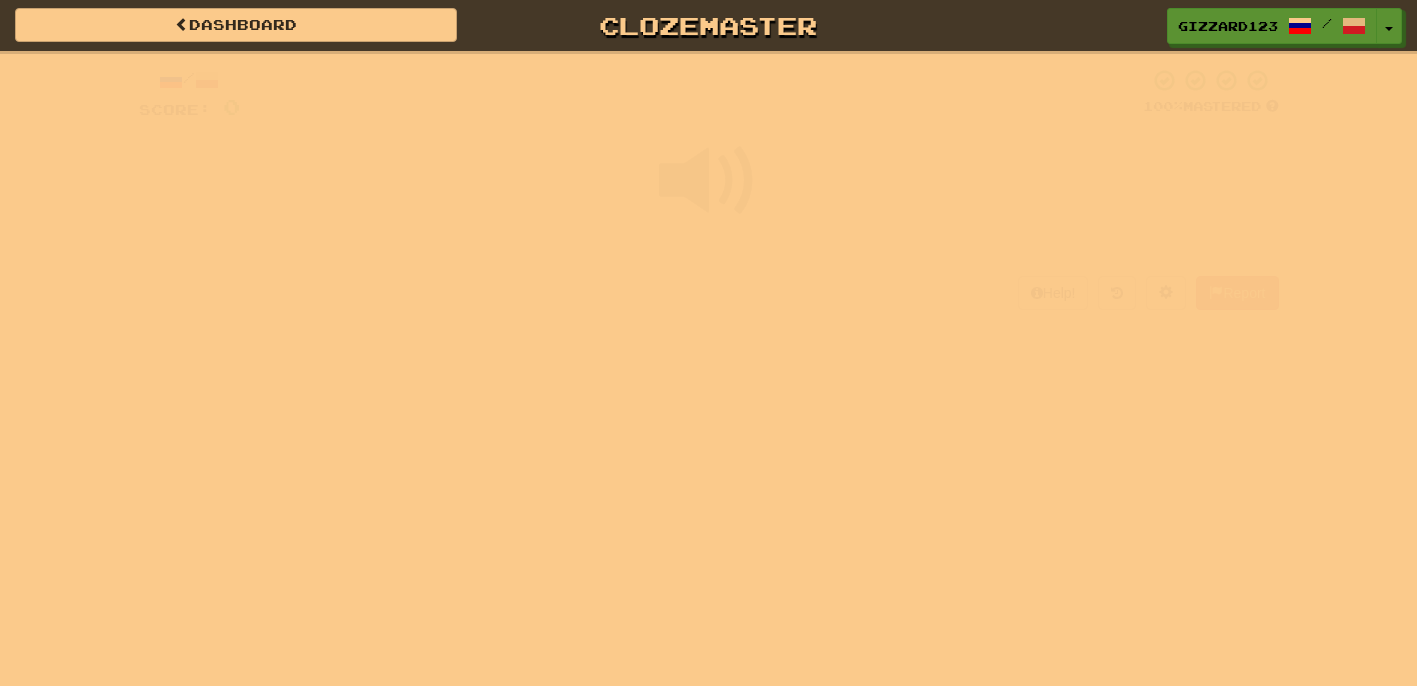 scroll, scrollTop: 0, scrollLeft: 0, axis: both 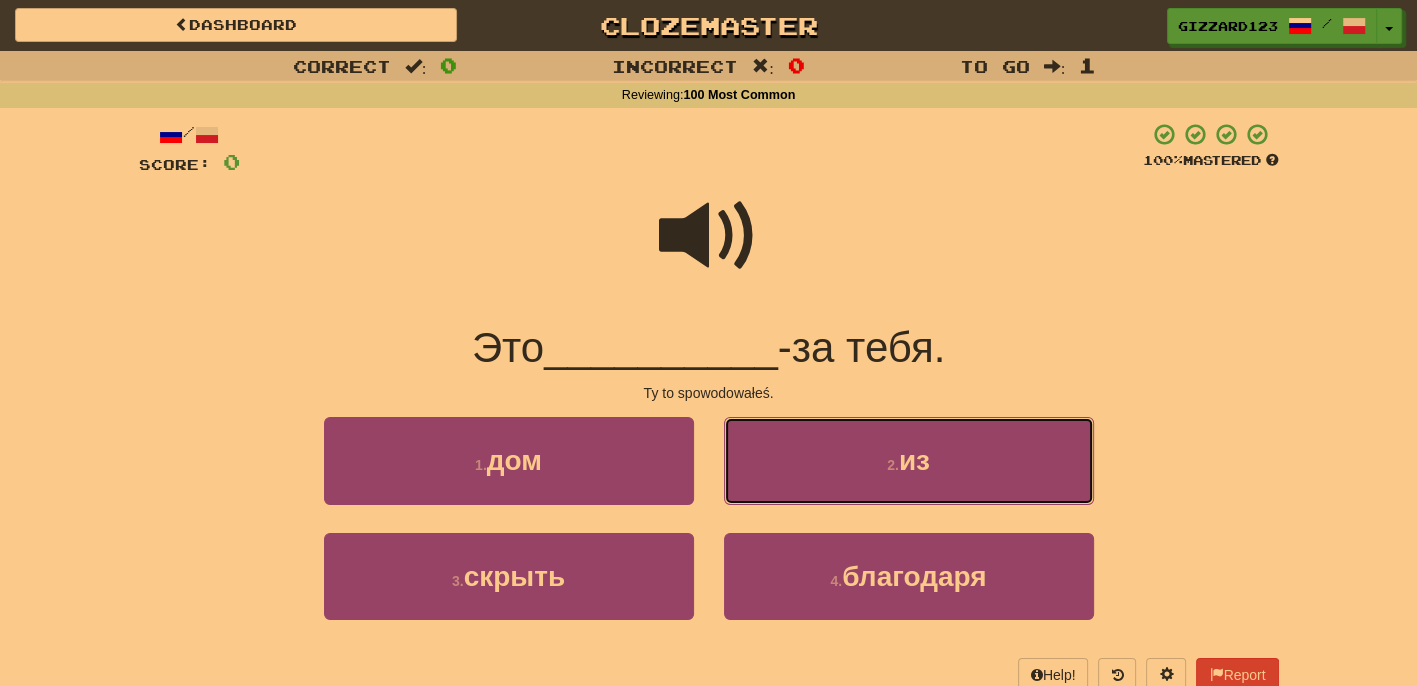 drag, startPoint x: 852, startPoint y: 472, endPoint x: 662, endPoint y: 296, distance: 258.99036 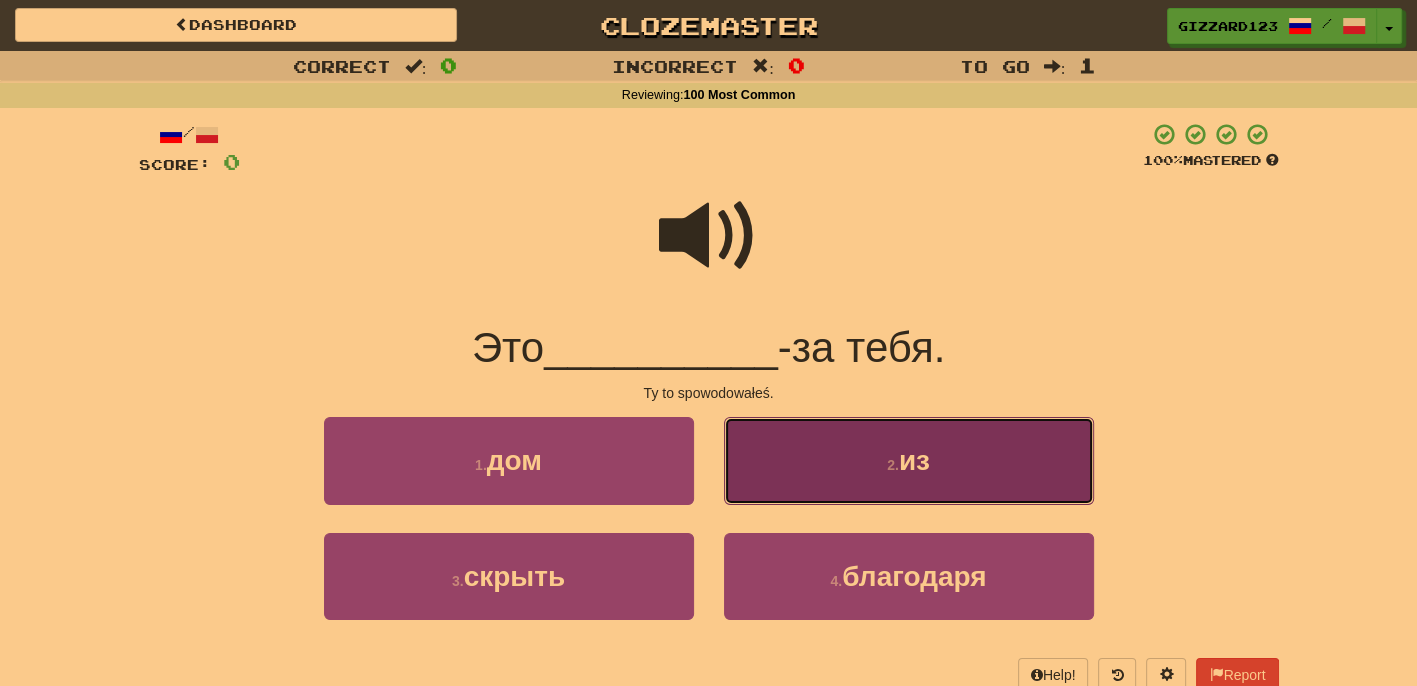 click on "2 .  из" at bounding box center (909, 460) 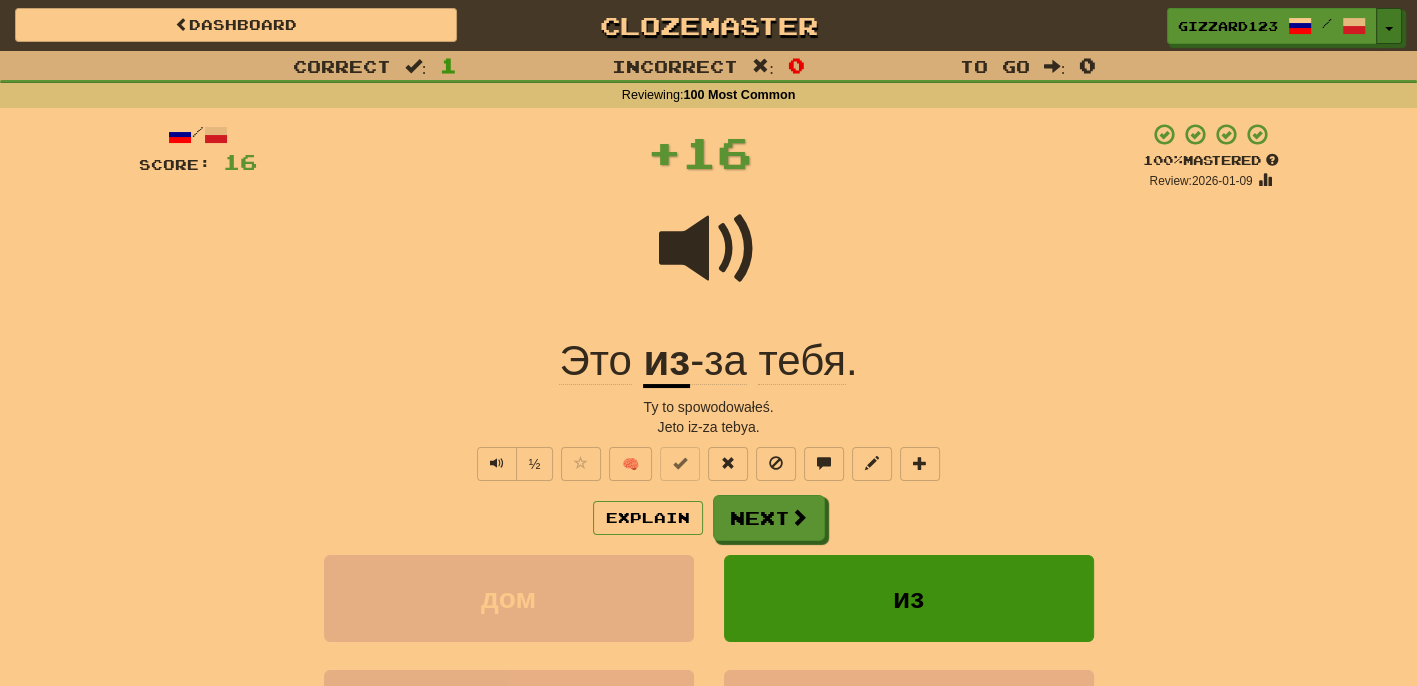 drag, startPoint x: 1393, startPoint y: 30, endPoint x: 1390, endPoint y: 51, distance: 21.213203 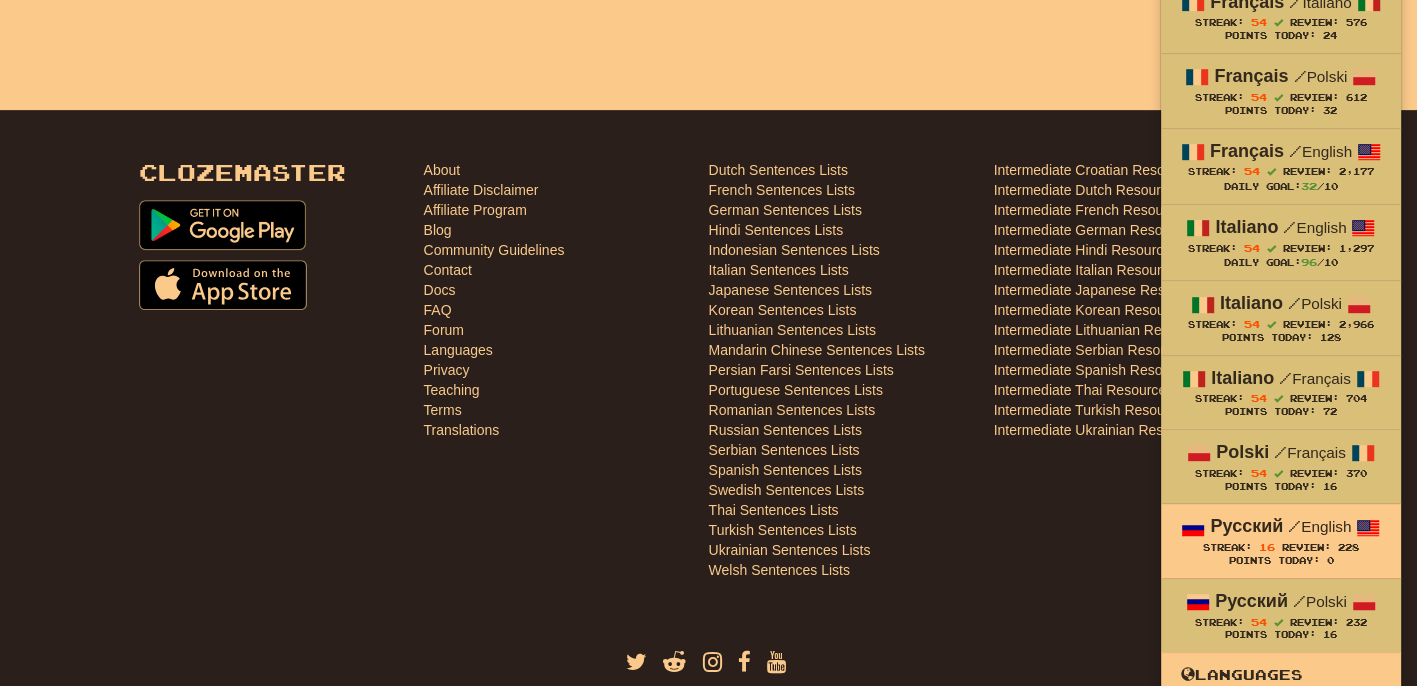 scroll, scrollTop: 864, scrollLeft: 0, axis: vertical 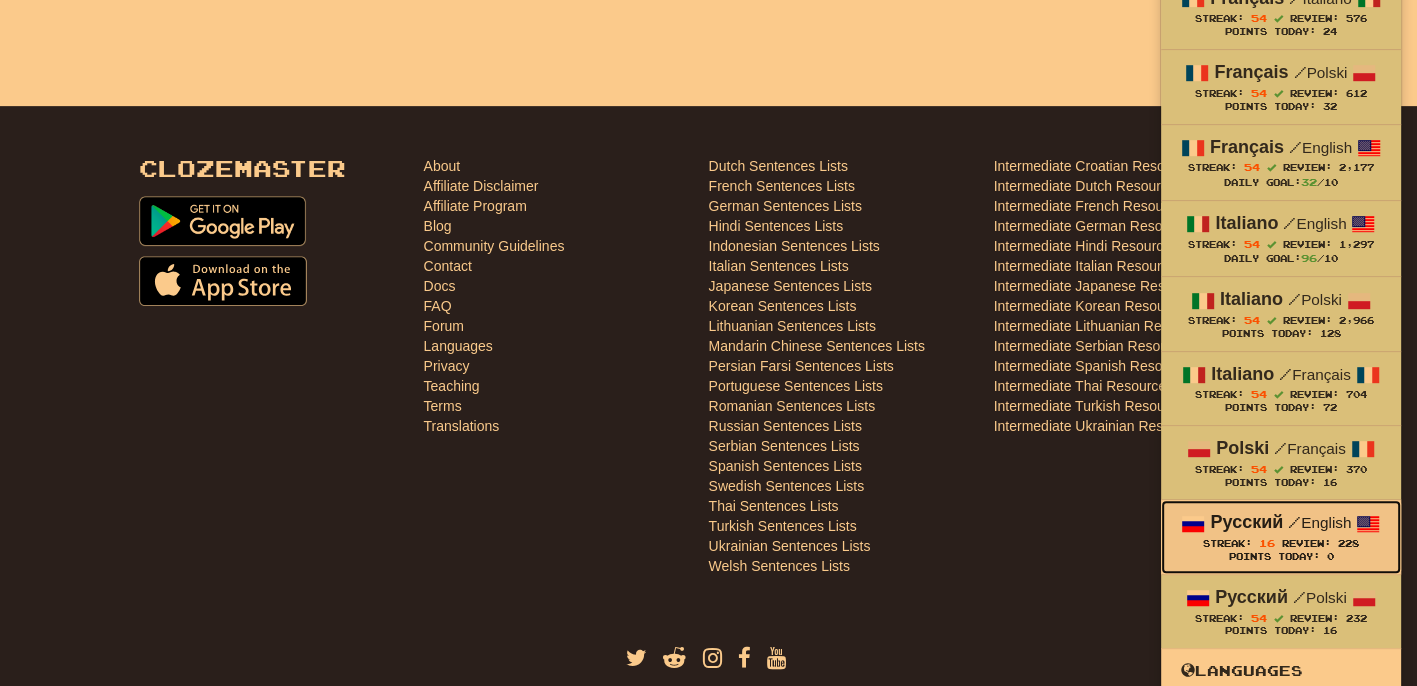 click on "/
English" at bounding box center [1319, 522] 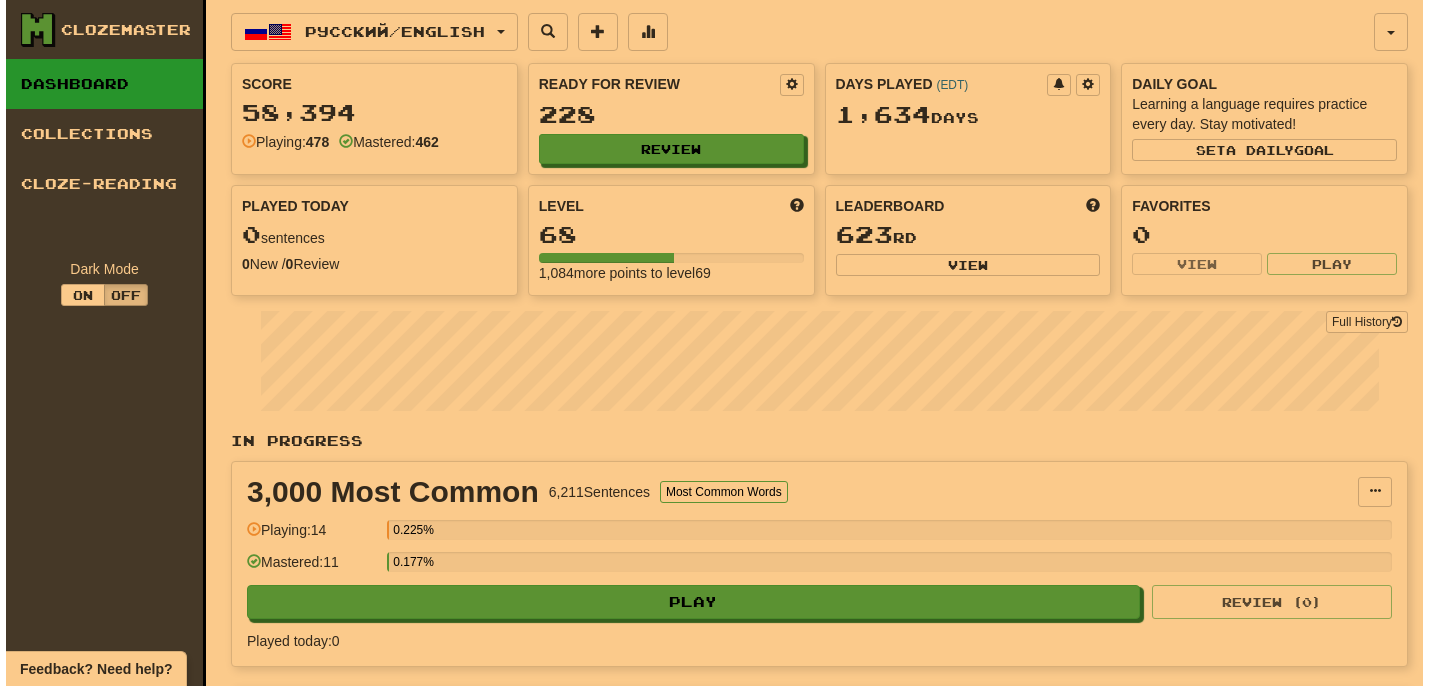 scroll, scrollTop: 0, scrollLeft: 0, axis: both 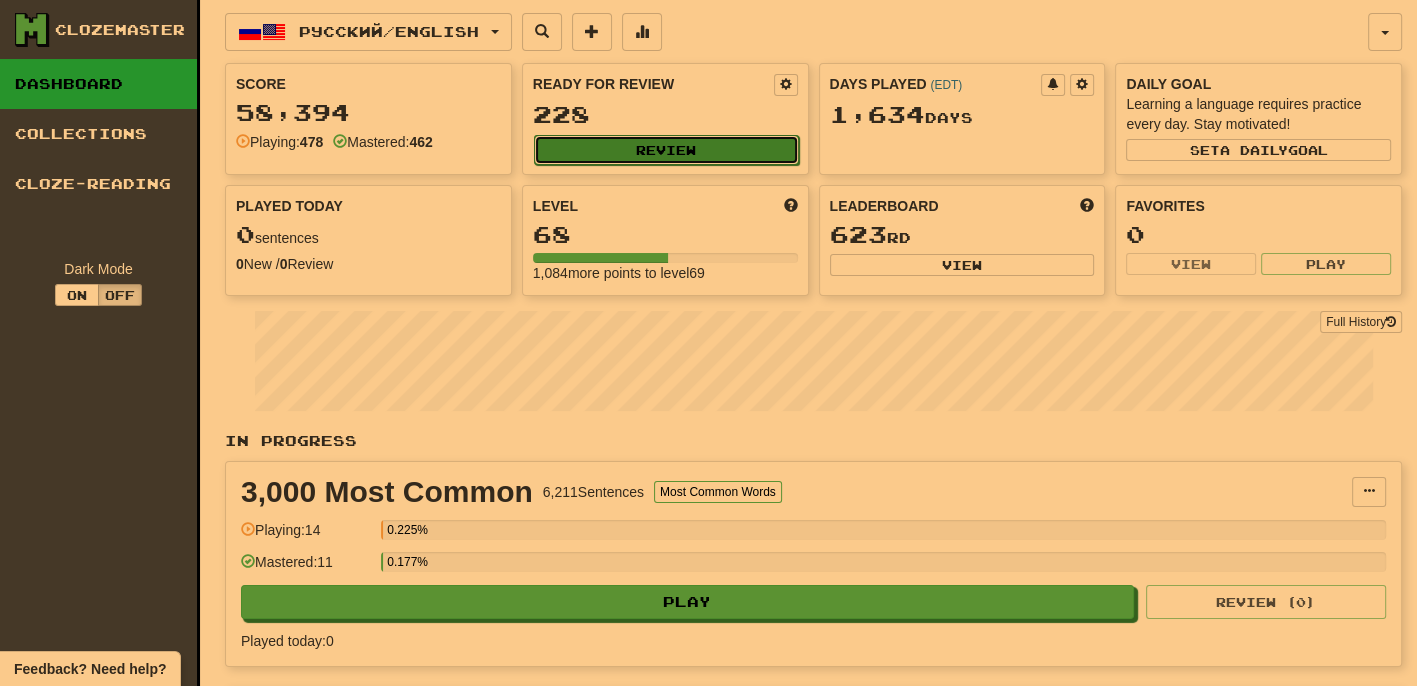 click on "Review" at bounding box center [666, 150] 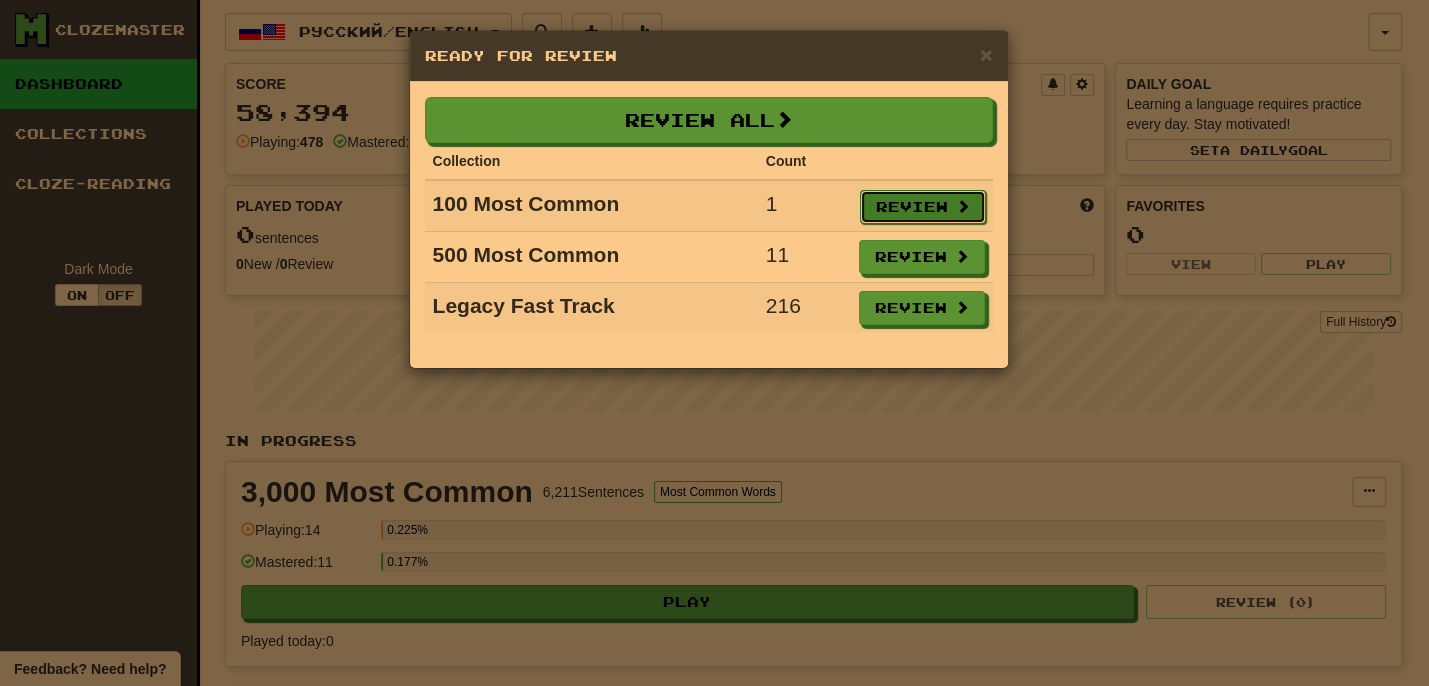 click on "Review" at bounding box center [923, 207] 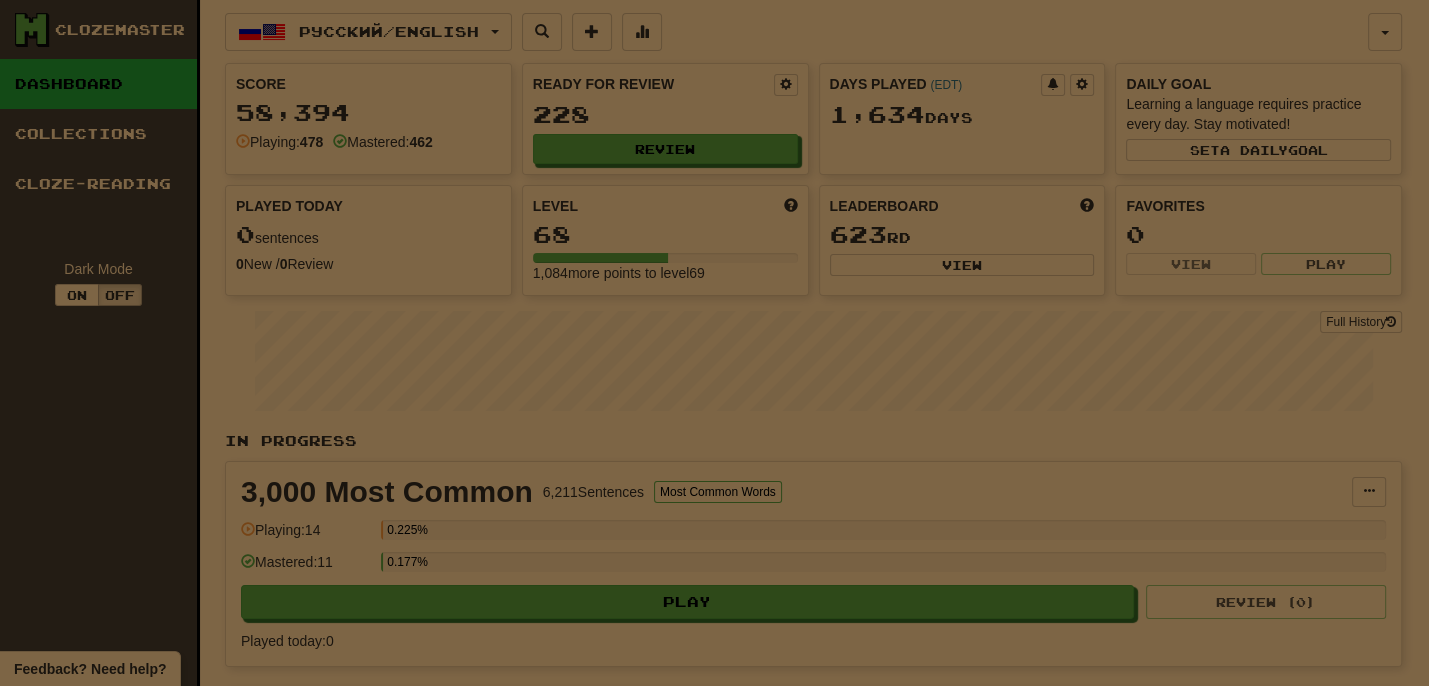 select on "**" 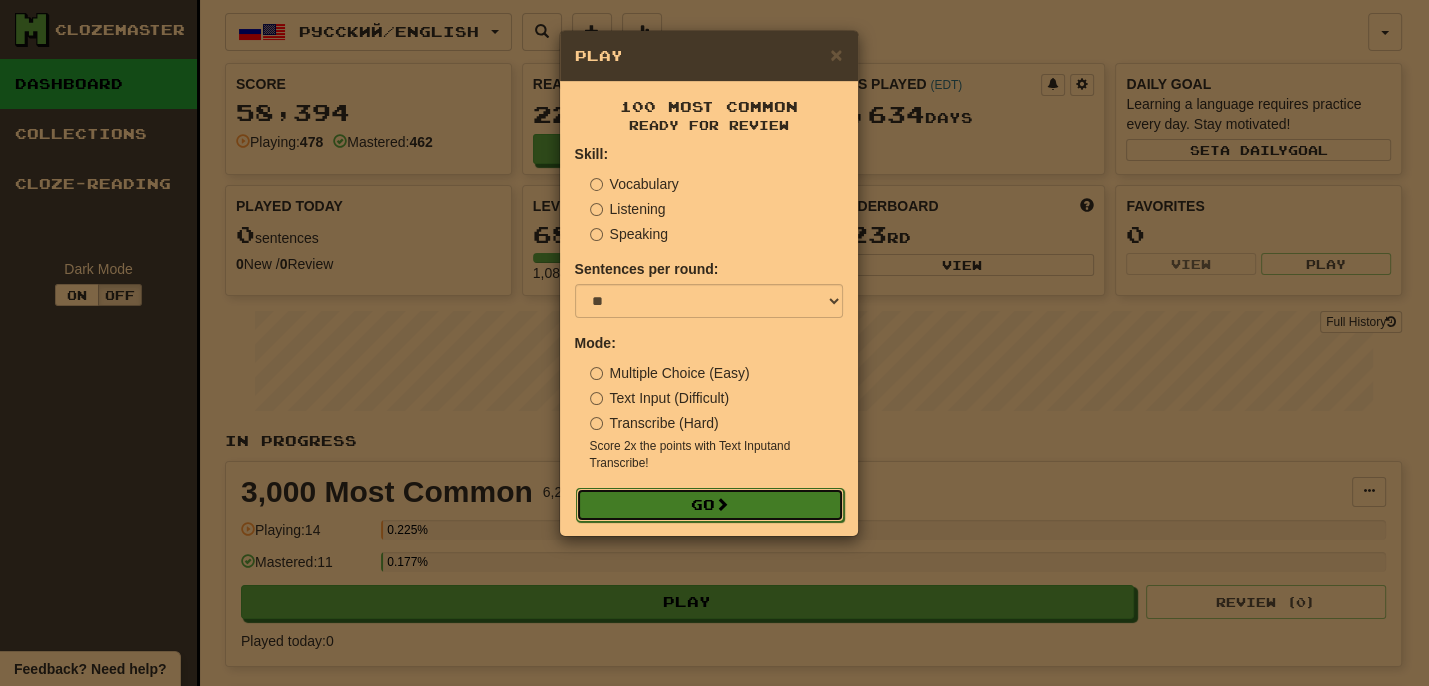 click on "Go" at bounding box center [710, 505] 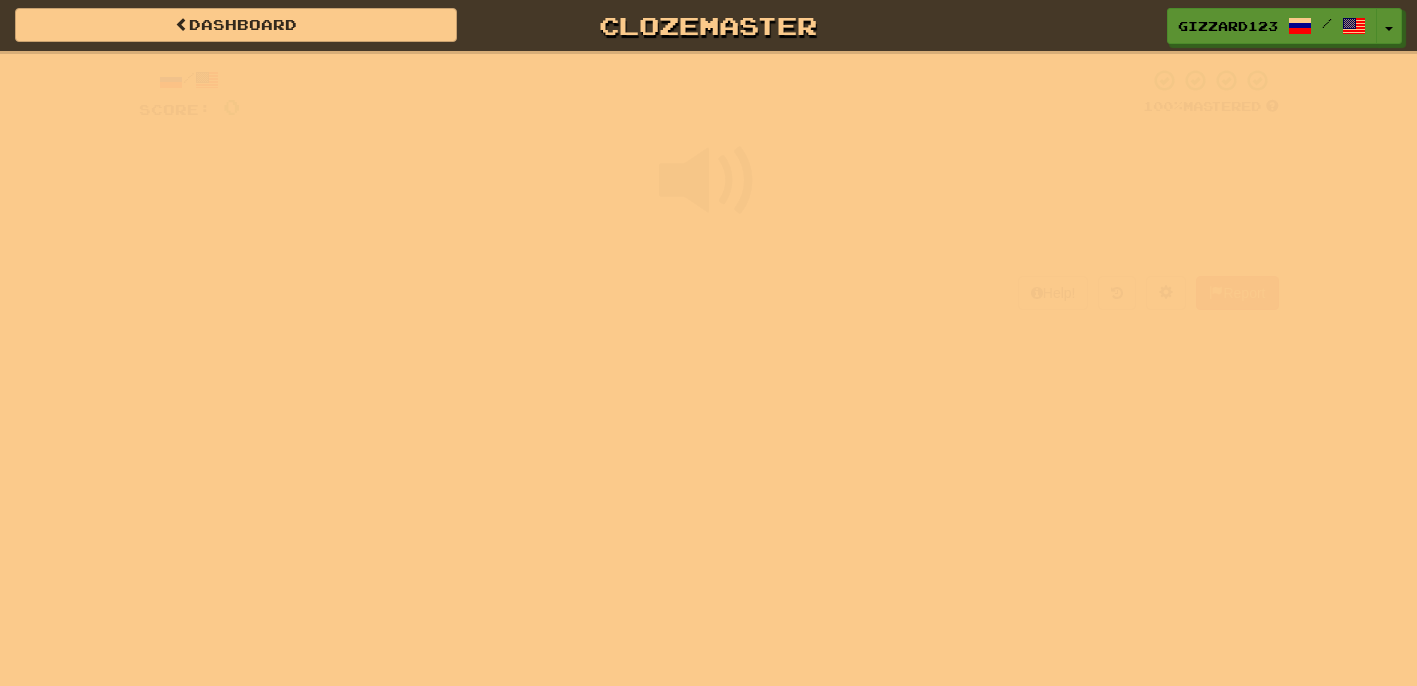 scroll, scrollTop: 0, scrollLeft: 0, axis: both 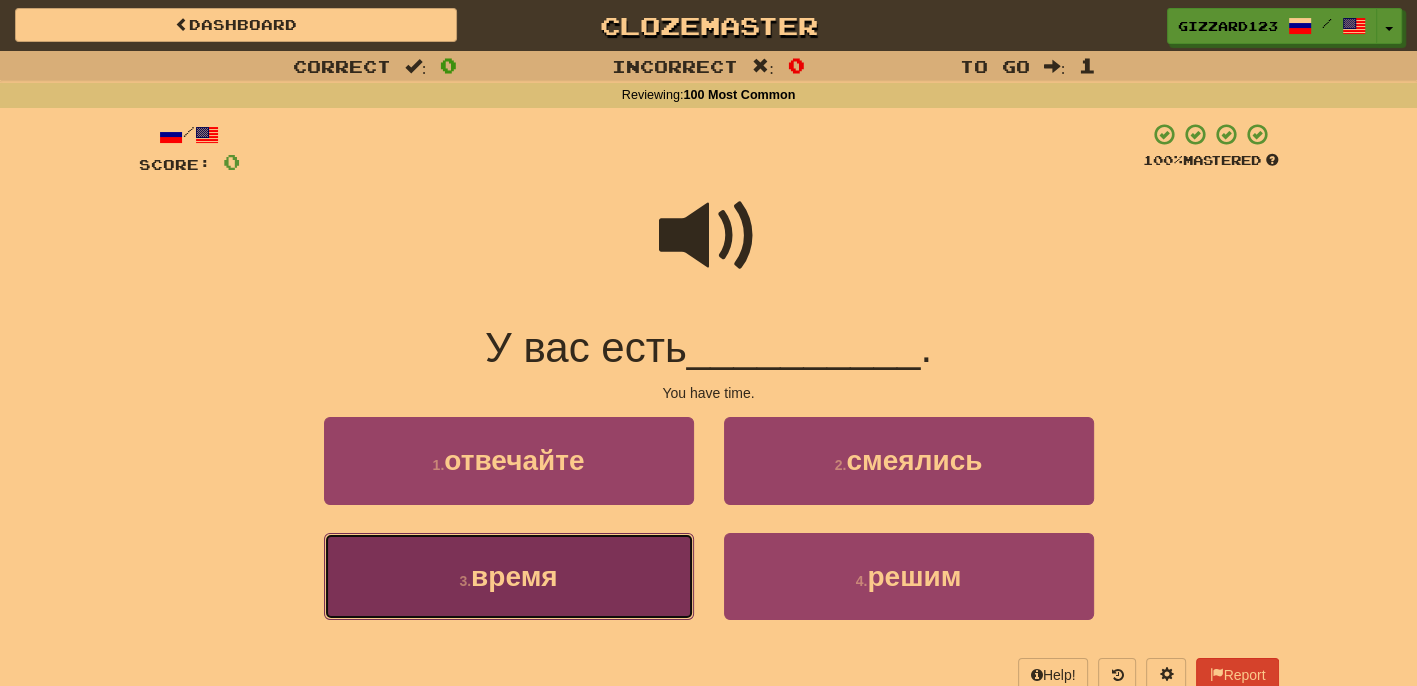 click on "время" at bounding box center (514, 576) 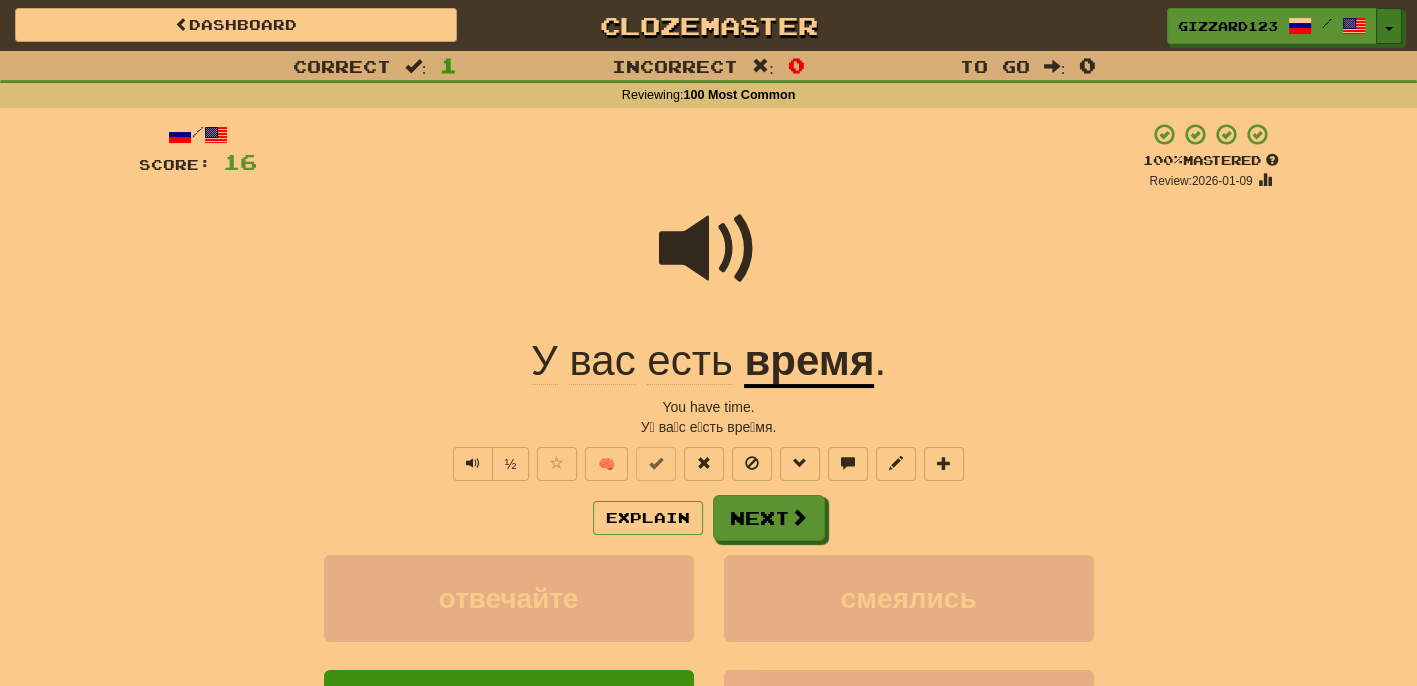 drag, startPoint x: 1388, startPoint y: 20, endPoint x: 1395, endPoint y: 74, distance: 54.451813 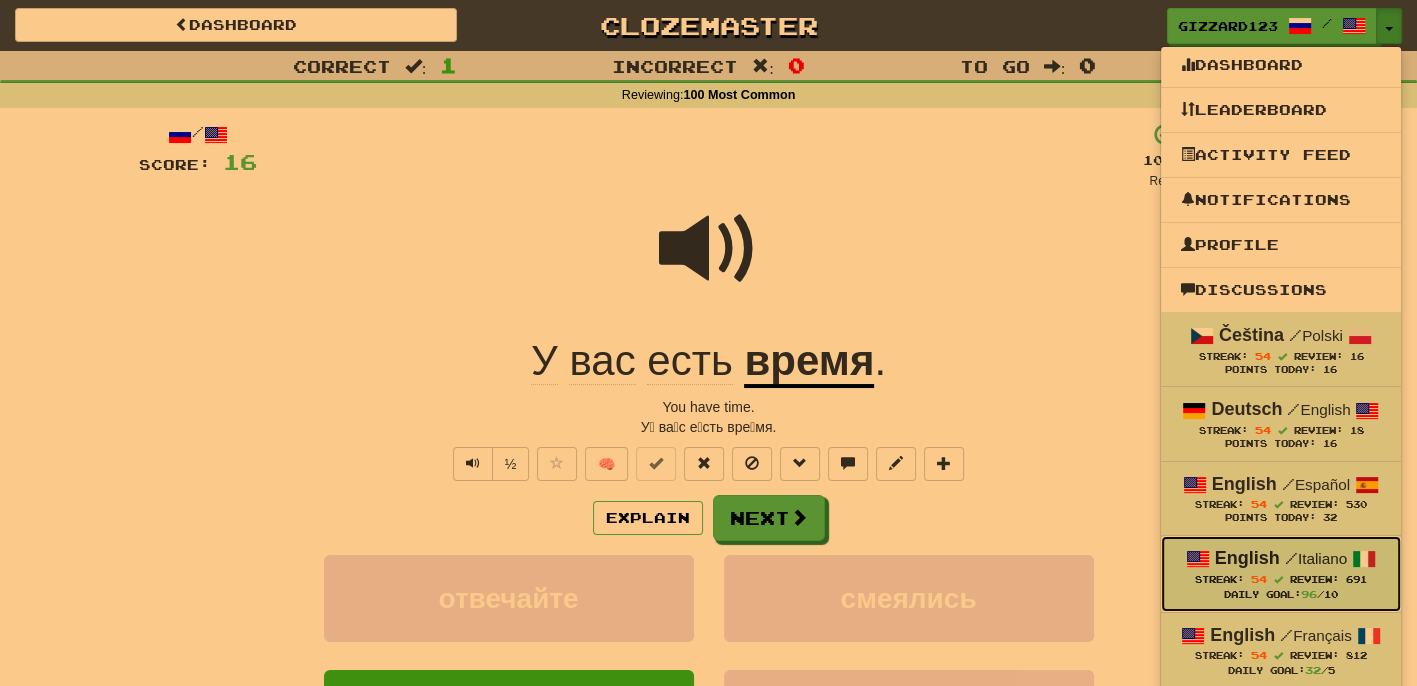 click on "English" at bounding box center [1247, 558] 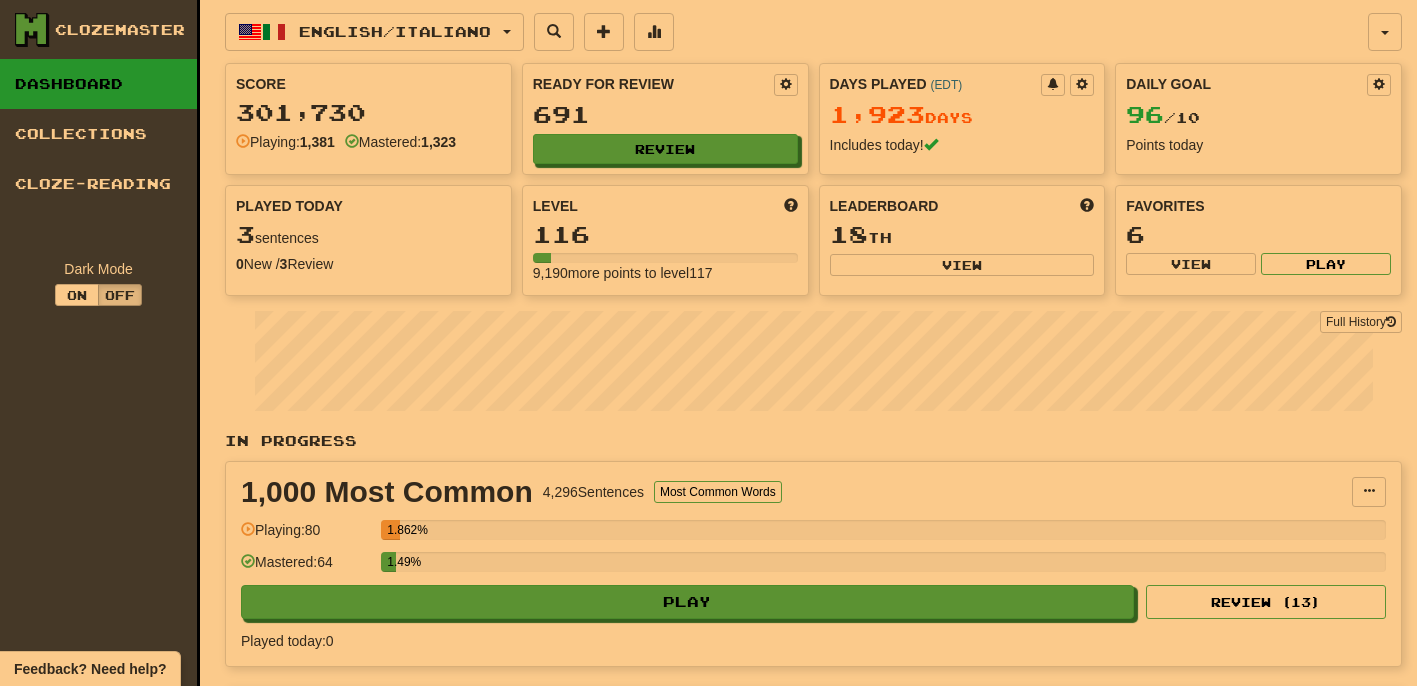 scroll, scrollTop: 0, scrollLeft: 0, axis: both 